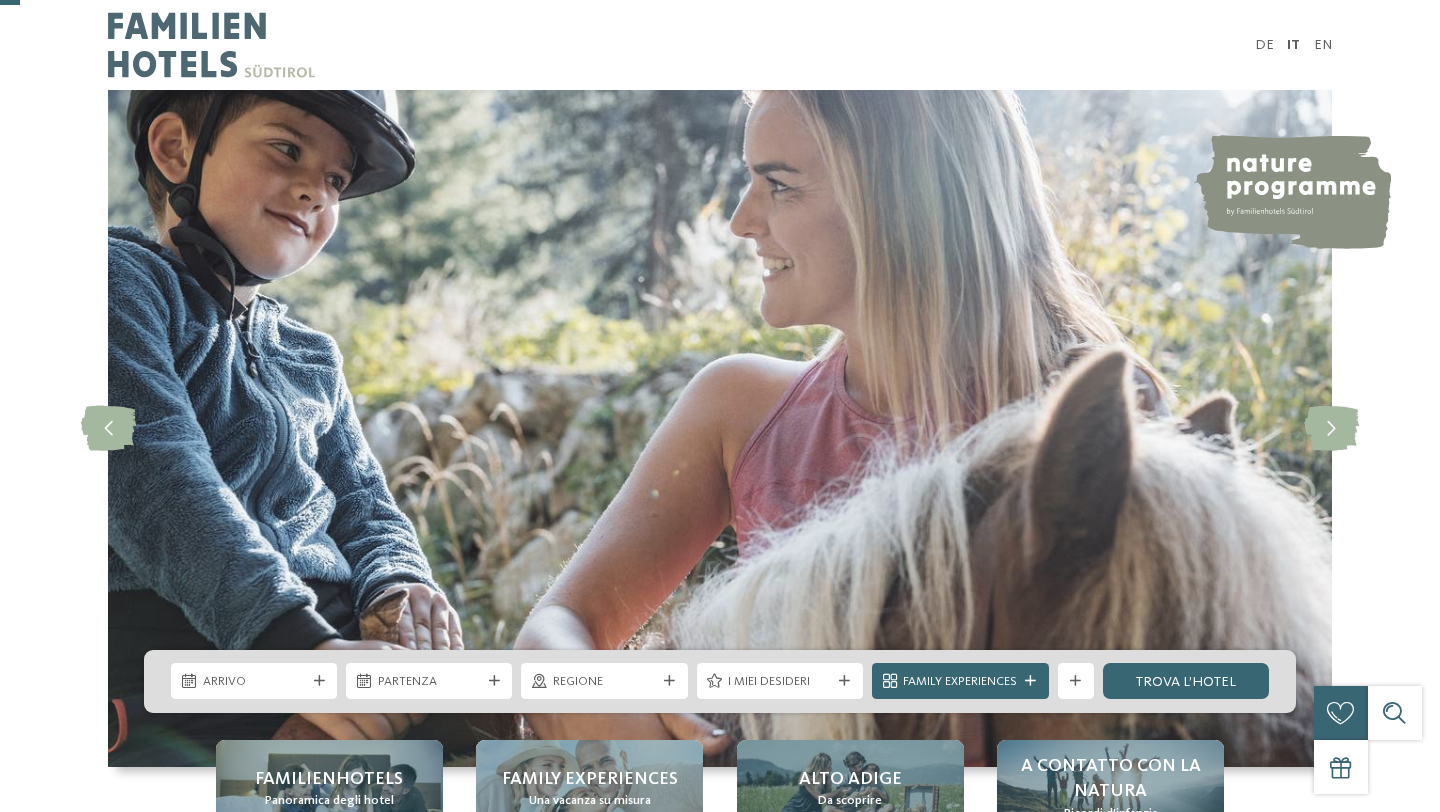 scroll, scrollTop: 372, scrollLeft: 0, axis: vertical 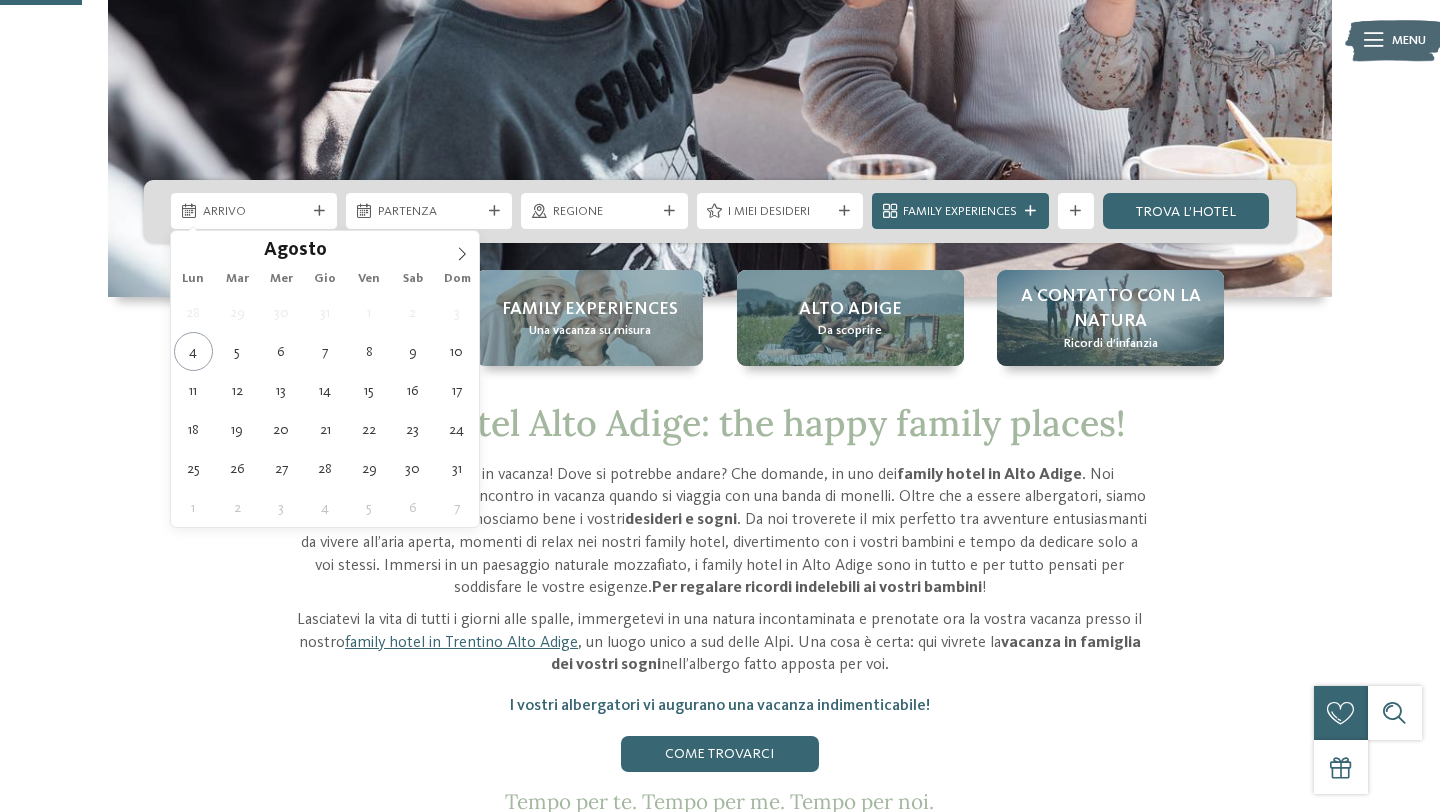 click at bounding box center (319, 211) 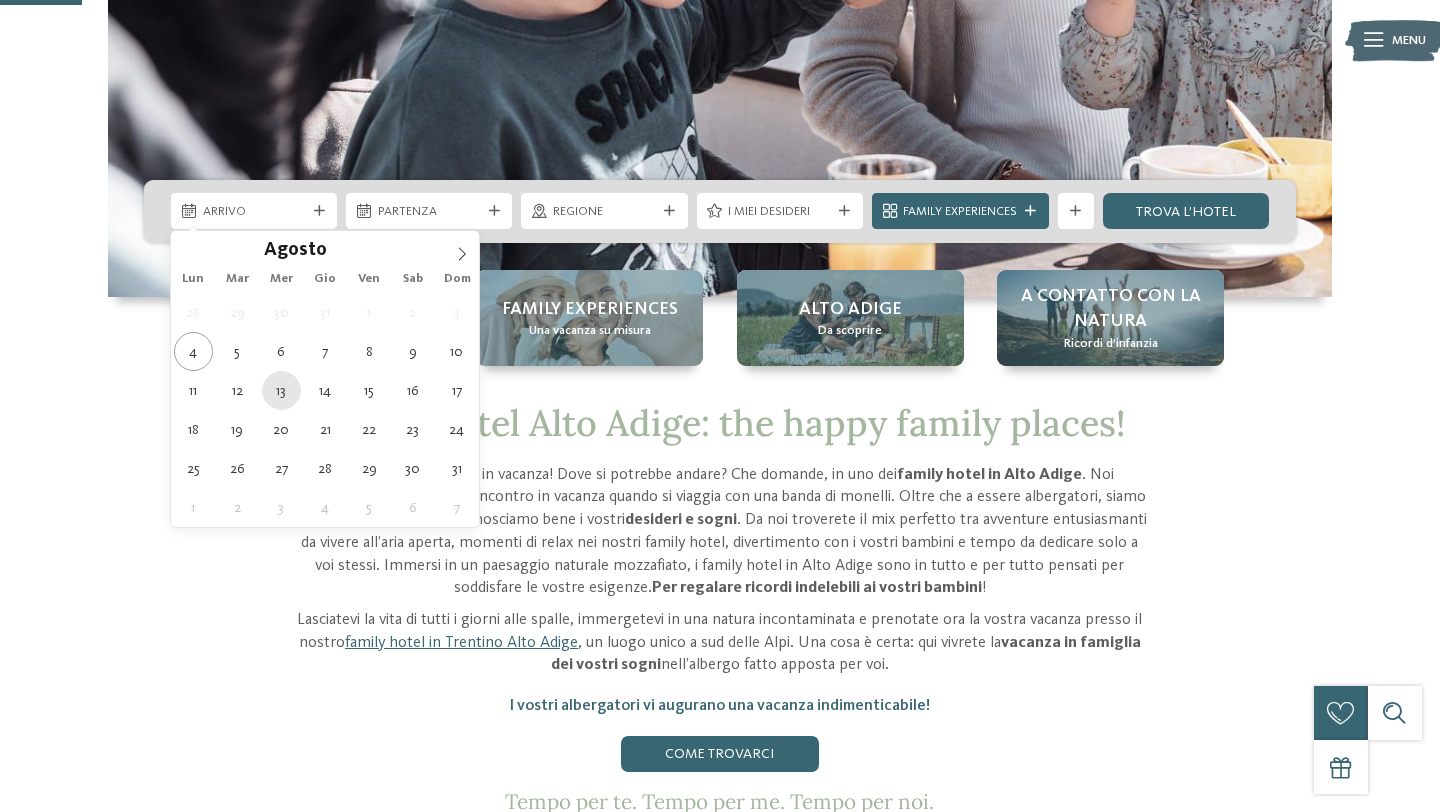 type on "13.08.2025" 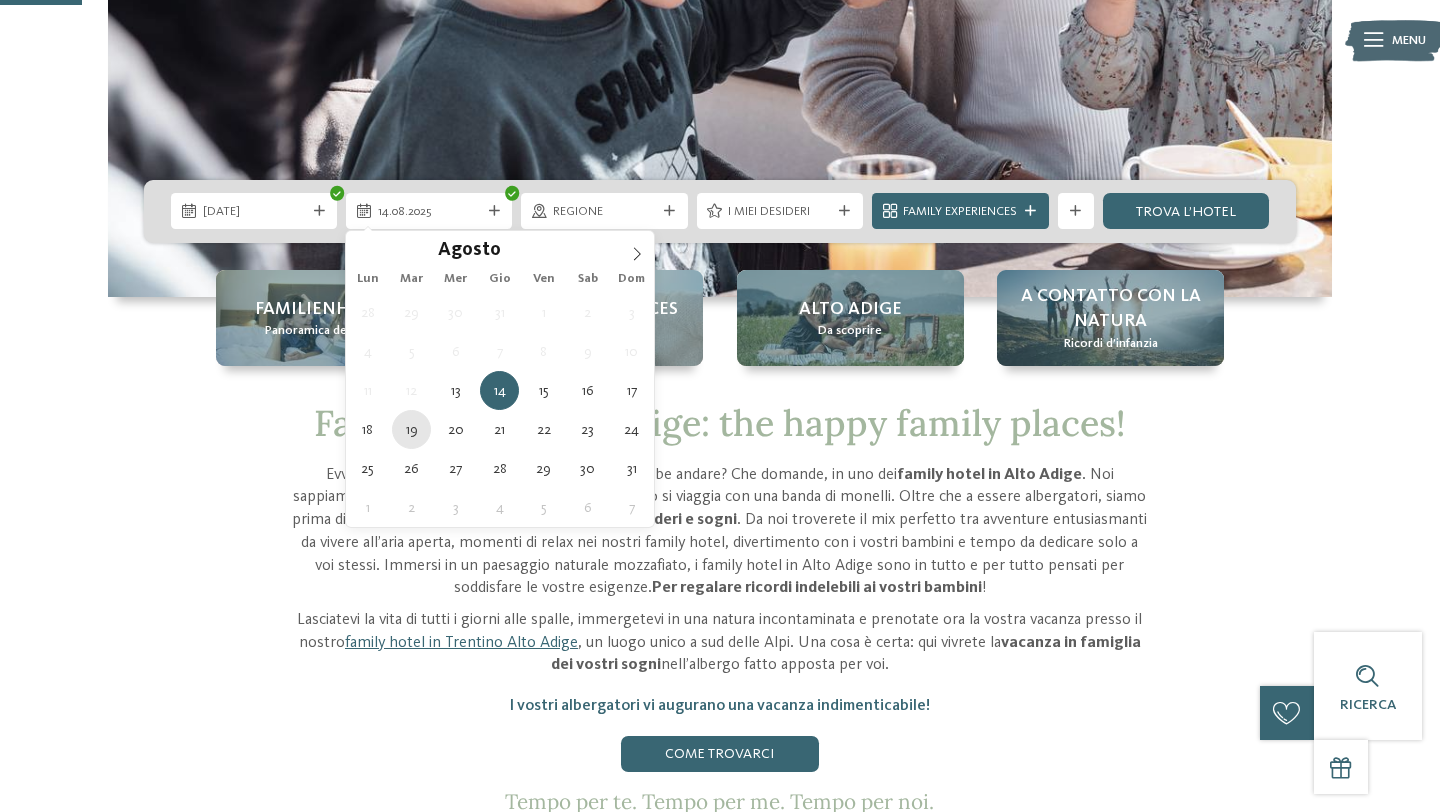 type on "19.08.2025" 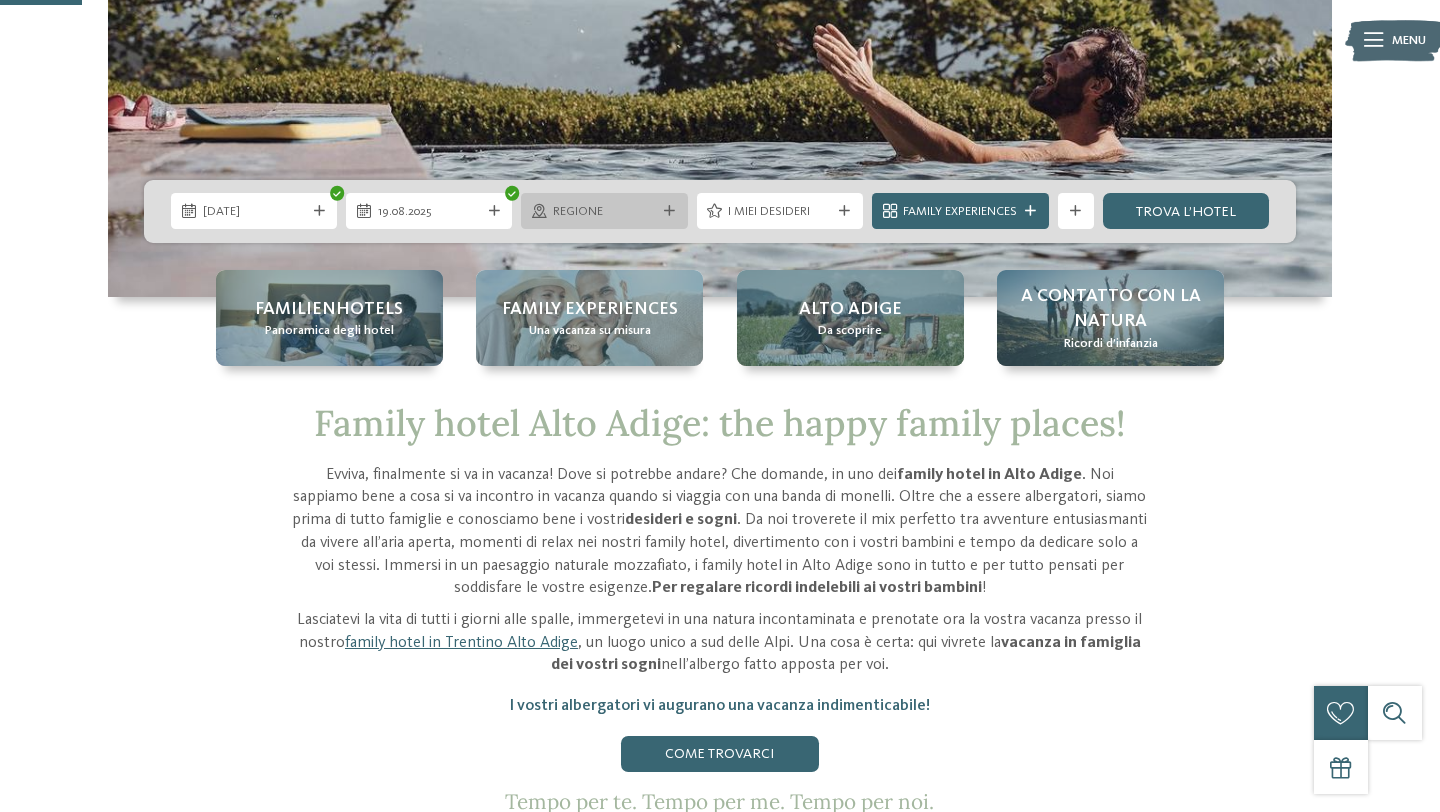 click on "Regione" at bounding box center (604, 211) 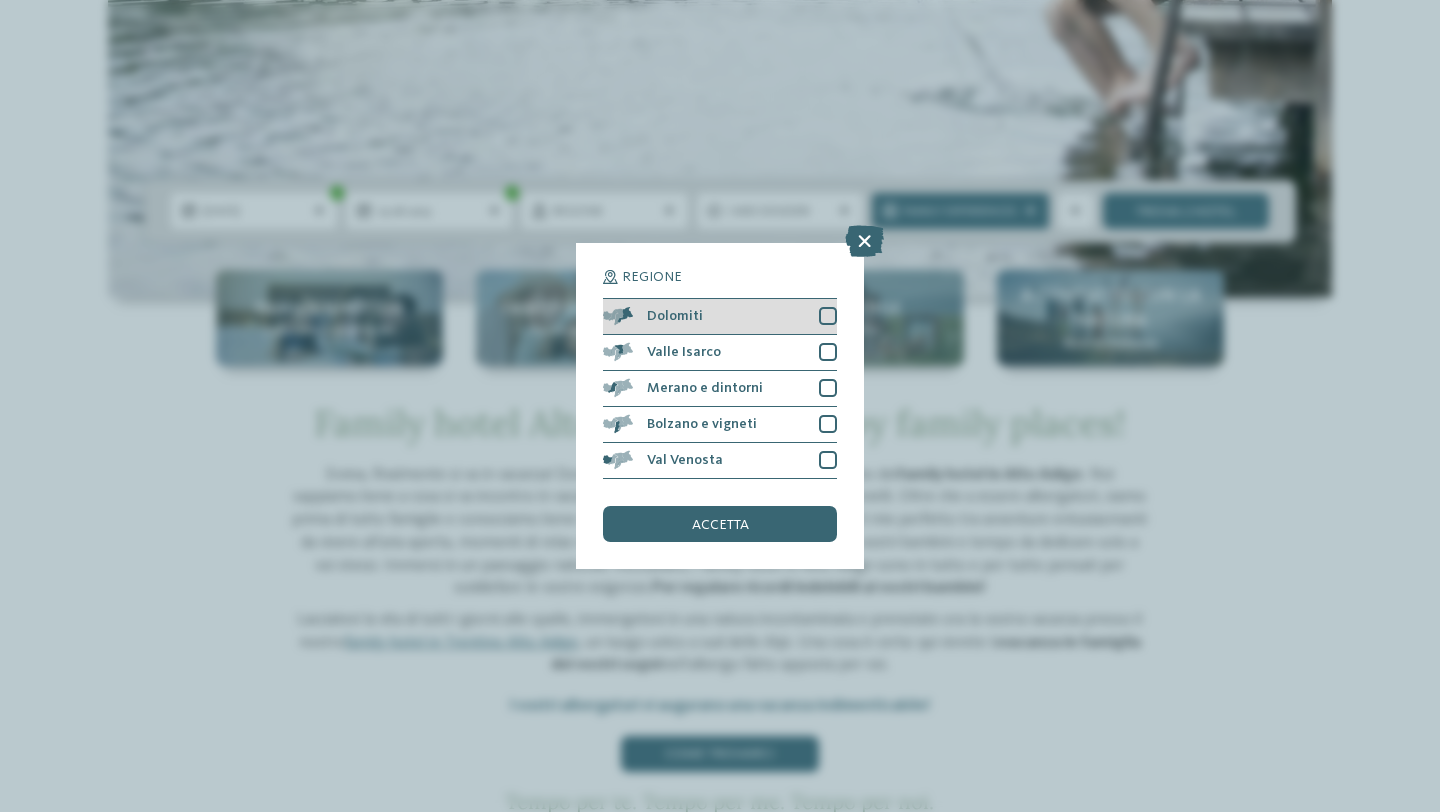 click at bounding box center [828, 316] 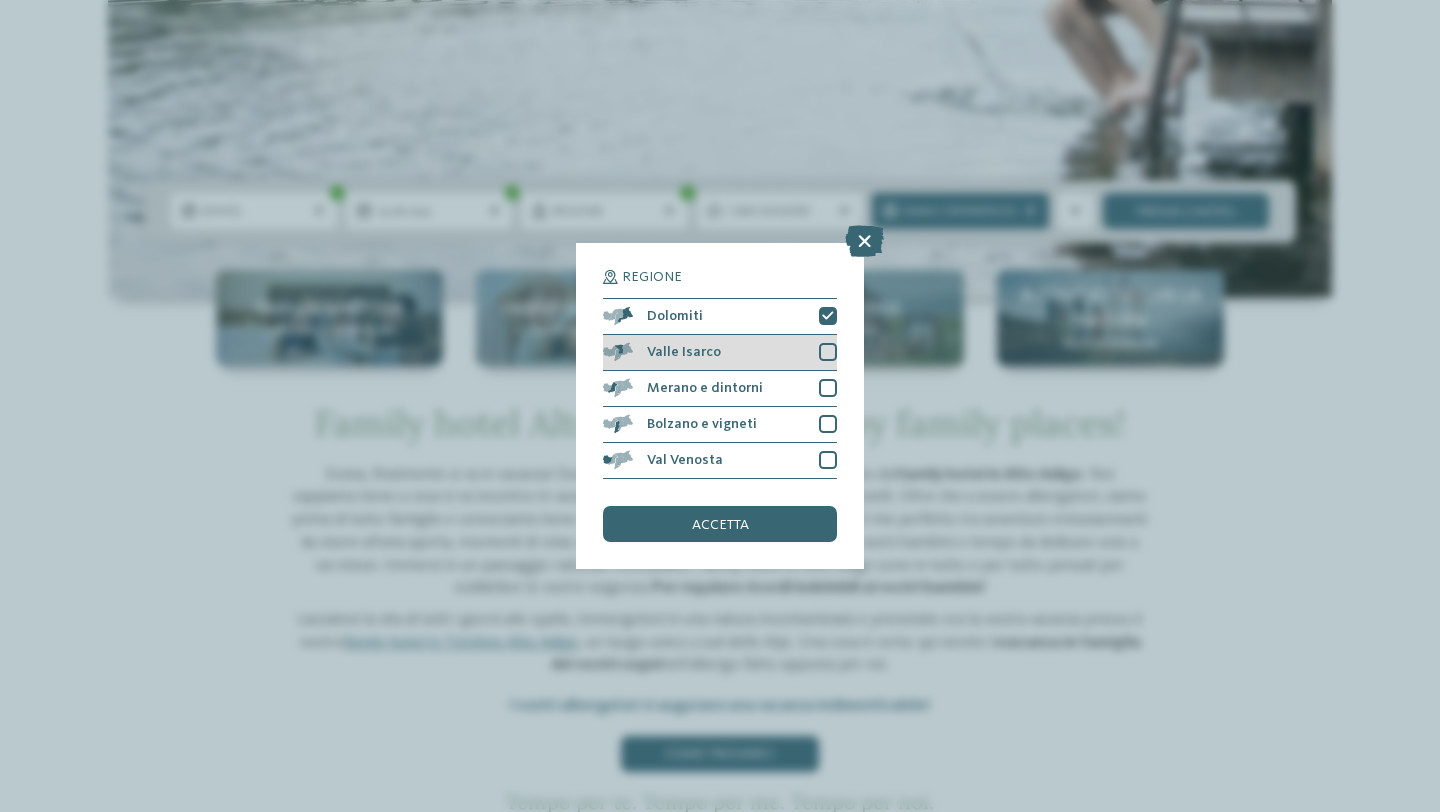 click at bounding box center (828, 352) 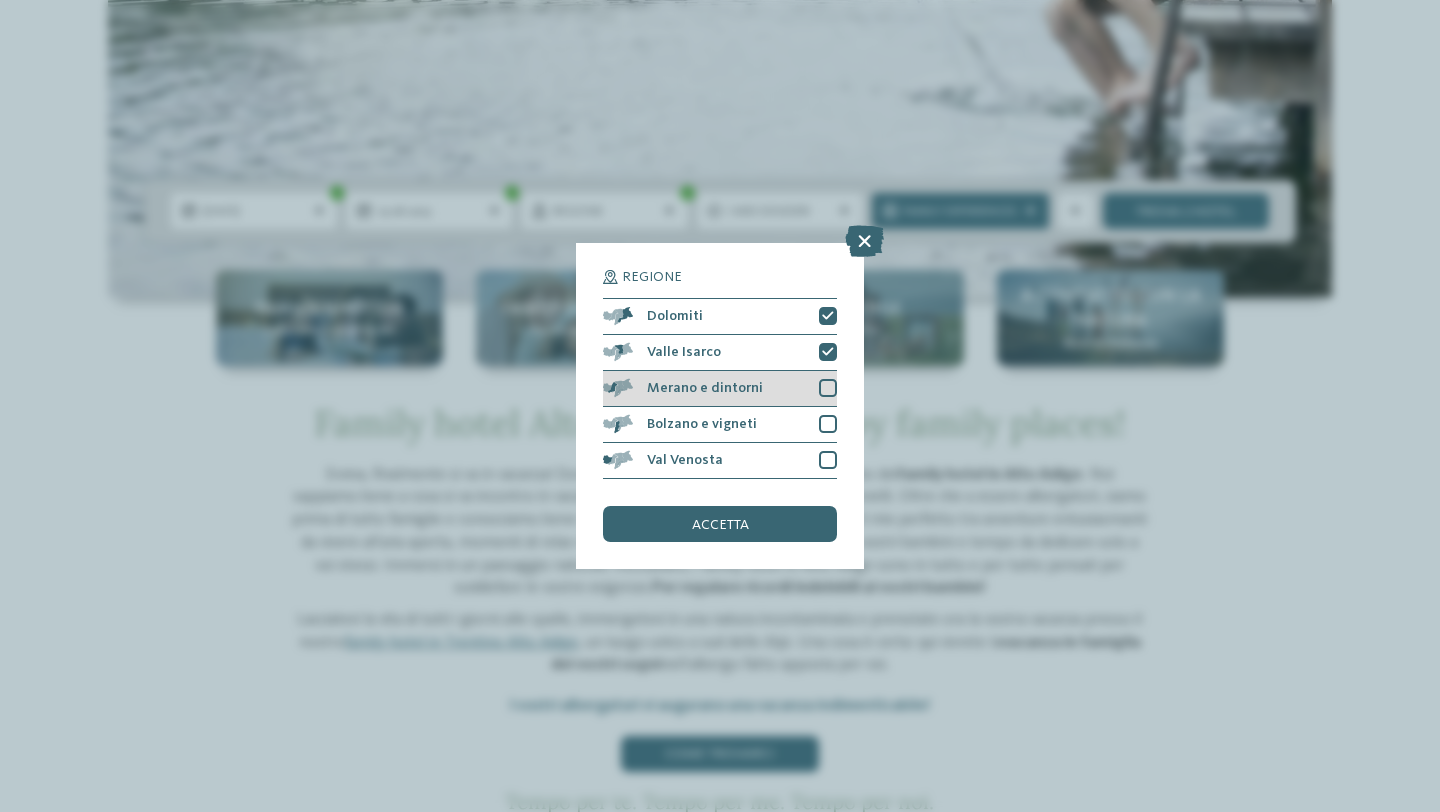 click at bounding box center (828, 388) 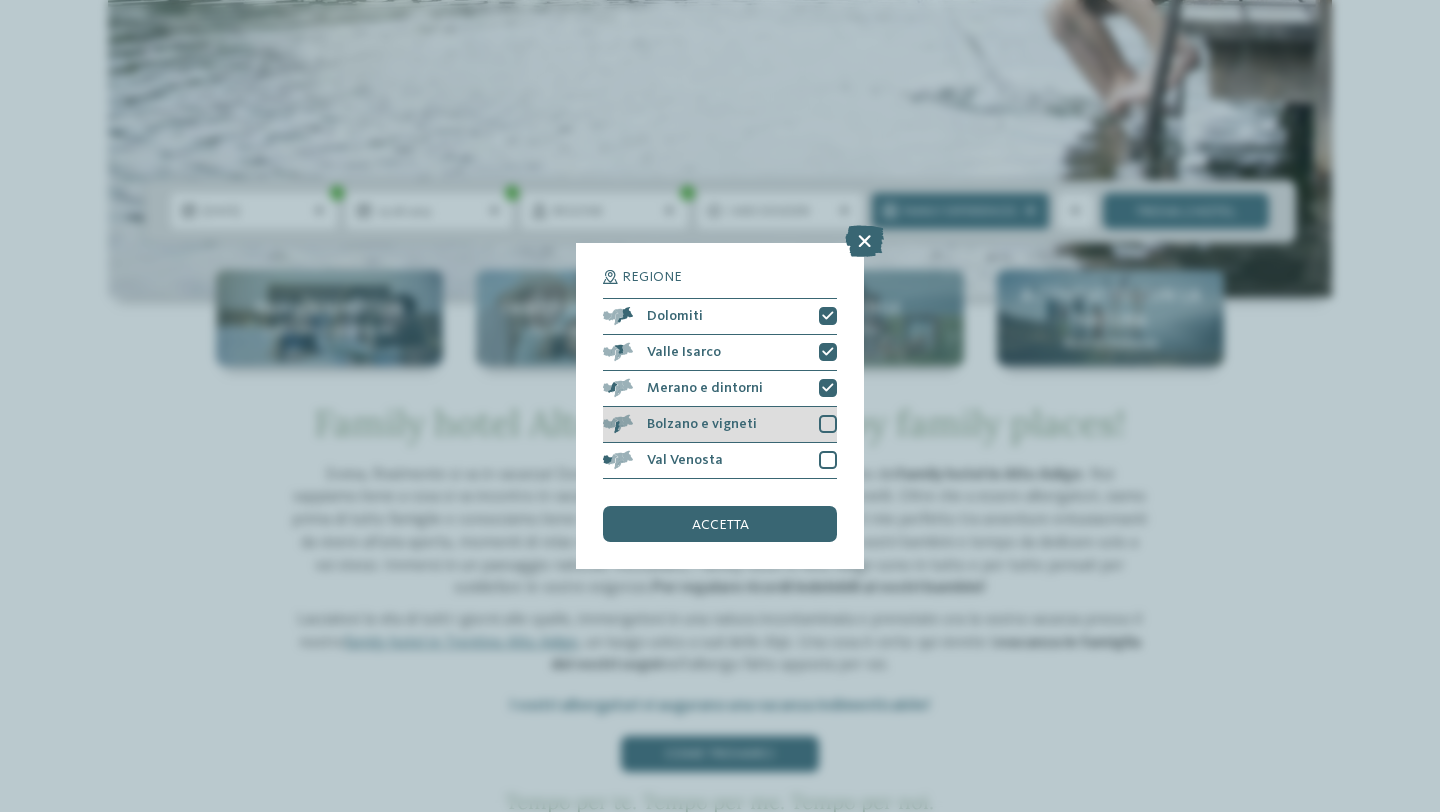 click on "Bolzano e vigneti" at bounding box center (720, 425) 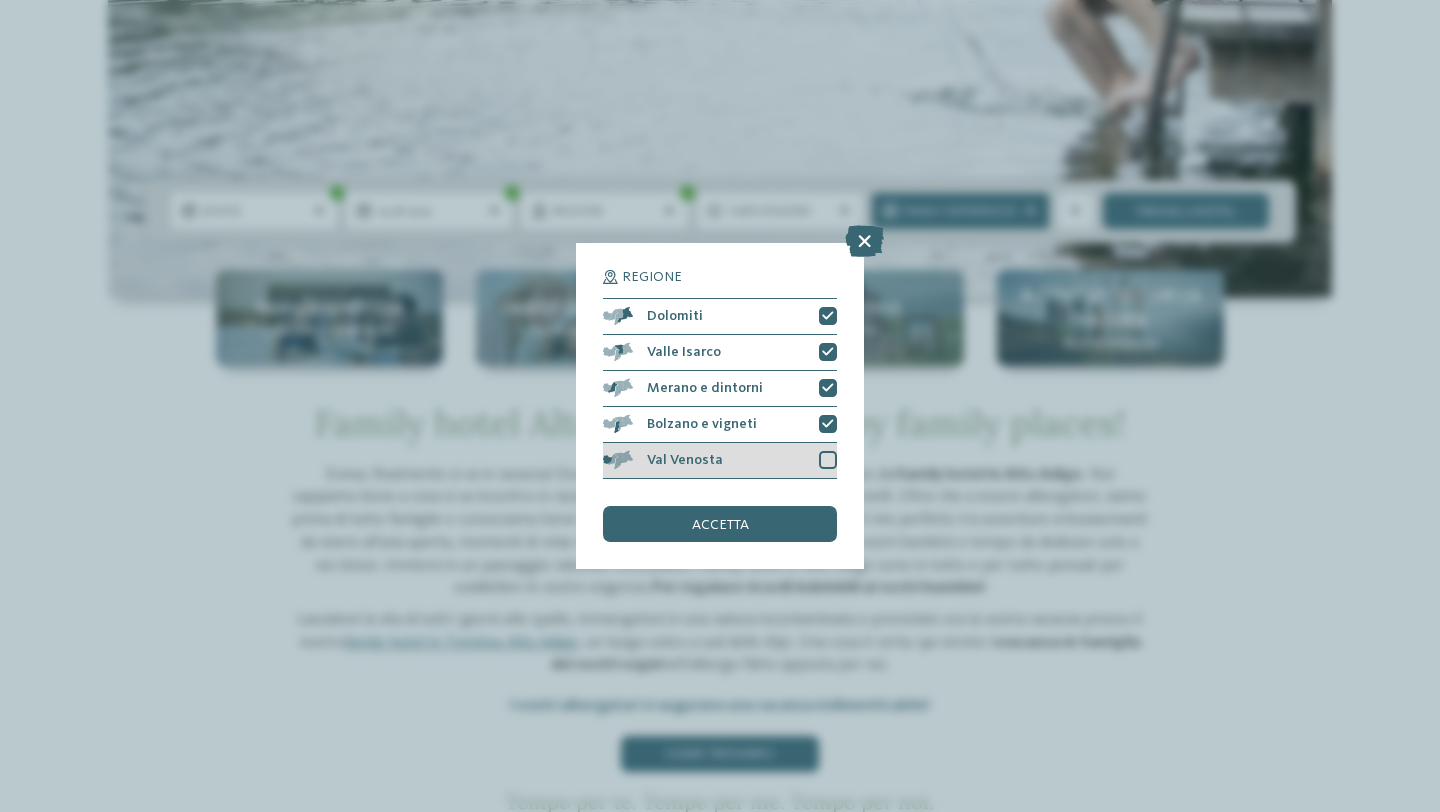 click at bounding box center (828, 460) 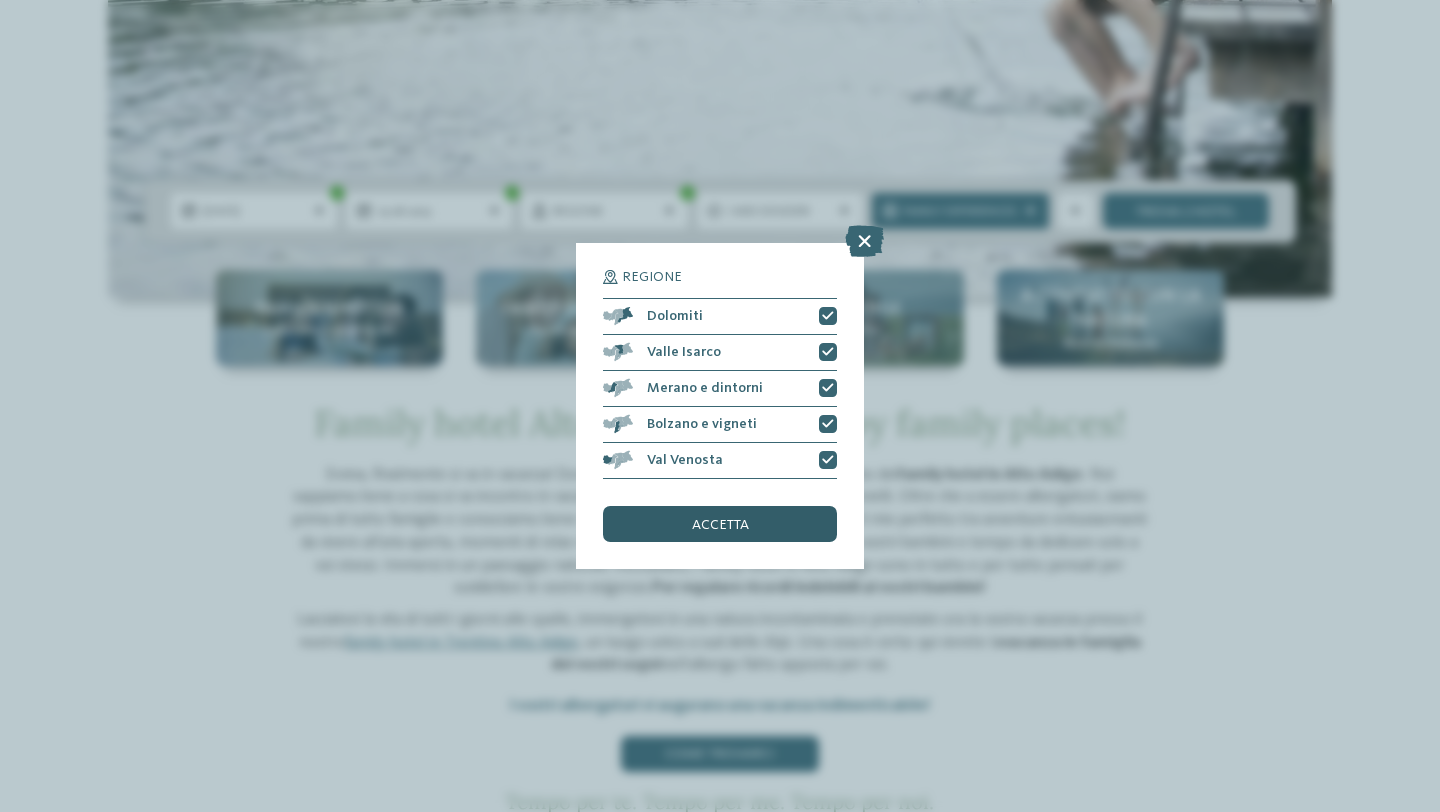 click on "accetta" at bounding box center [720, 524] 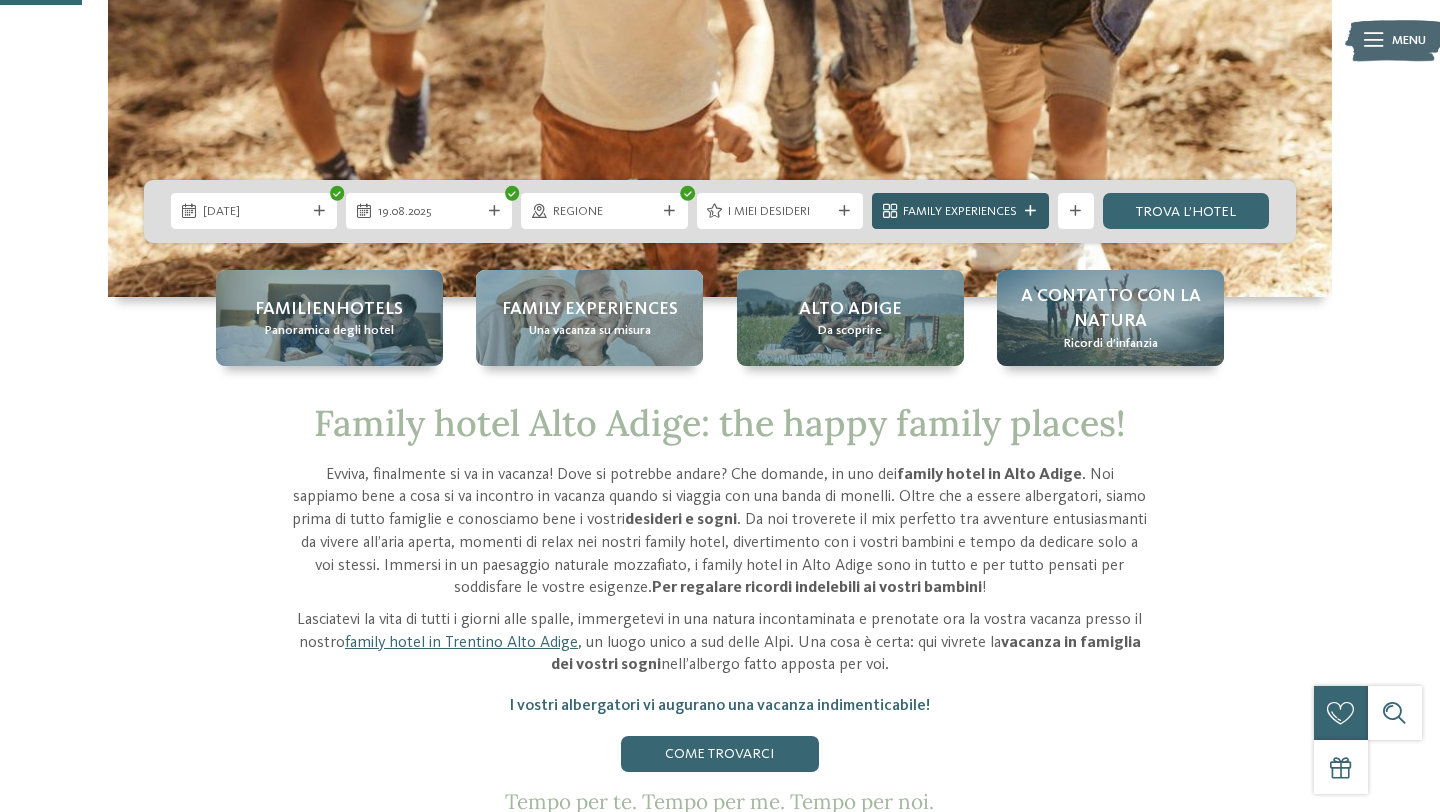 click at bounding box center (1030, 211) 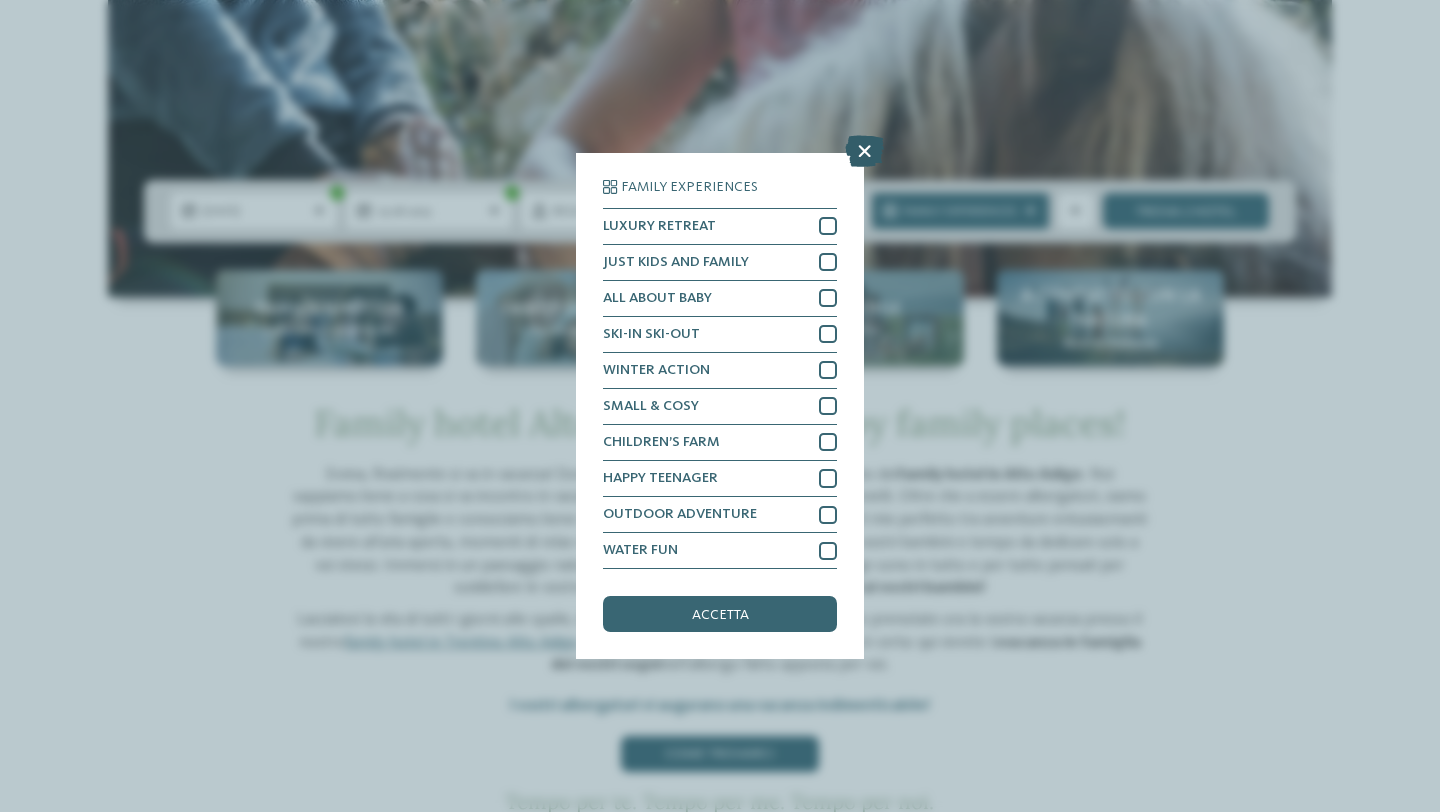 click at bounding box center [864, 151] 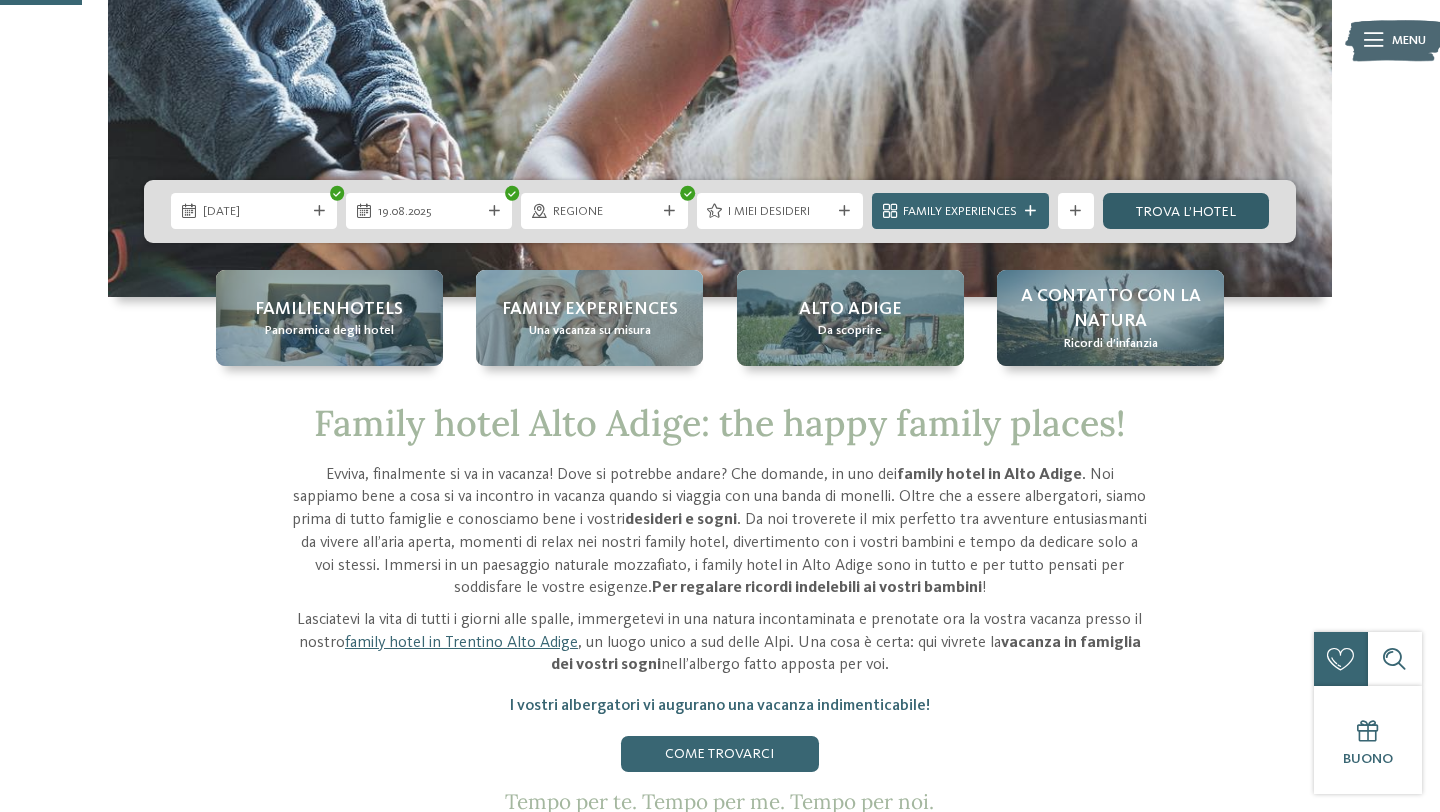 click on "trova l’hotel" at bounding box center (1186, 211) 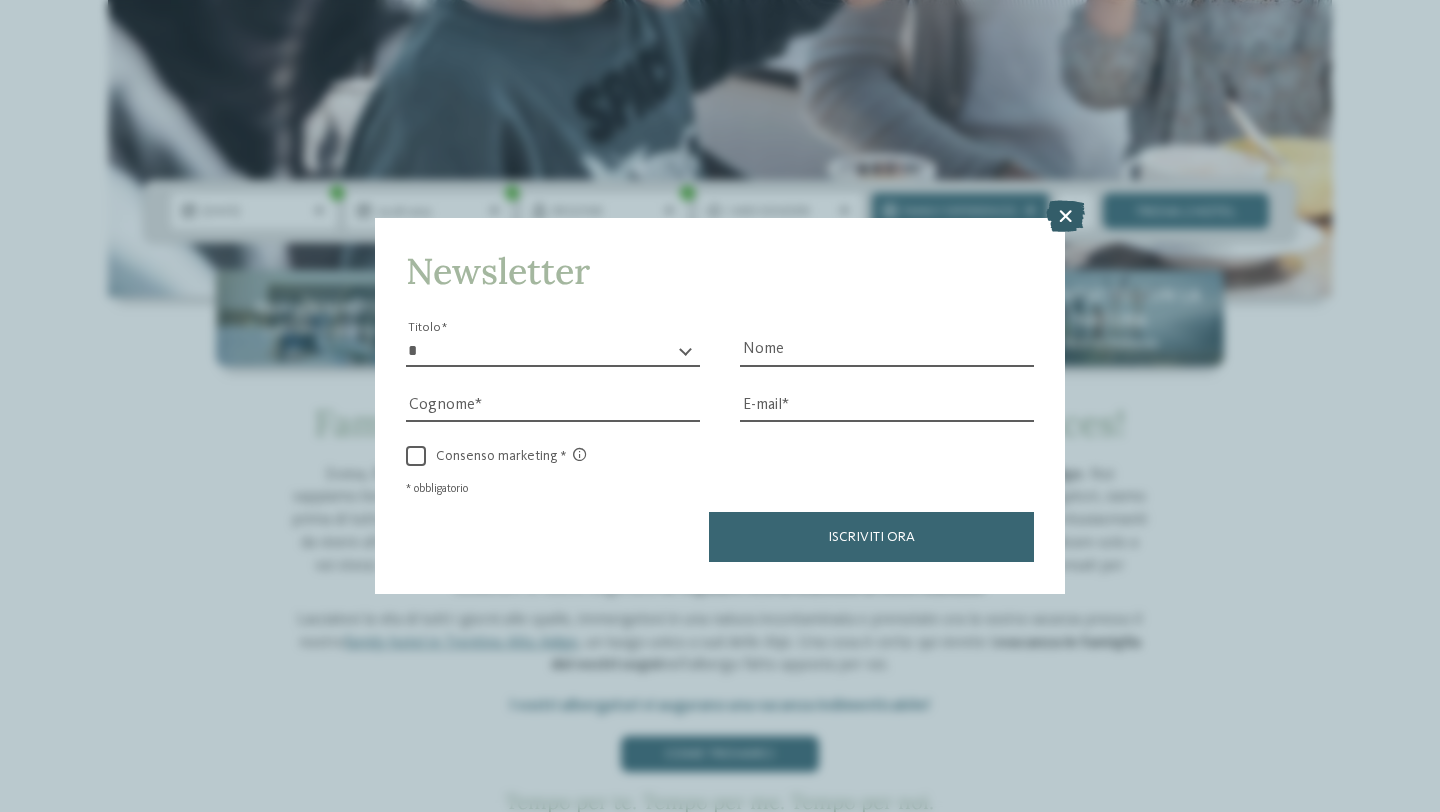click at bounding box center [1065, 217] 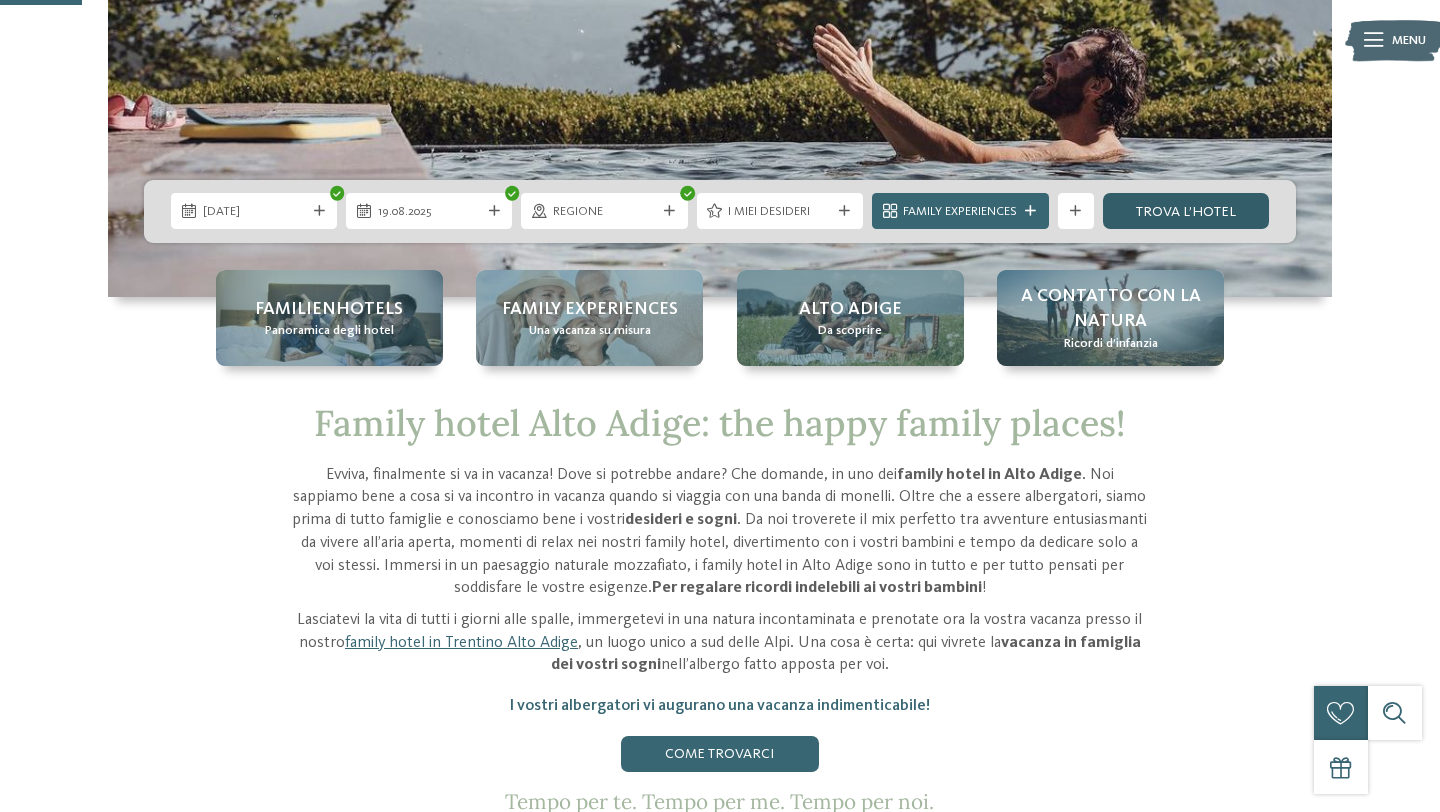 click on "trova l’hotel" at bounding box center [1186, 211] 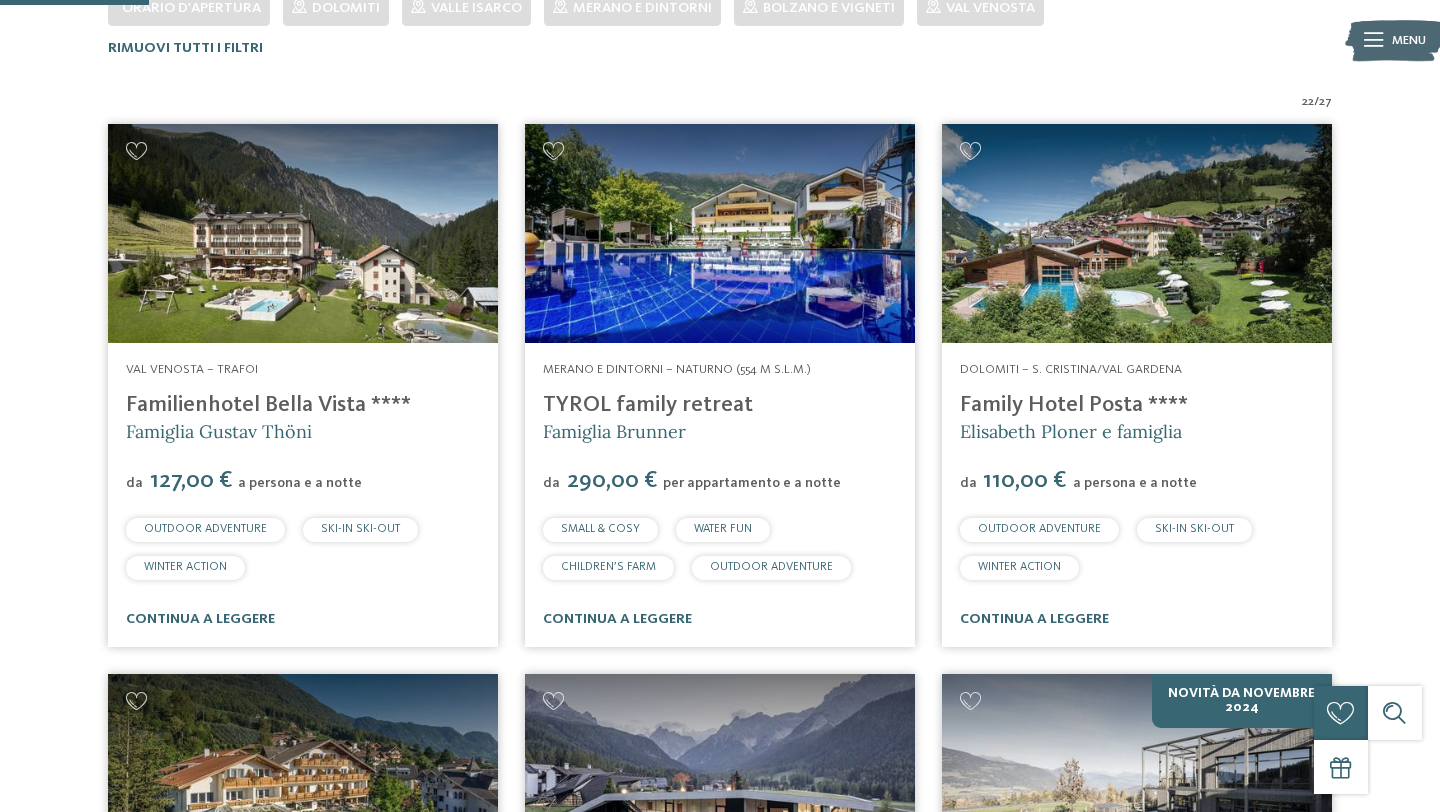 scroll, scrollTop: 579, scrollLeft: 0, axis: vertical 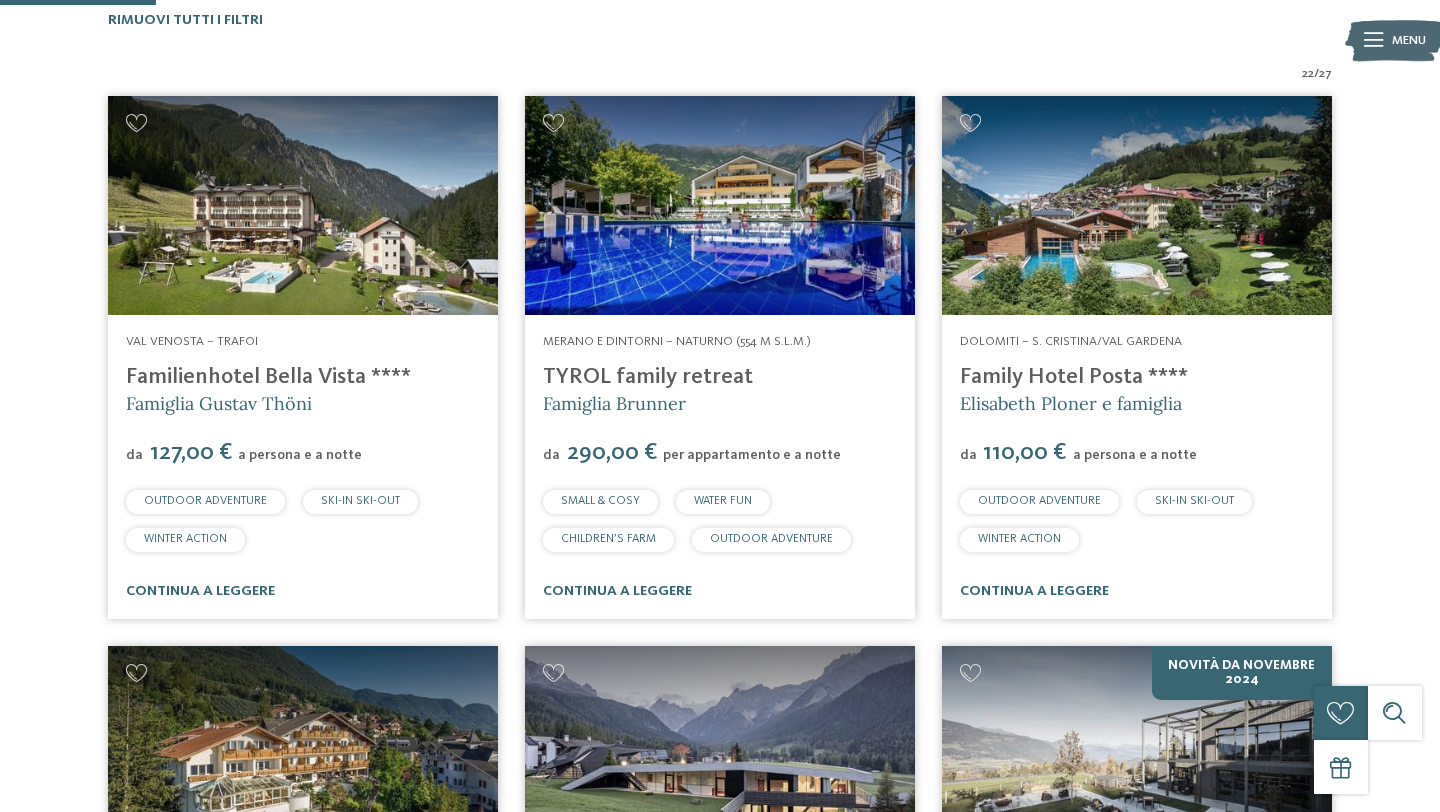 click on "Familienhotel Bella Vista ****" at bounding box center (268, 377) 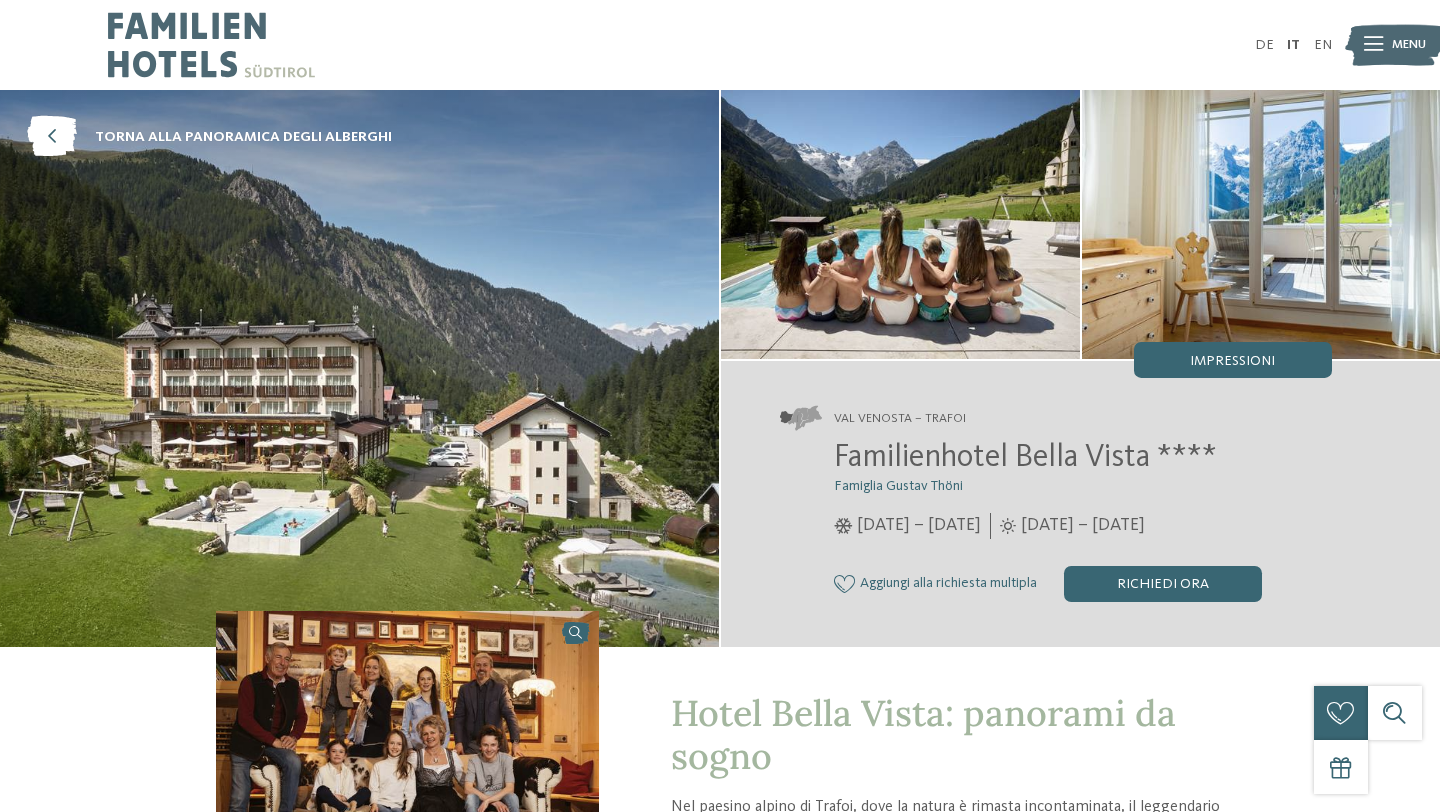 scroll, scrollTop: 0, scrollLeft: 0, axis: both 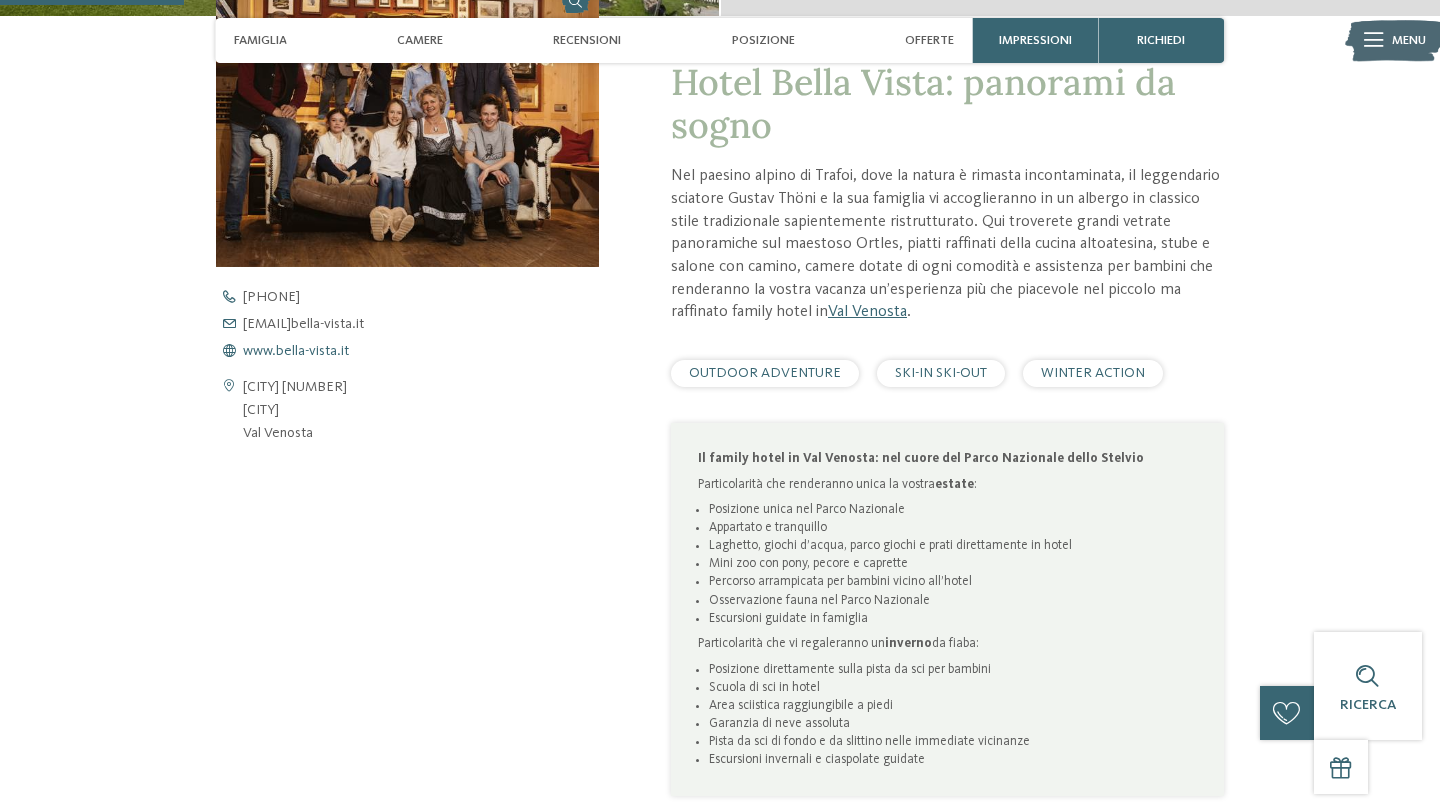 click on "www.bella-vista.it" at bounding box center [296, 351] 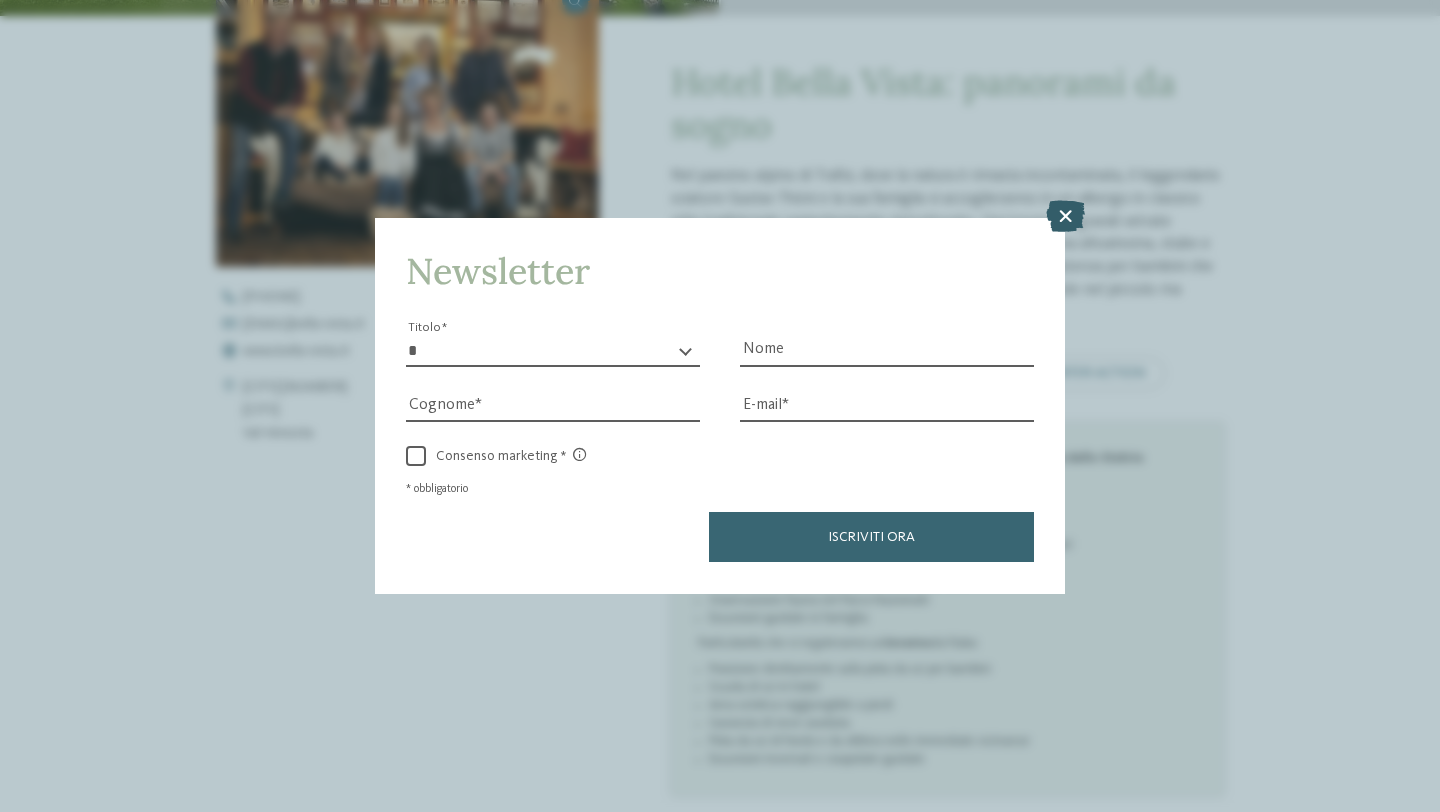 click at bounding box center (1065, 217) 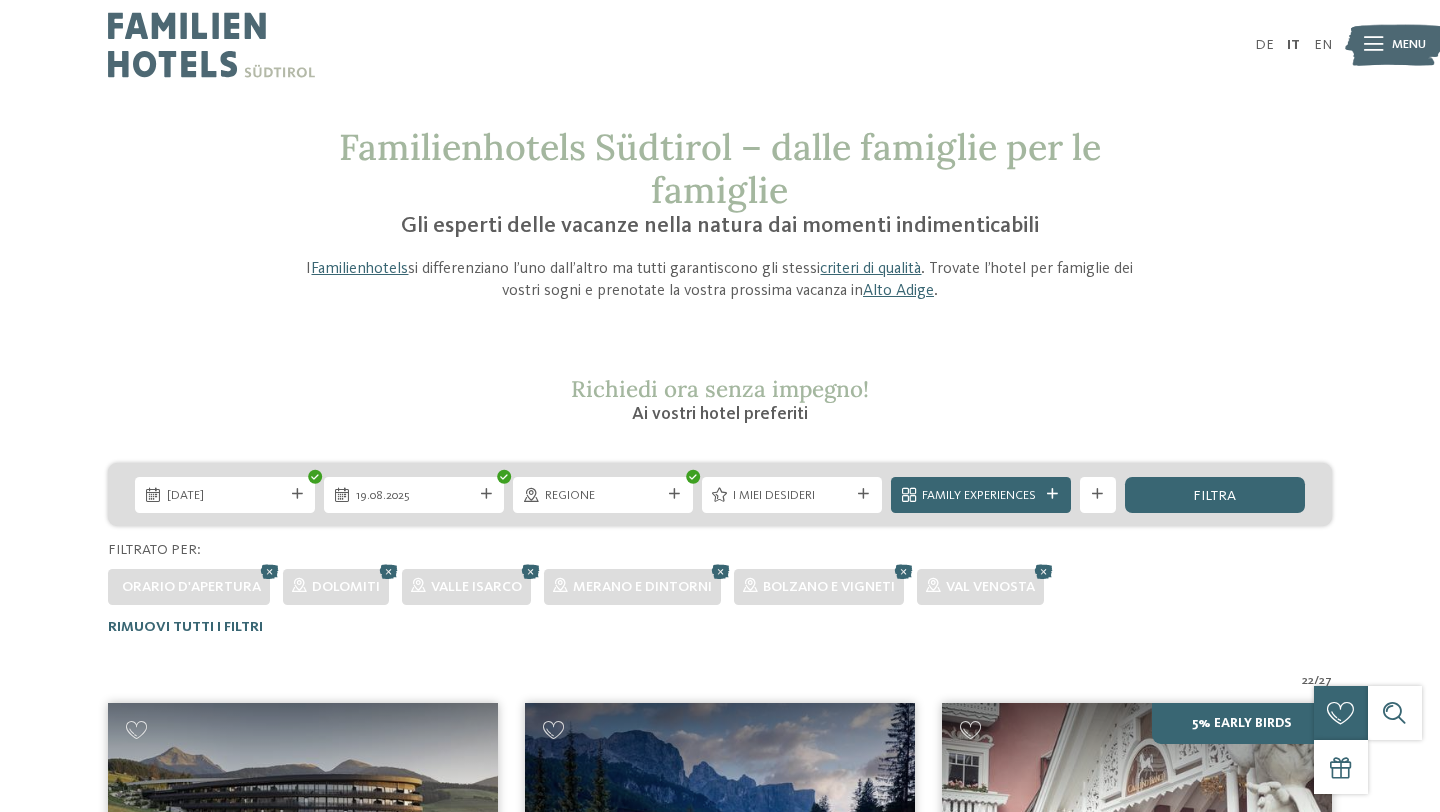 scroll, scrollTop: 579, scrollLeft: 0, axis: vertical 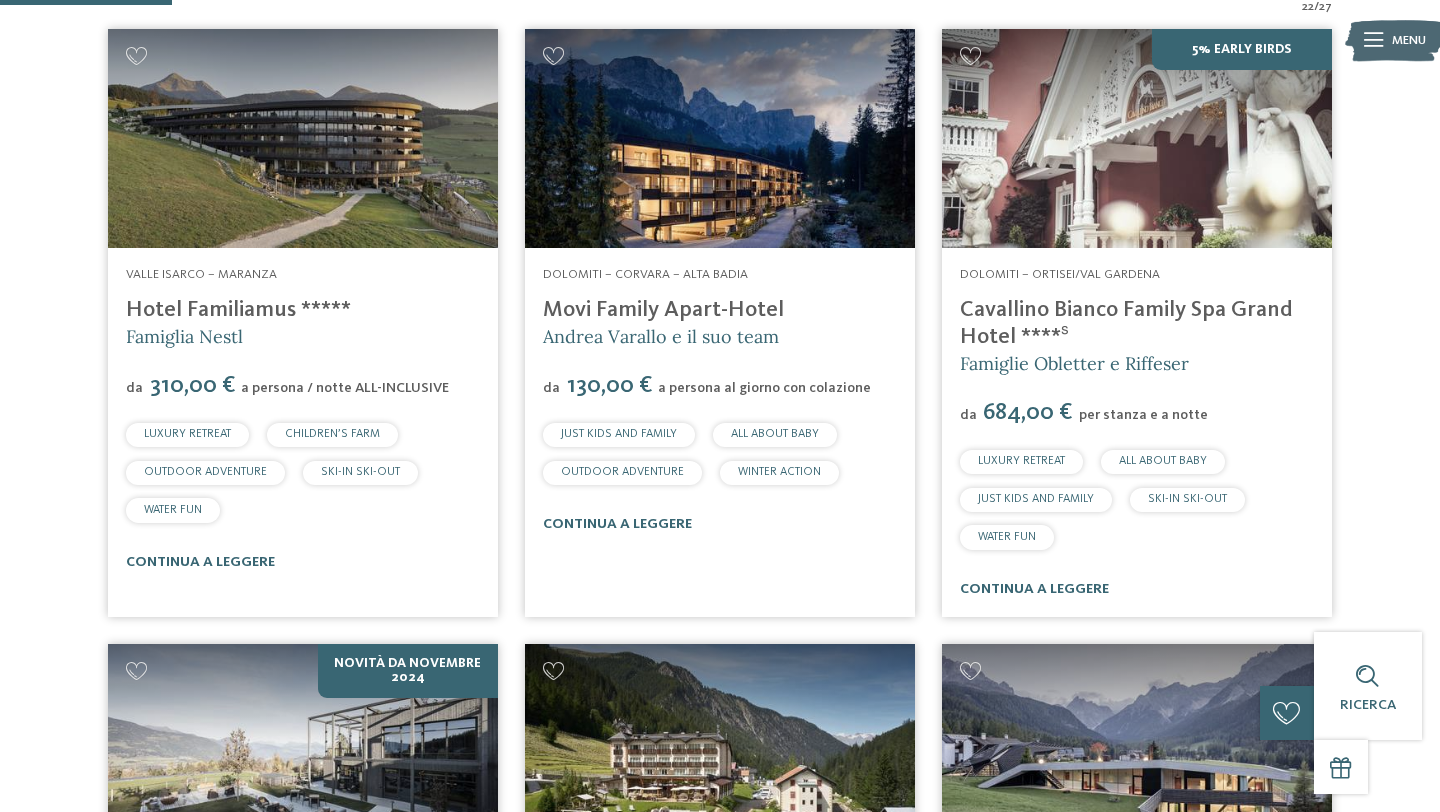 click on "Movi Family Apart-Hotel" at bounding box center [663, 310] 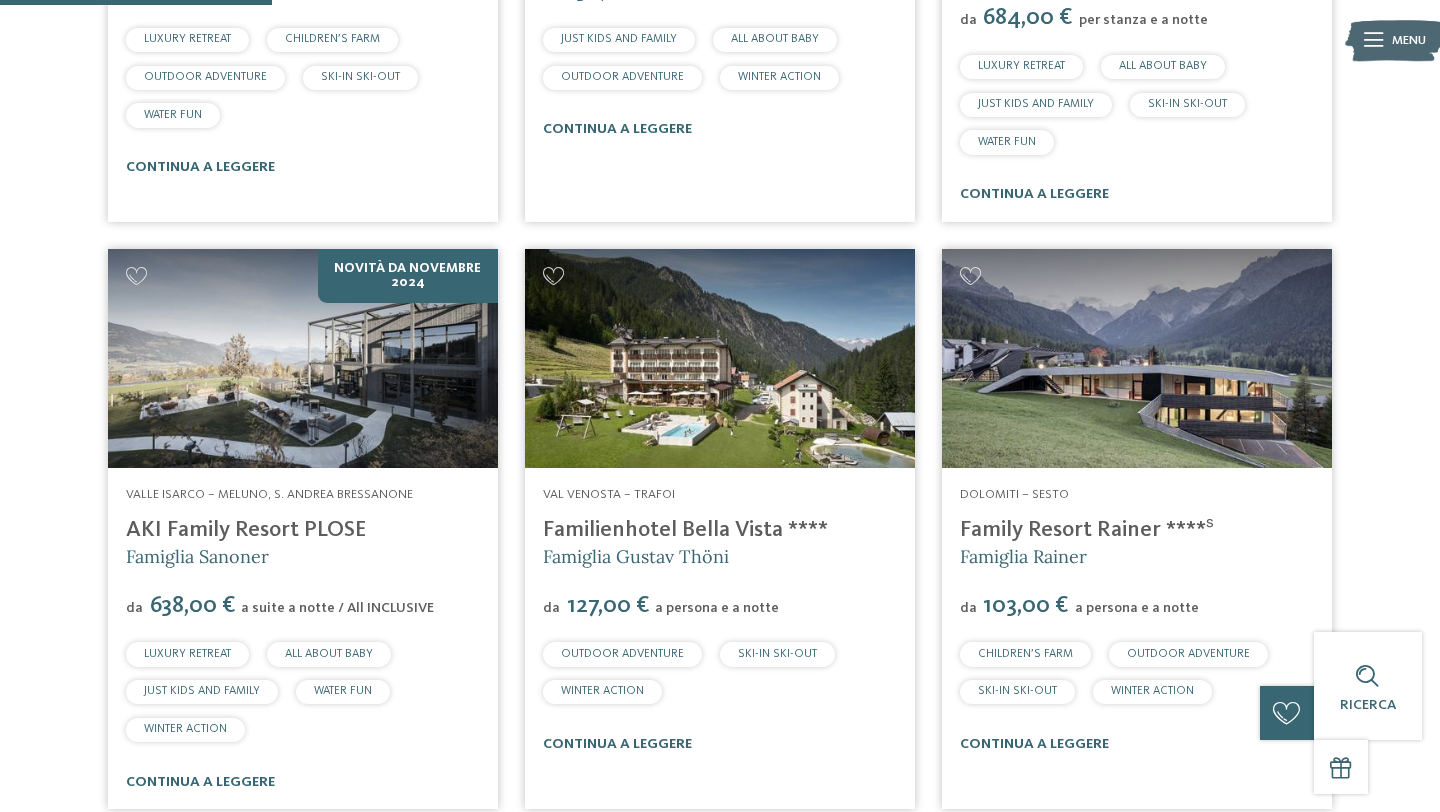scroll, scrollTop: 1072, scrollLeft: 0, axis: vertical 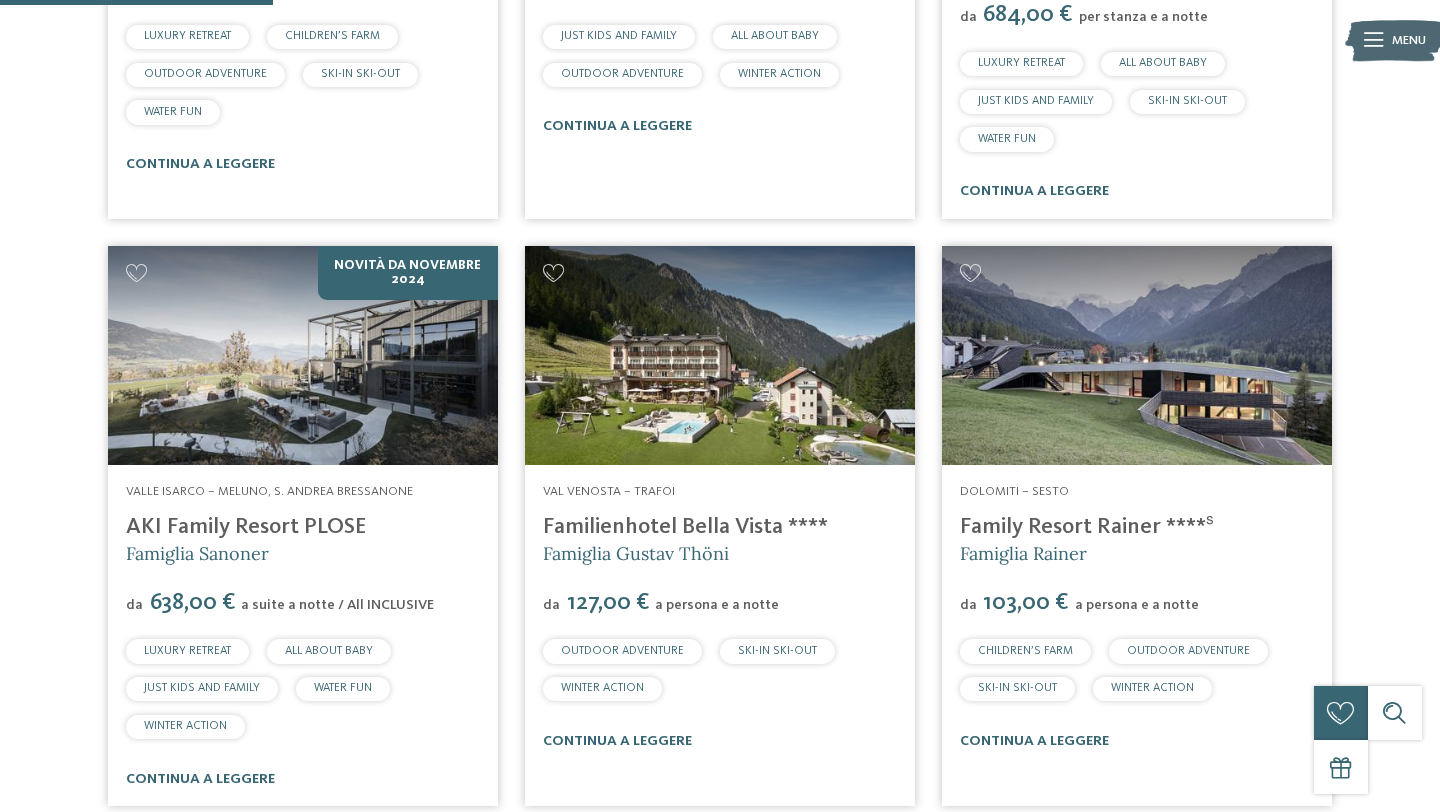 click on "Family Resort Rainer ****ˢ" at bounding box center [1087, 527] 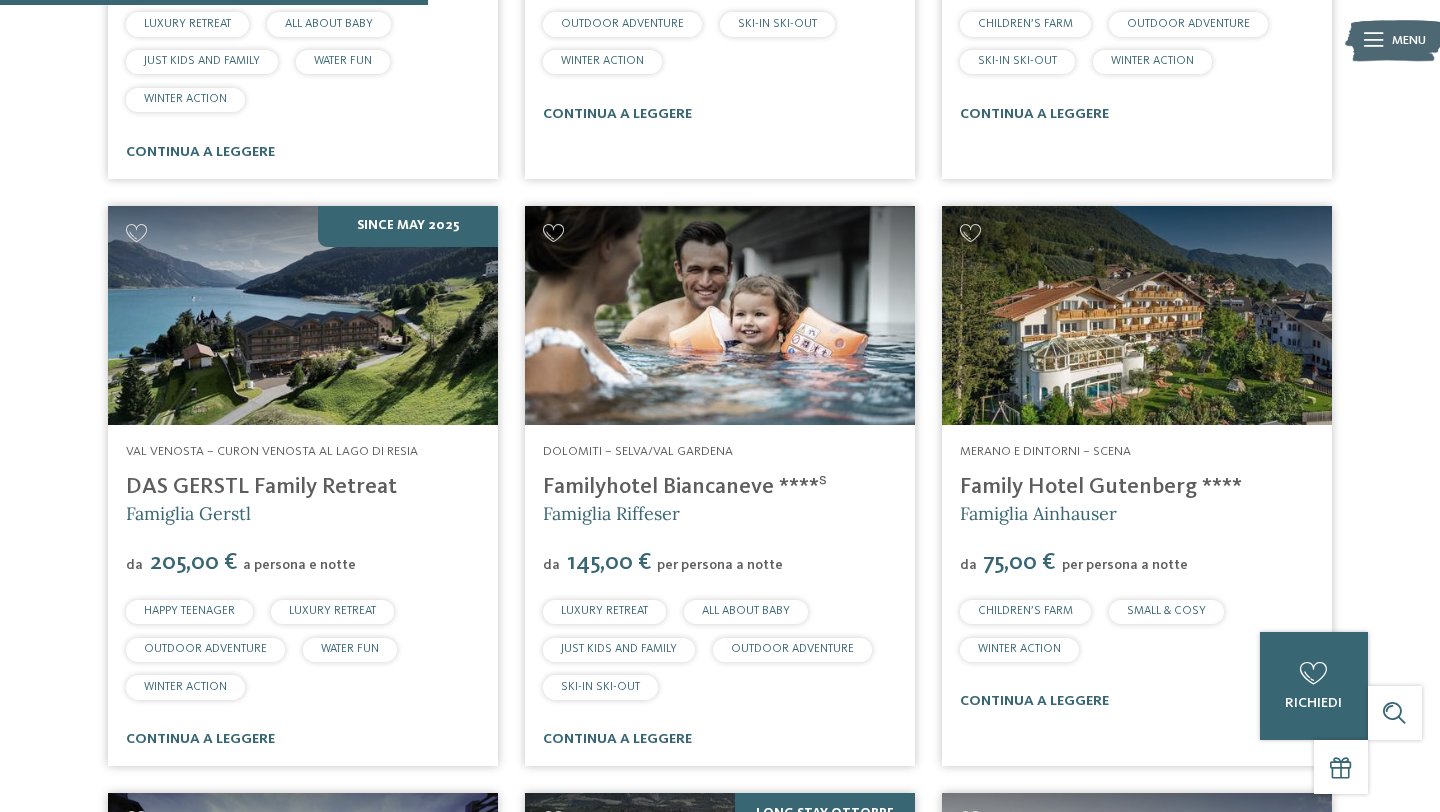 scroll, scrollTop: 1717, scrollLeft: 0, axis: vertical 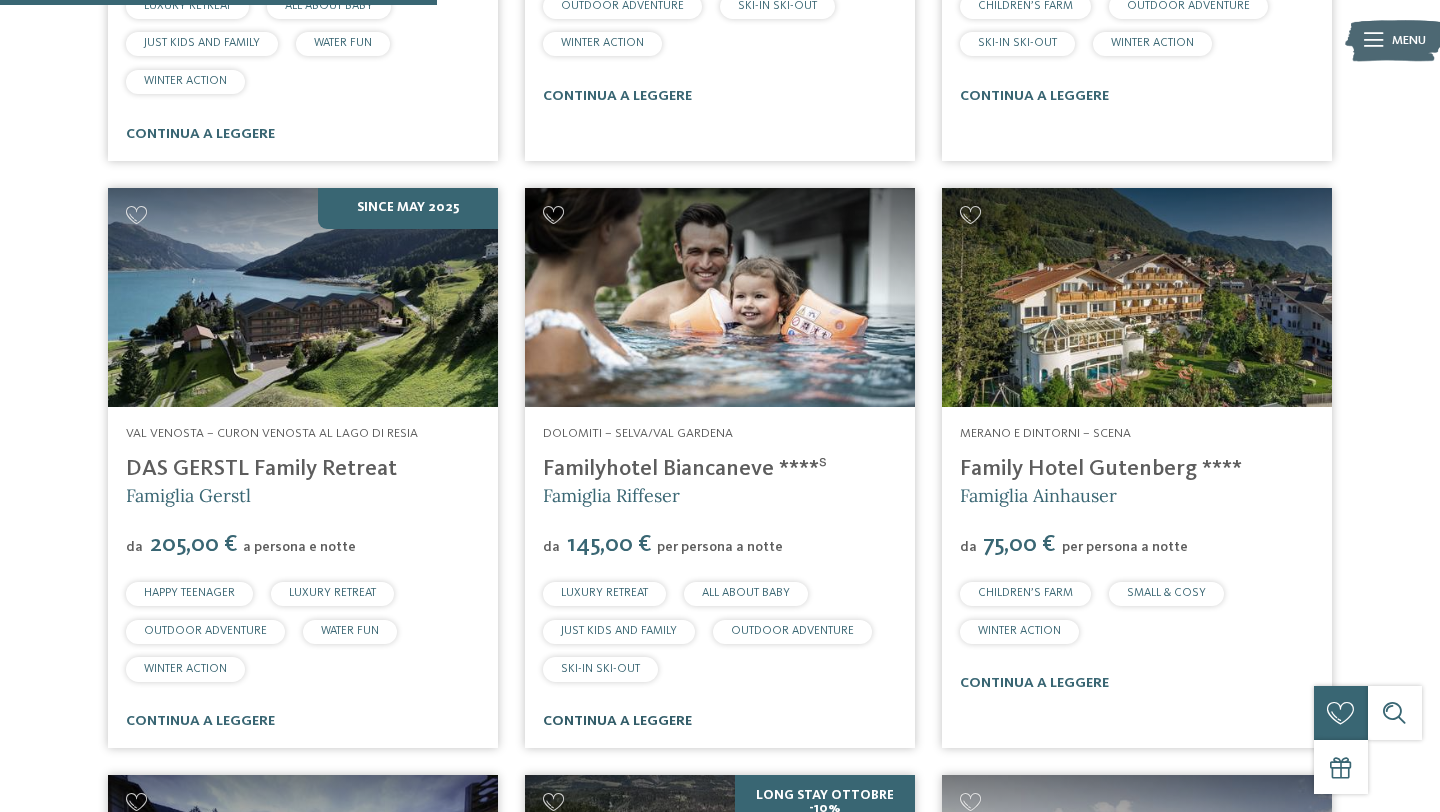 click on "continua a leggere" at bounding box center (617, 721) 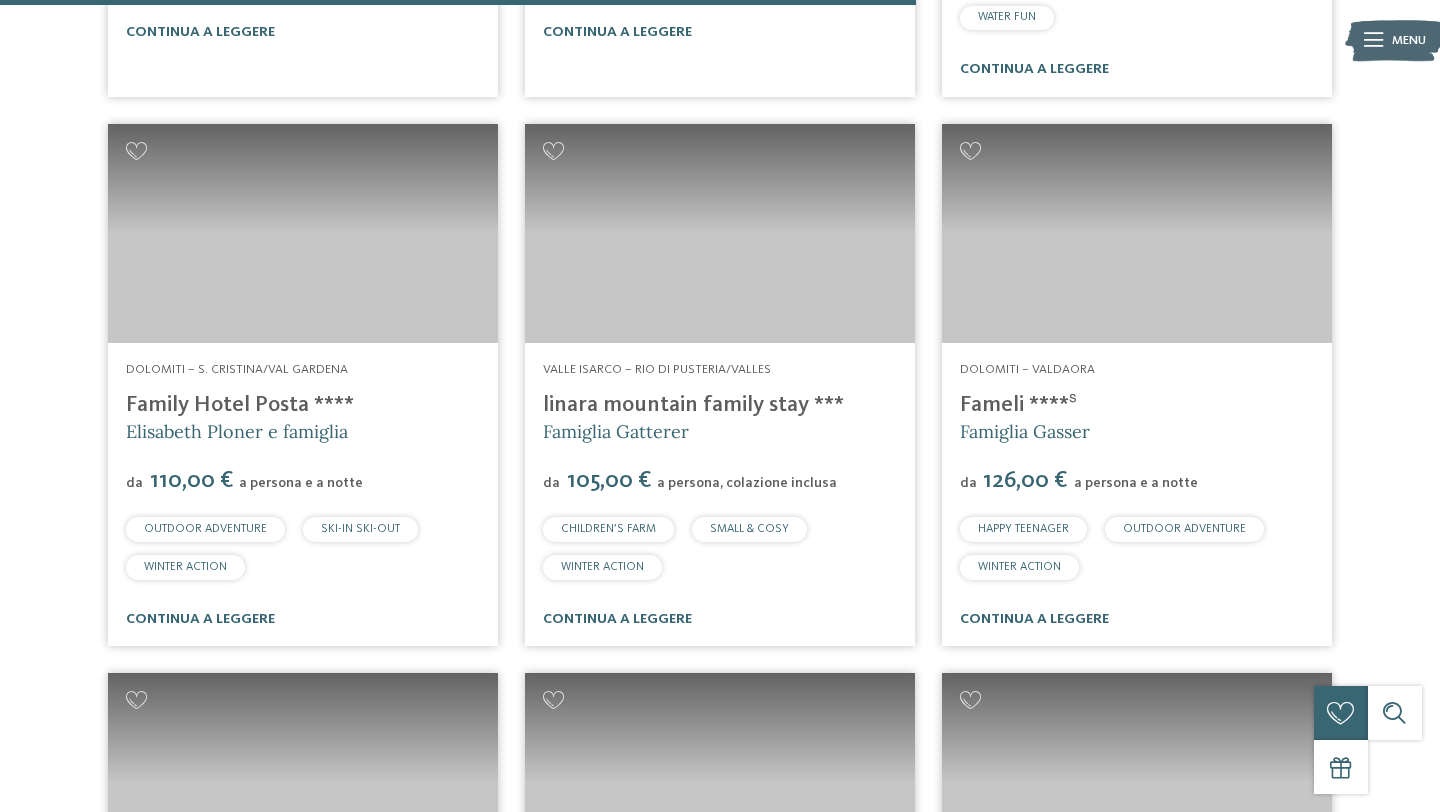 scroll, scrollTop: 3602, scrollLeft: 0, axis: vertical 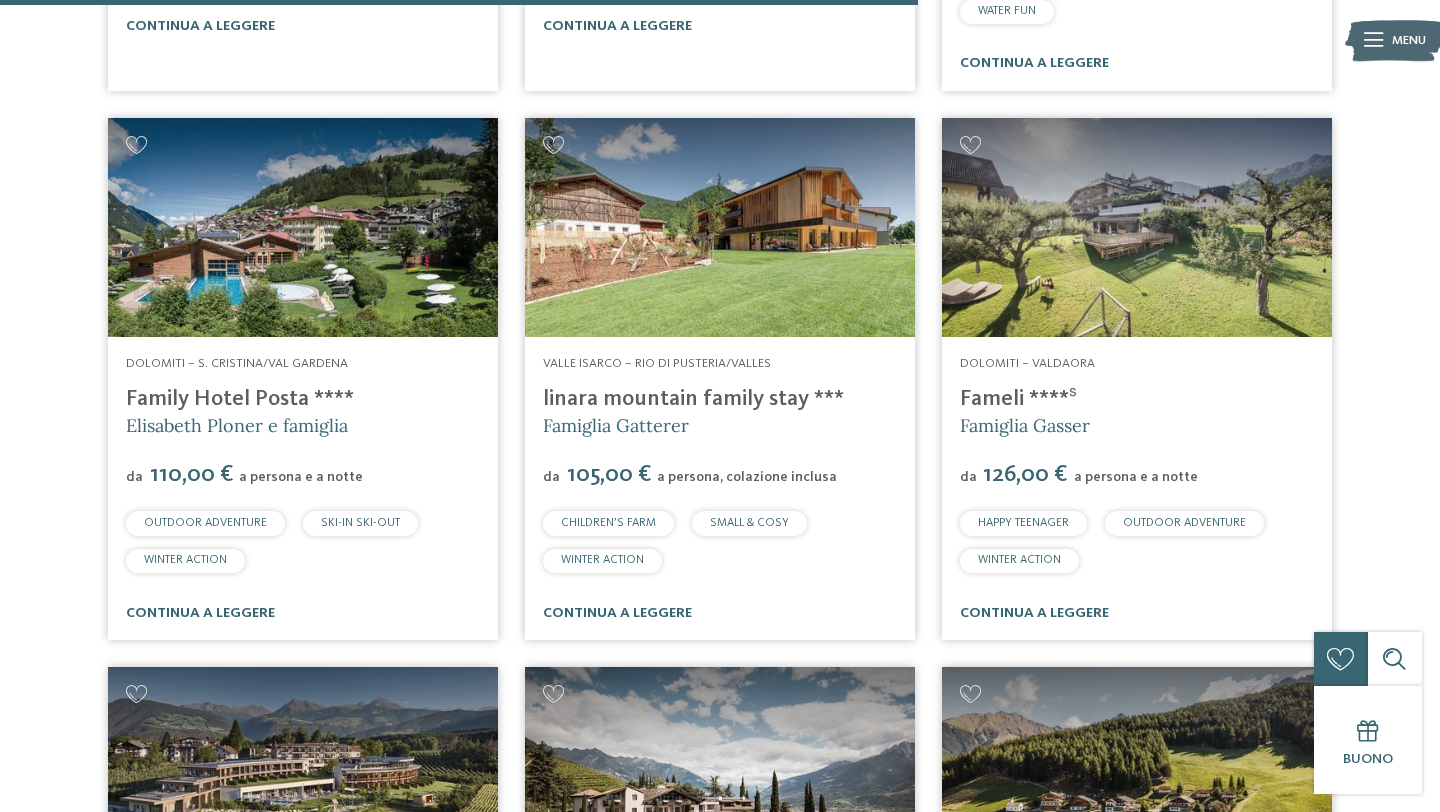 click on "Fameli ****ˢ" at bounding box center (1018, 399) 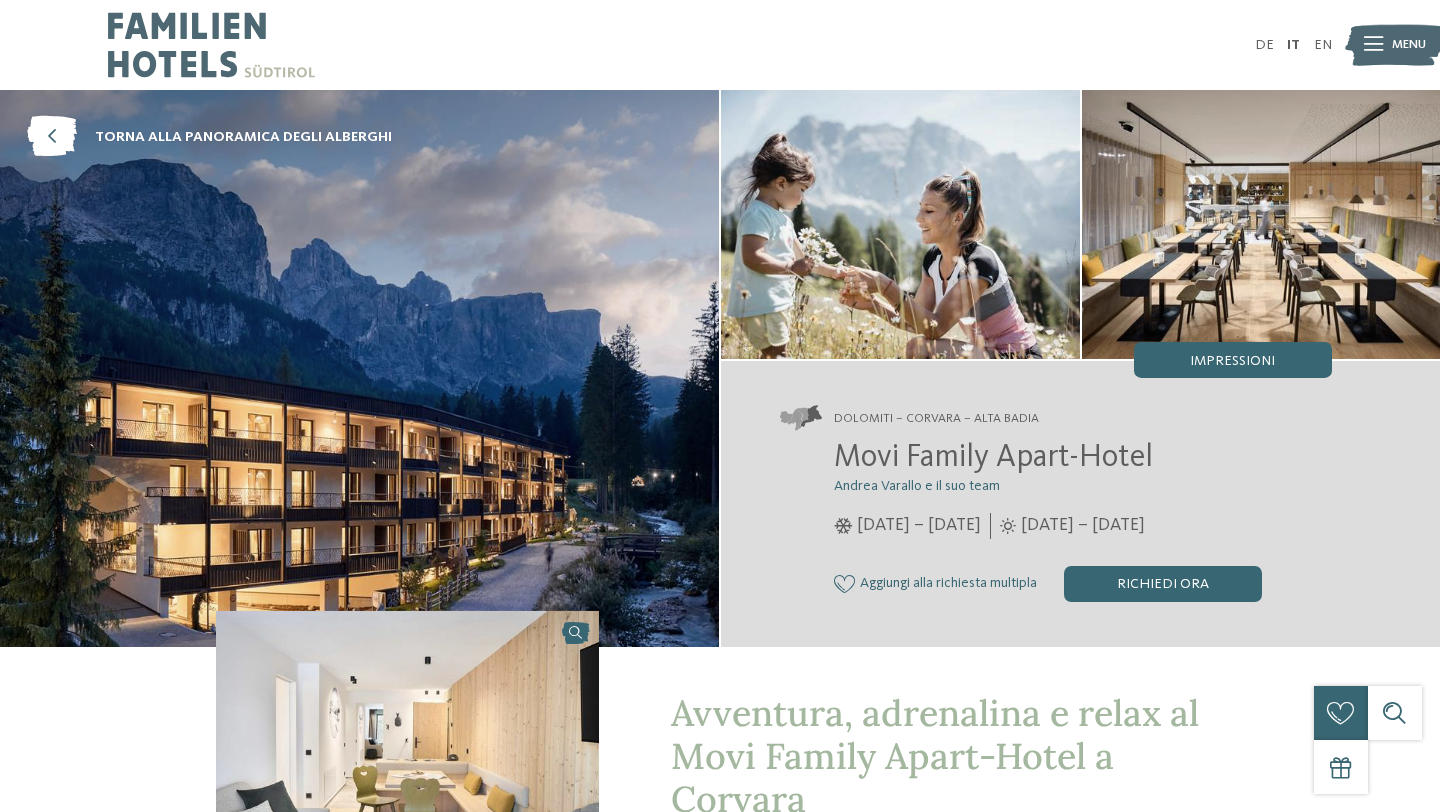 scroll, scrollTop: 0, scrollLeft: 0, axis: both 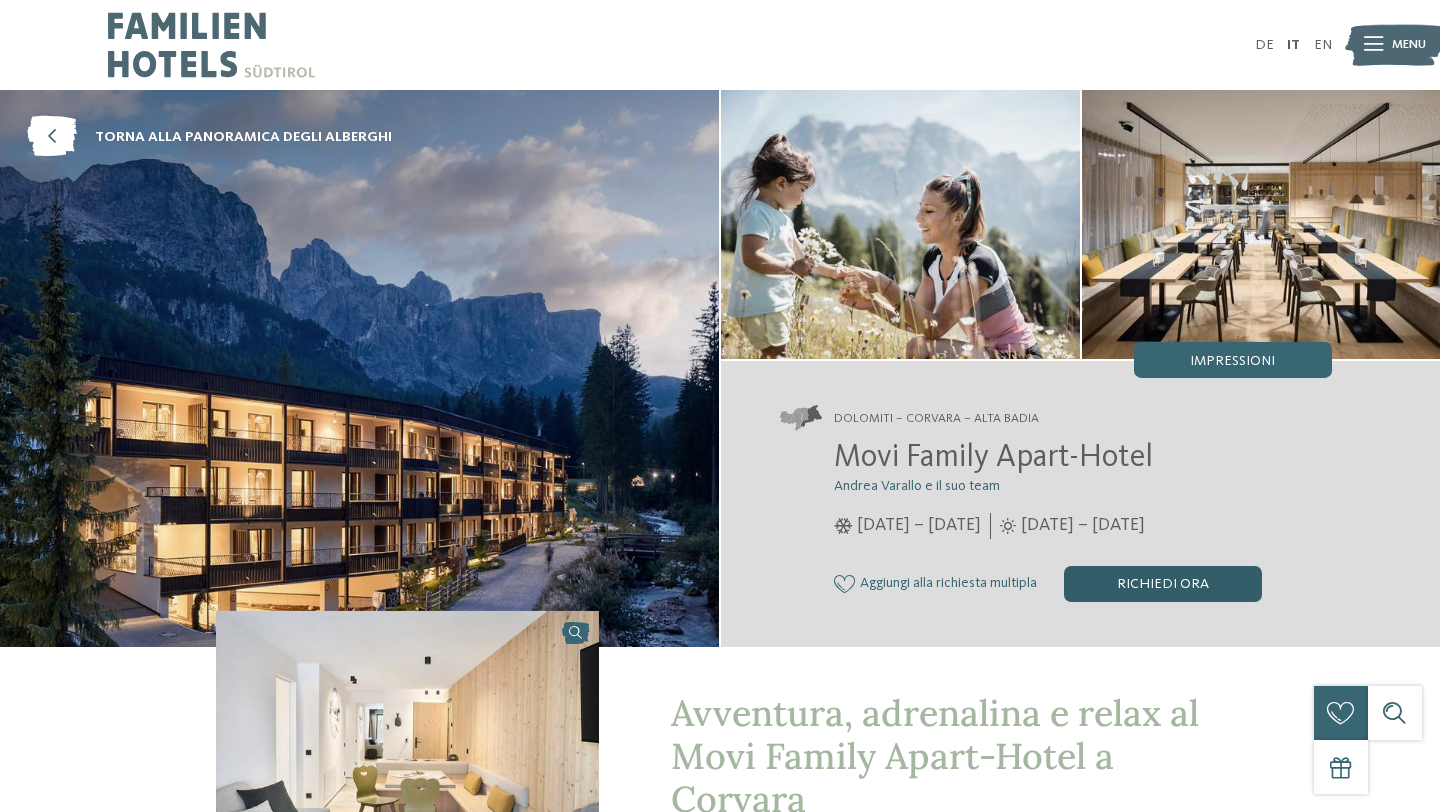 click on "Richiedi ora" at bounding box center [1163, 584] 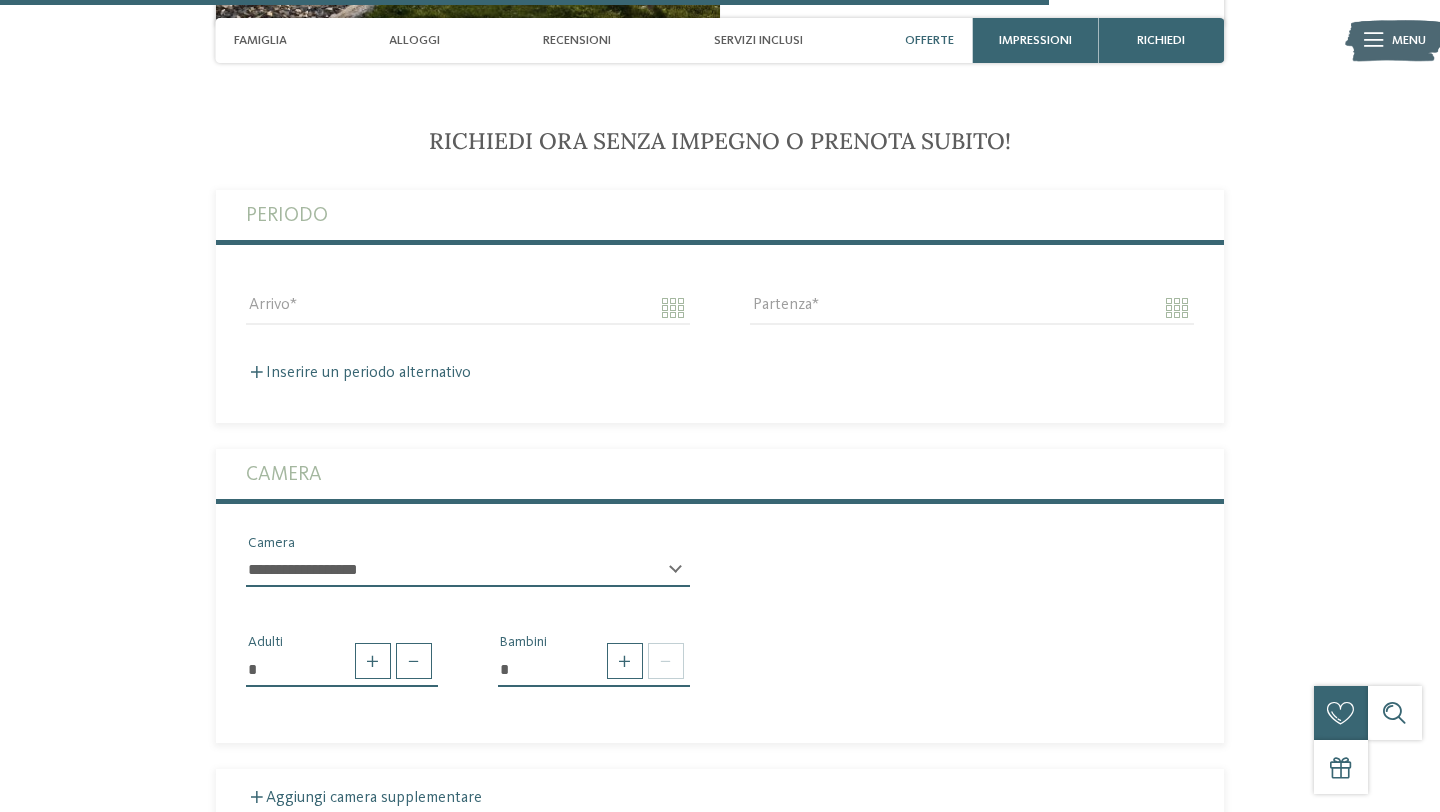 scroll, scrollTop: 4631, scrollLeft: 0, axis: vertical 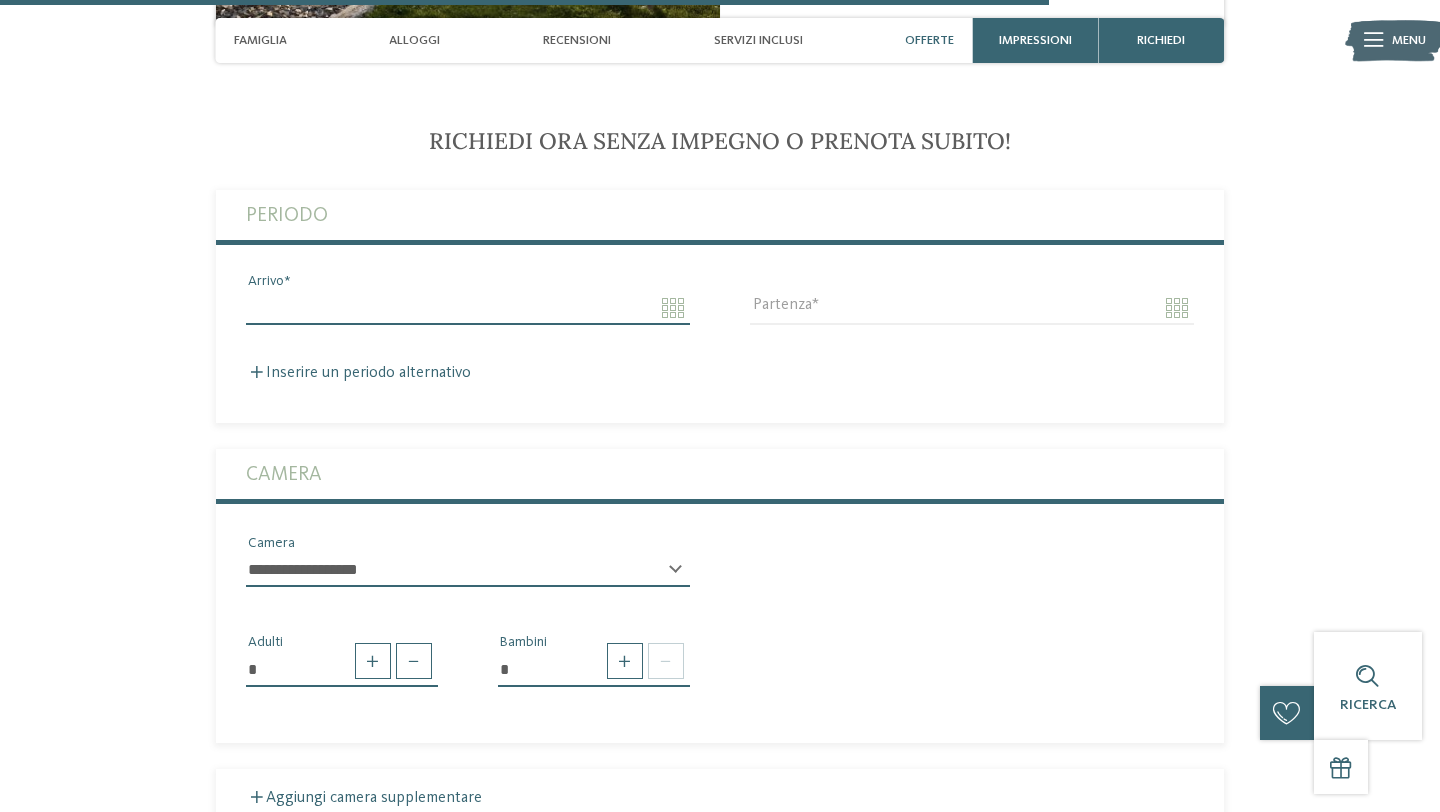 click on "Arrivo" at bounding box center (468, 308) 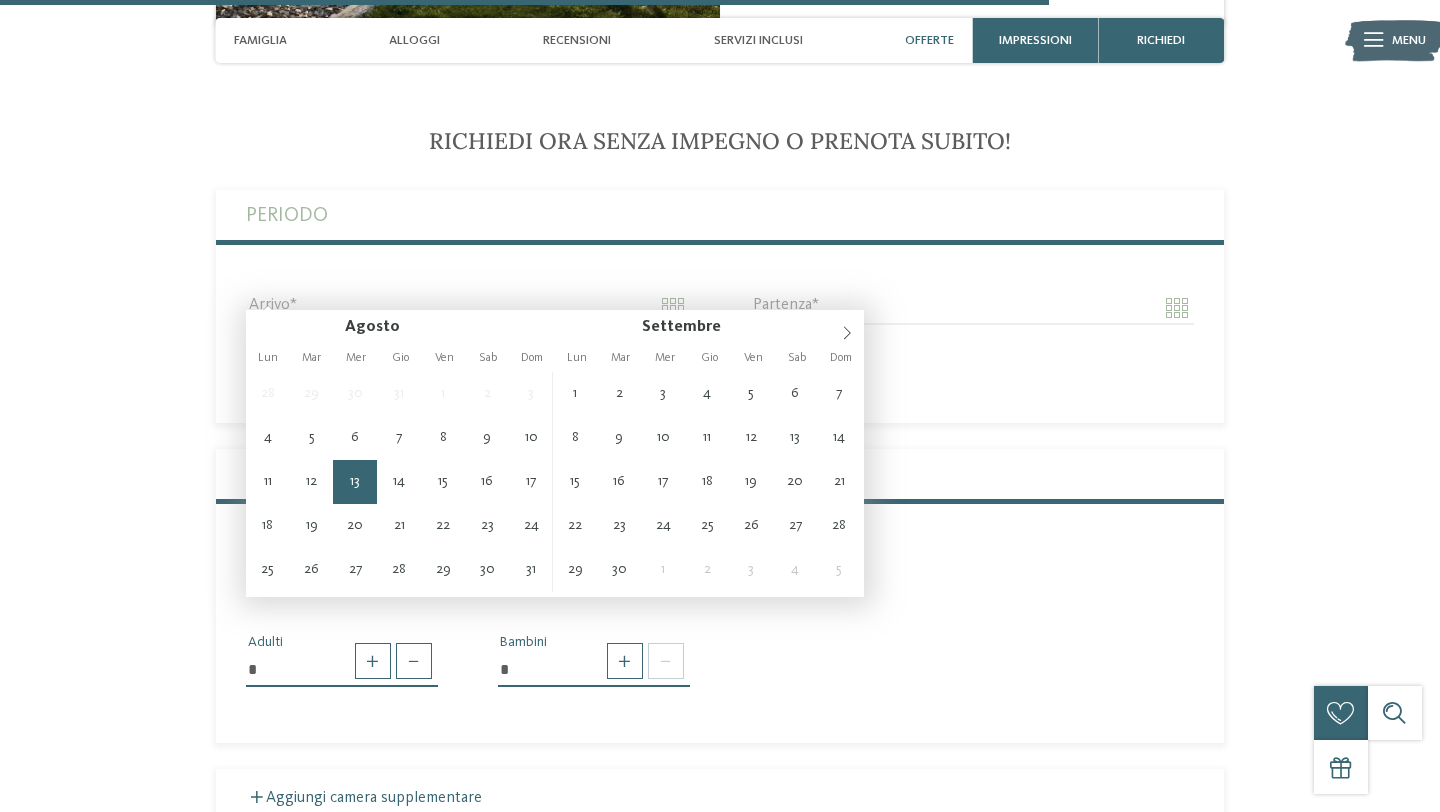 type on "**********" 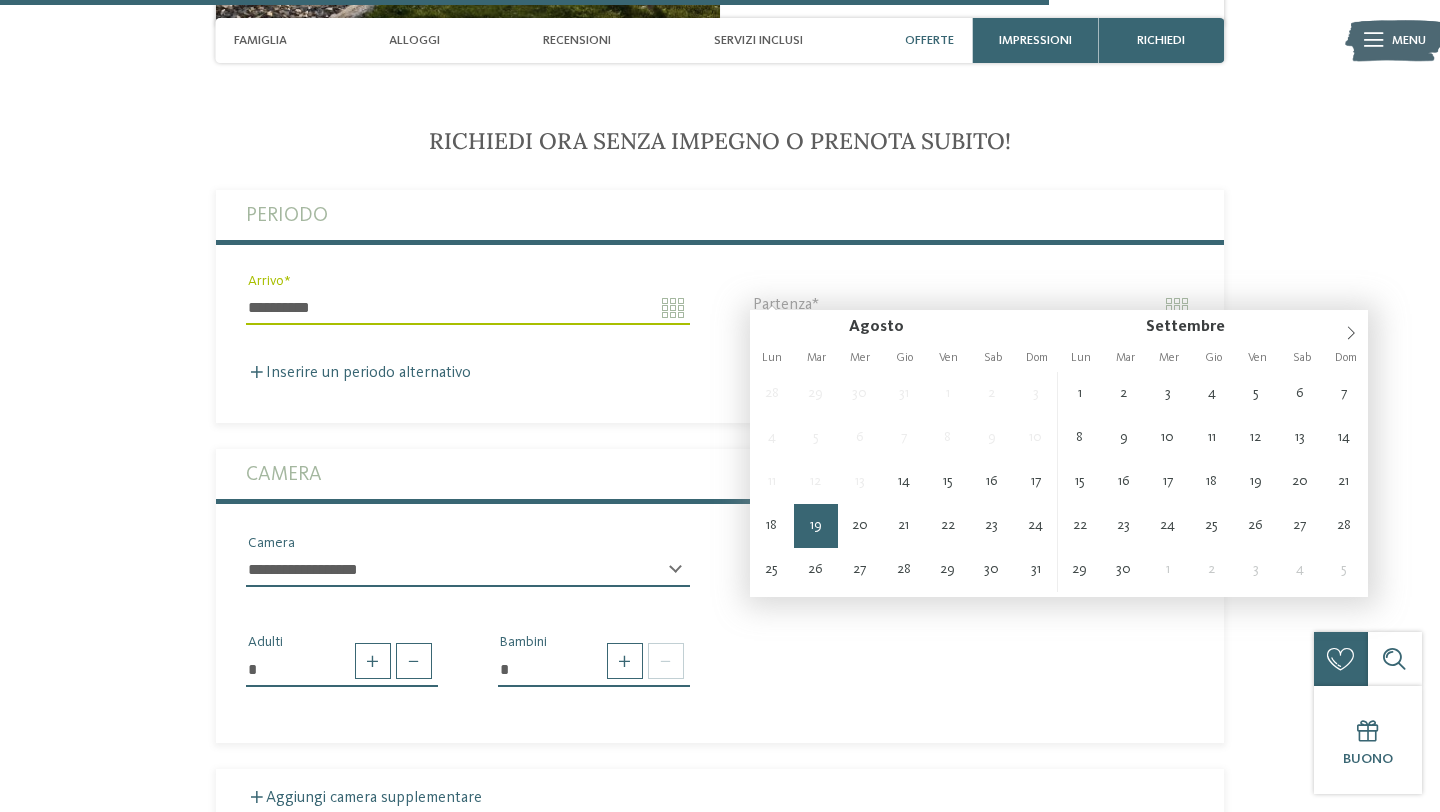 type on "**********" 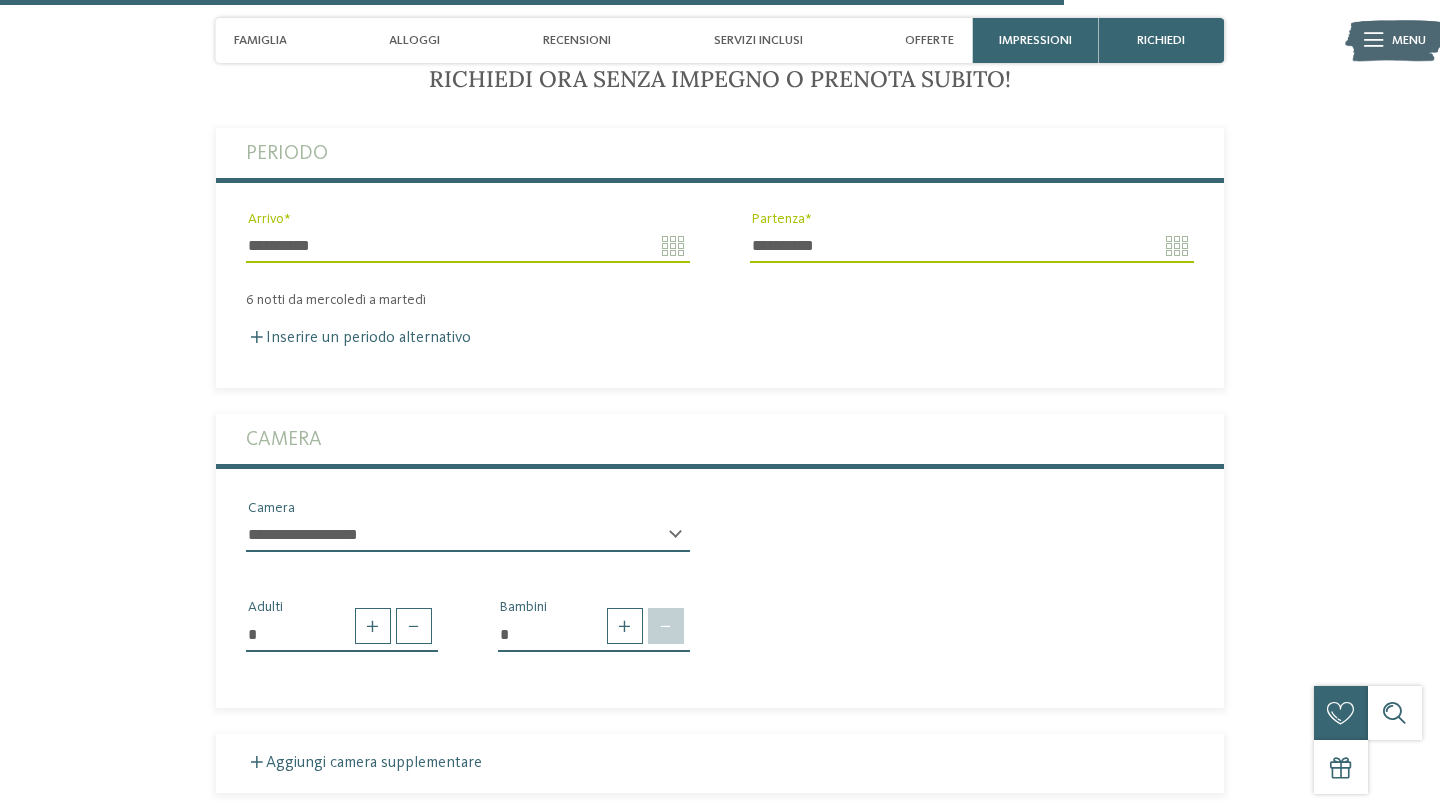 scroll, scrollTop: 4729, scrollLeft: 0, axis: vertical 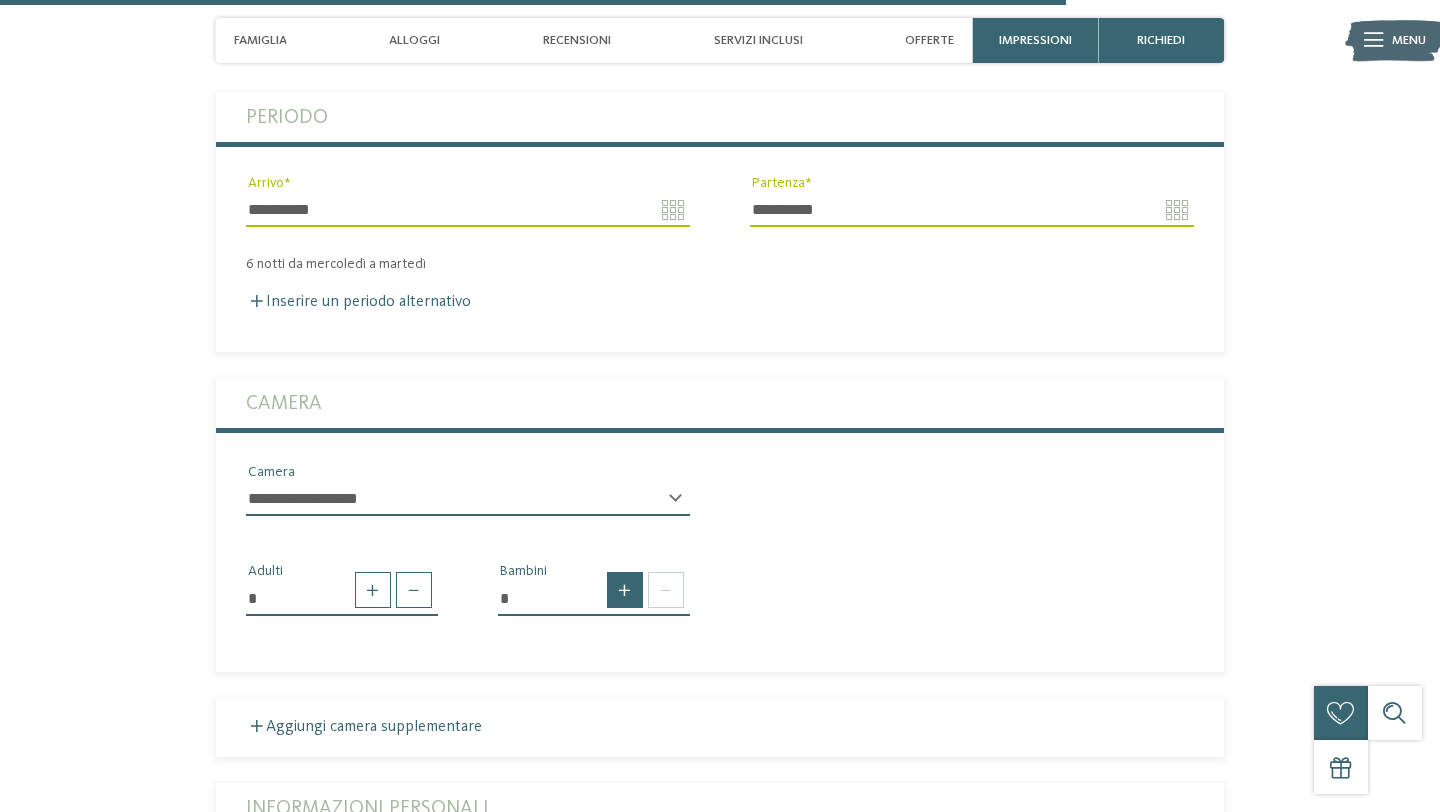 click at bounding box center [625, 590] 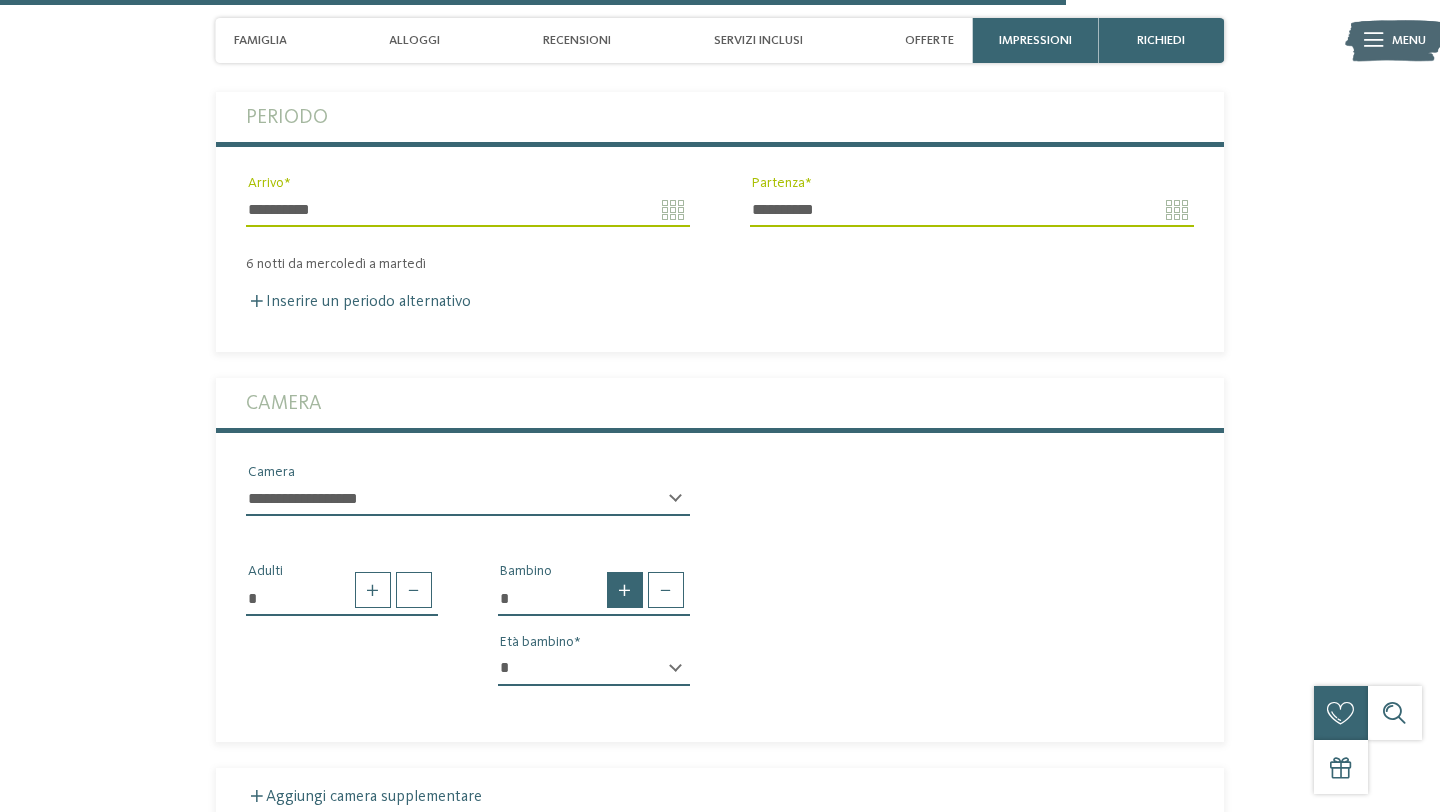 click at bounding box center (625, 590) 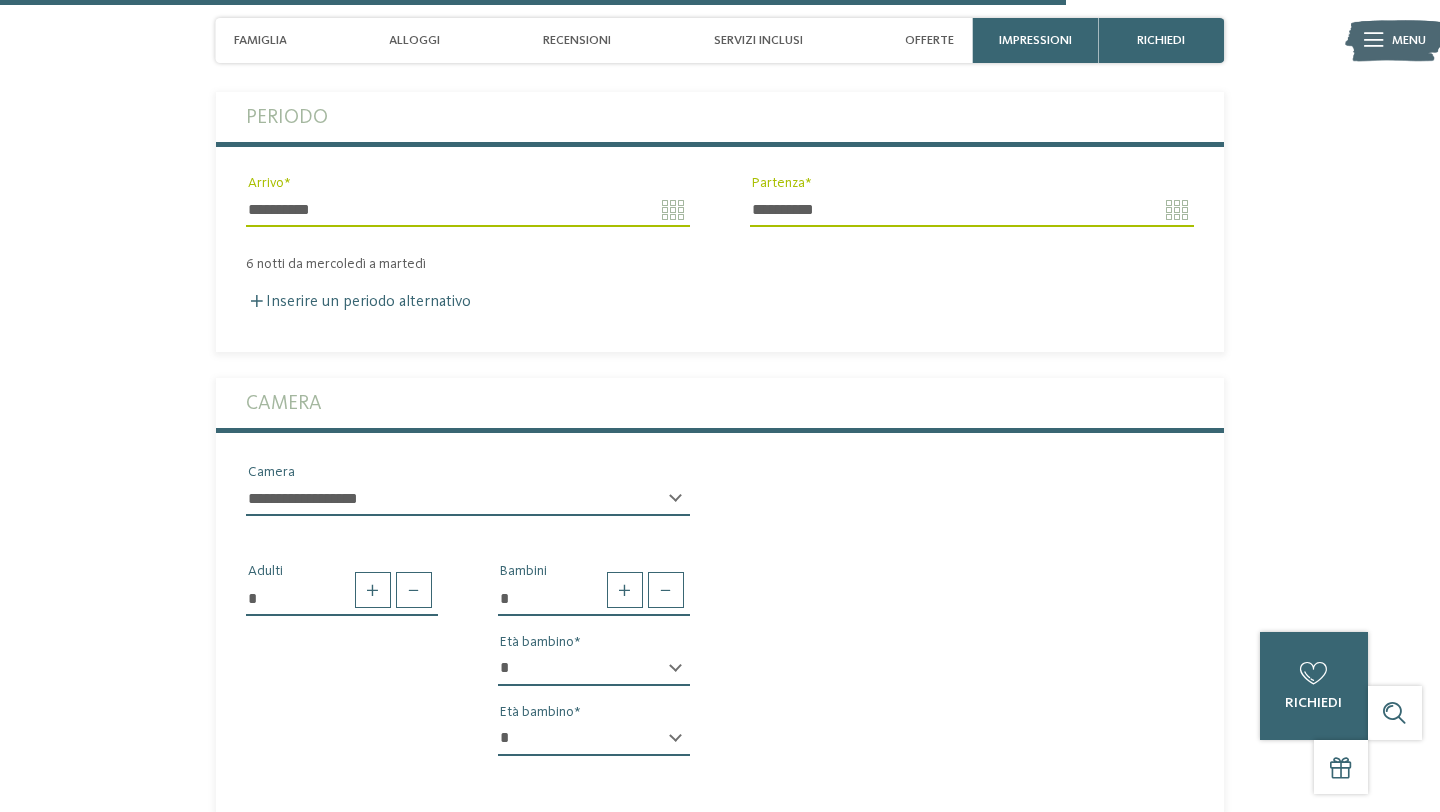 click on "* * * * * * * * * * * ** ** ** ** ** ** ** **     Età bambino" at bounding box center [594, 677] 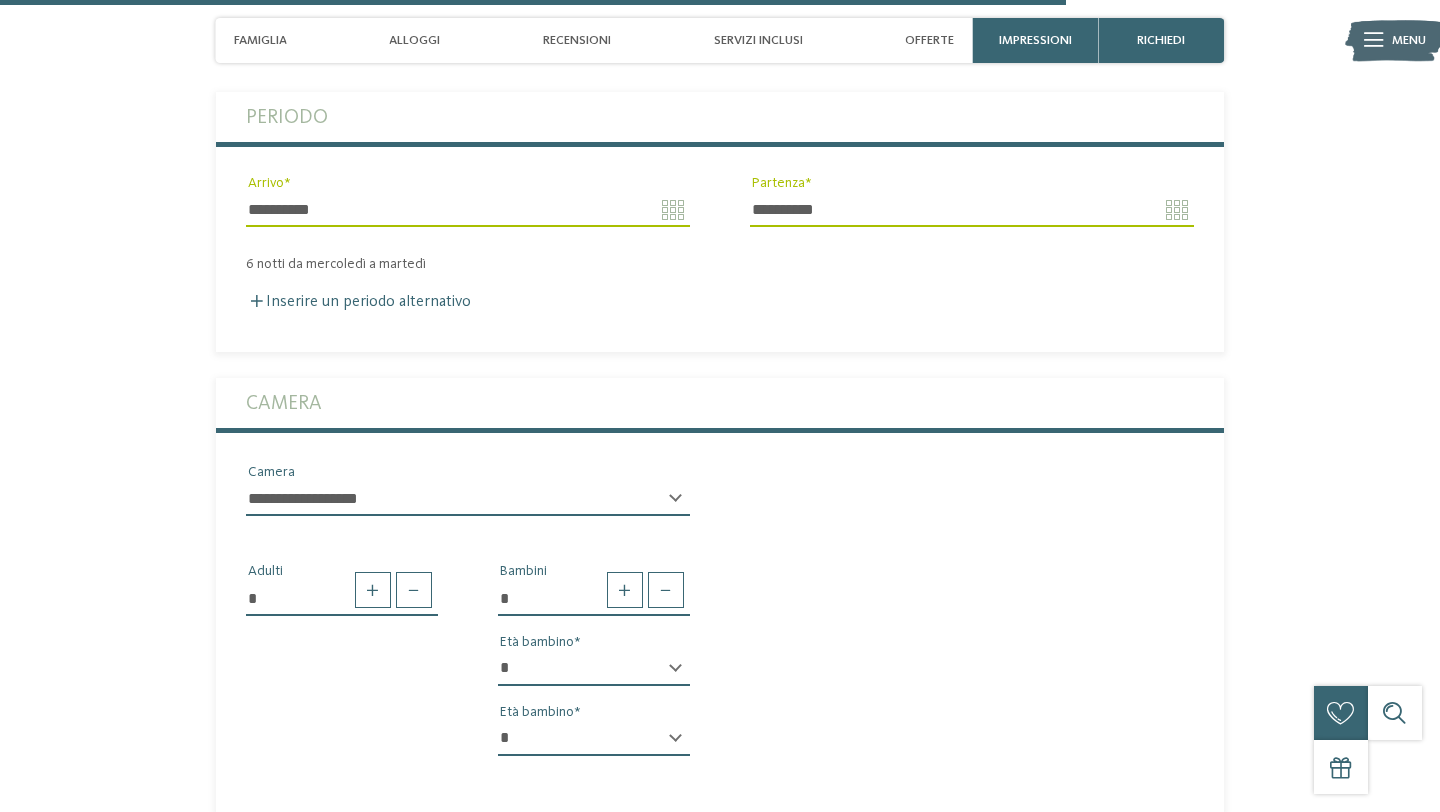 select on "*" 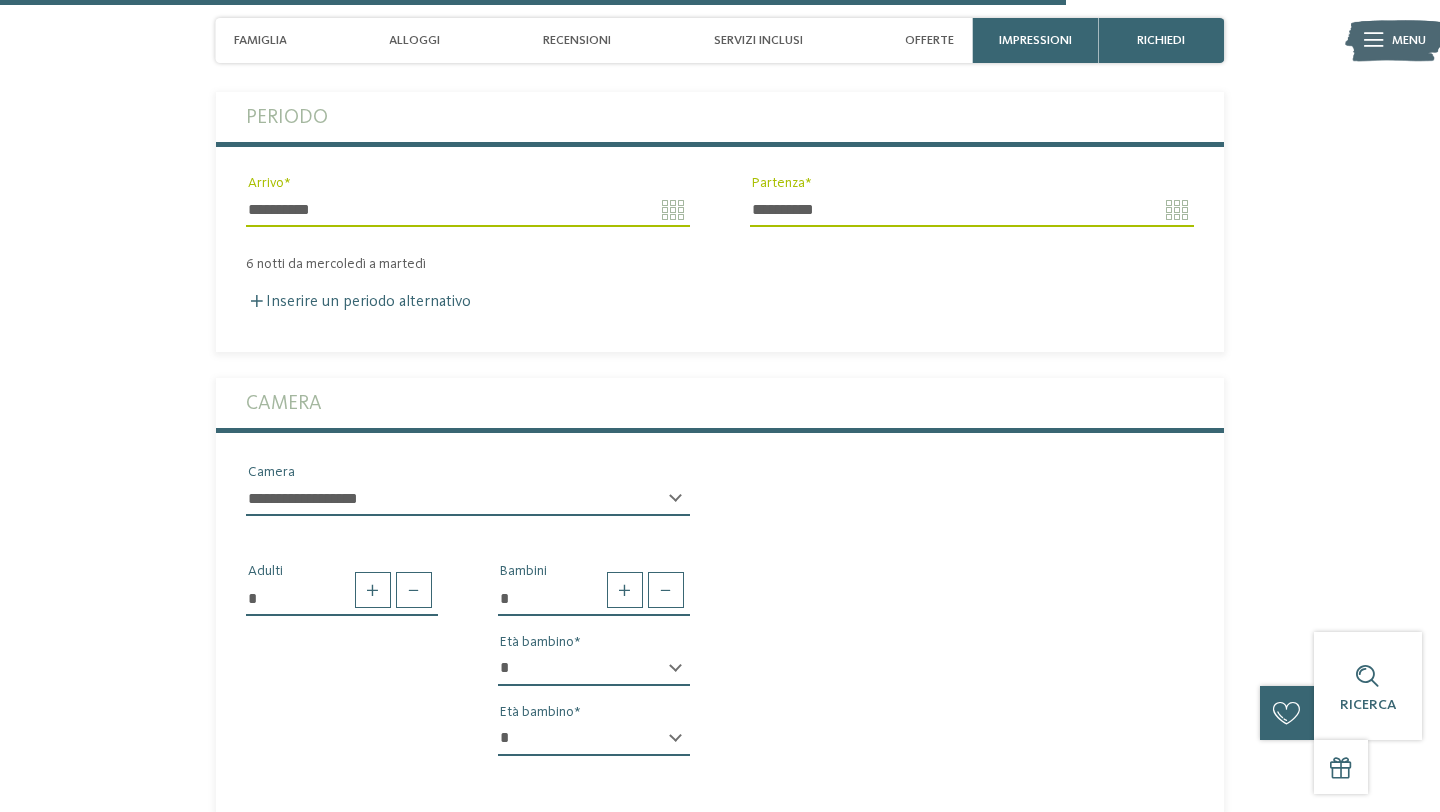 click on "* * * * * * * * * * * ** ** ** ** ** ** ** **" at bounding box center (594, 739) 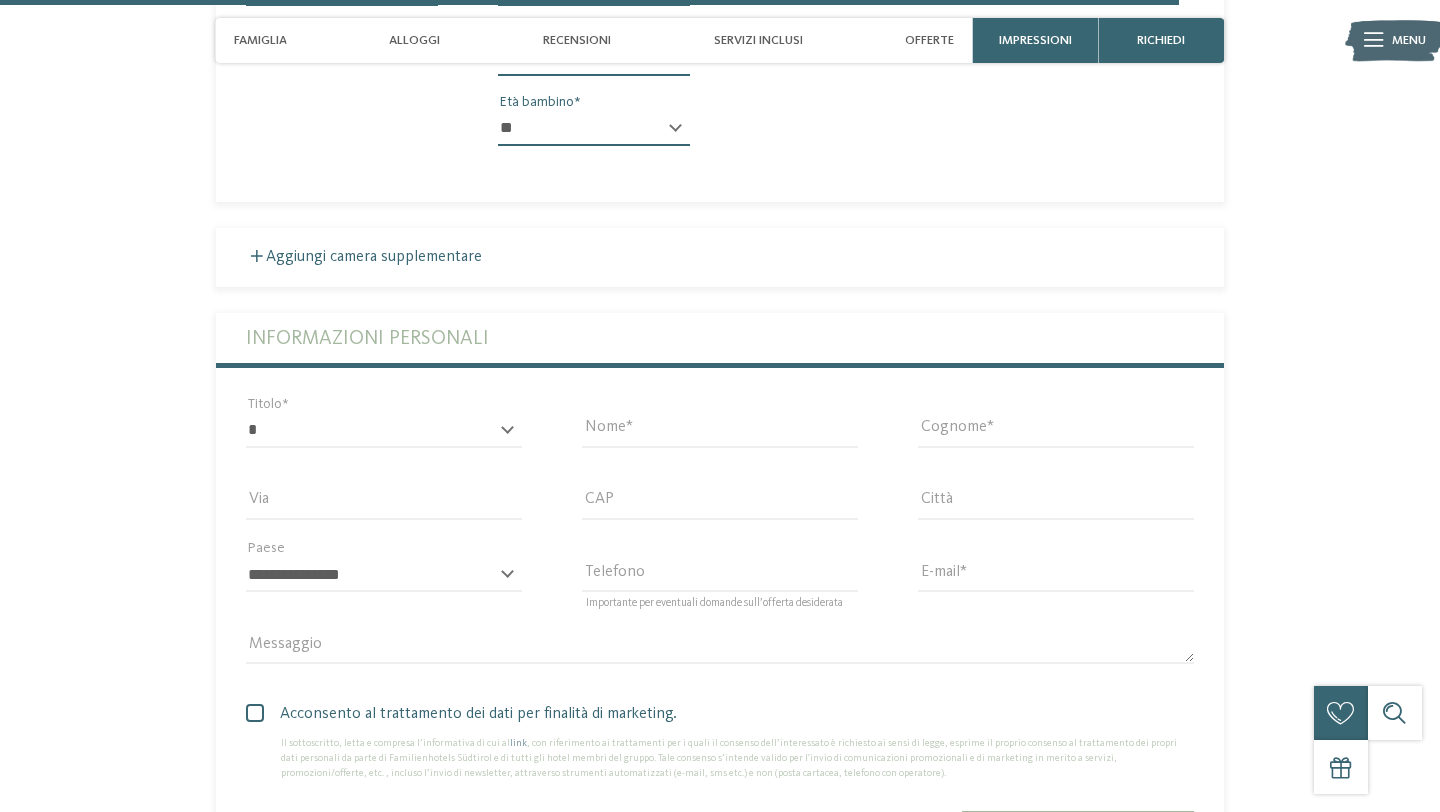 scroll, scrollTop: 5361, scrollLeft: 0, axis: vertical 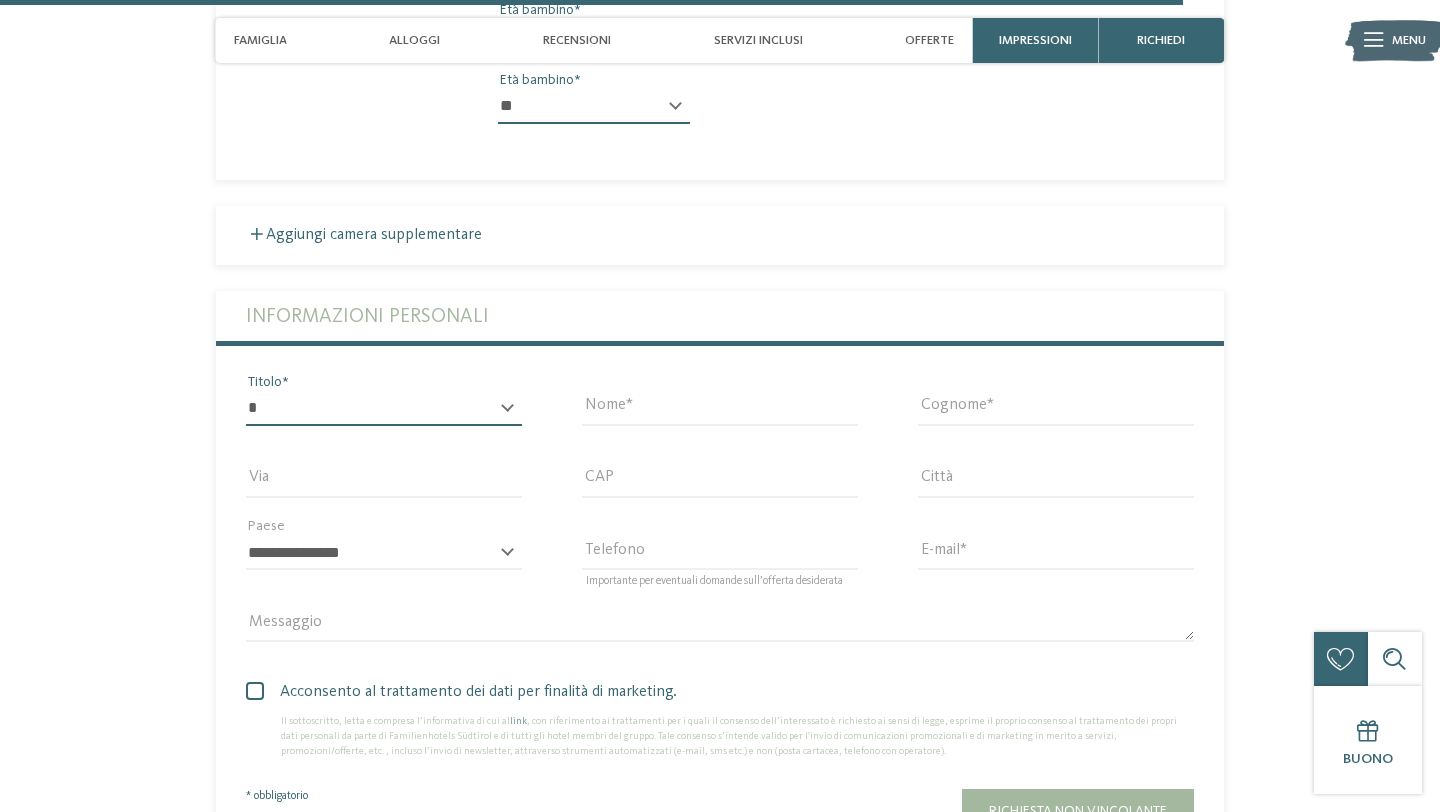 click on "* ****** ******* ******** ******" at bounding box center [384, 409] 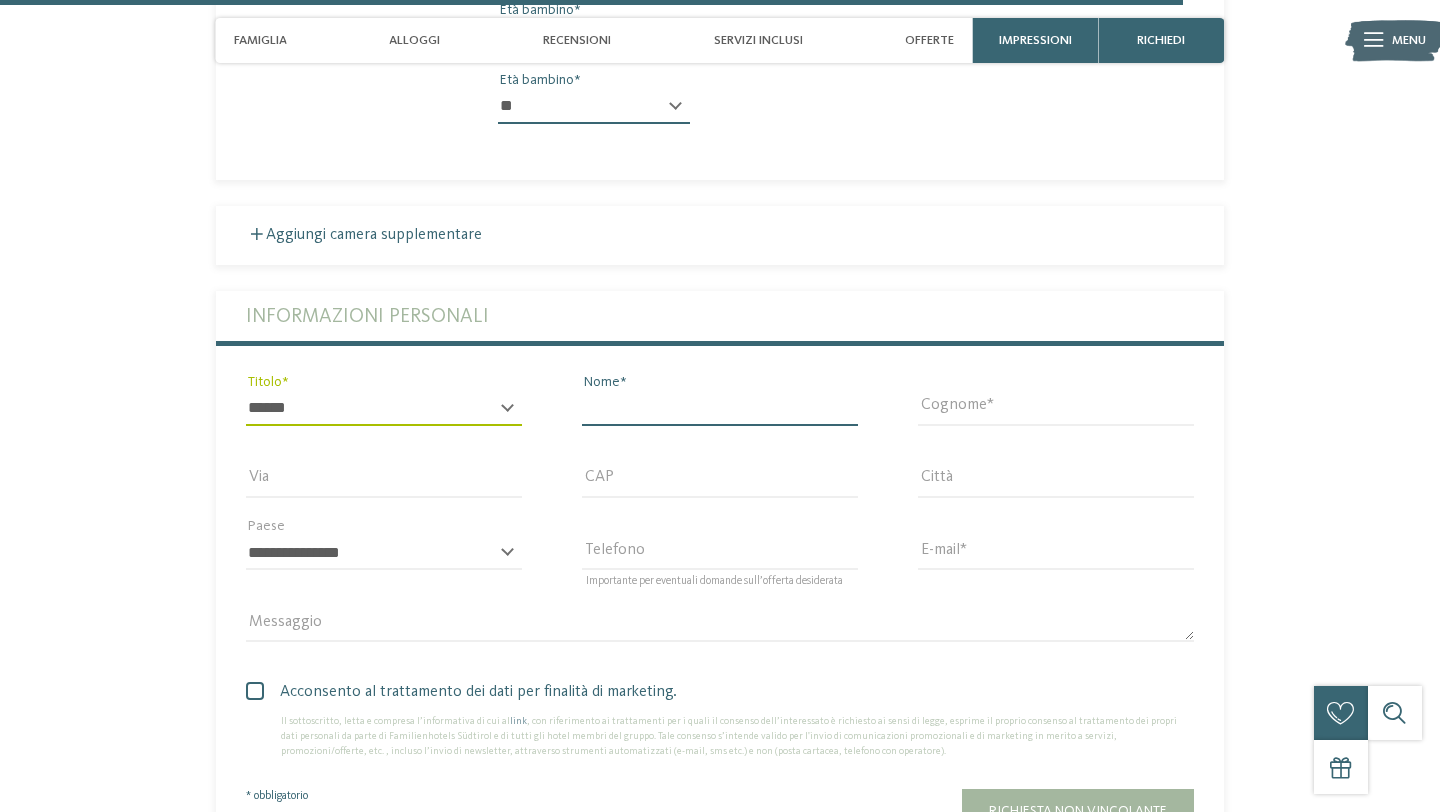 click on "Nome" at bounding box center [720, 409] 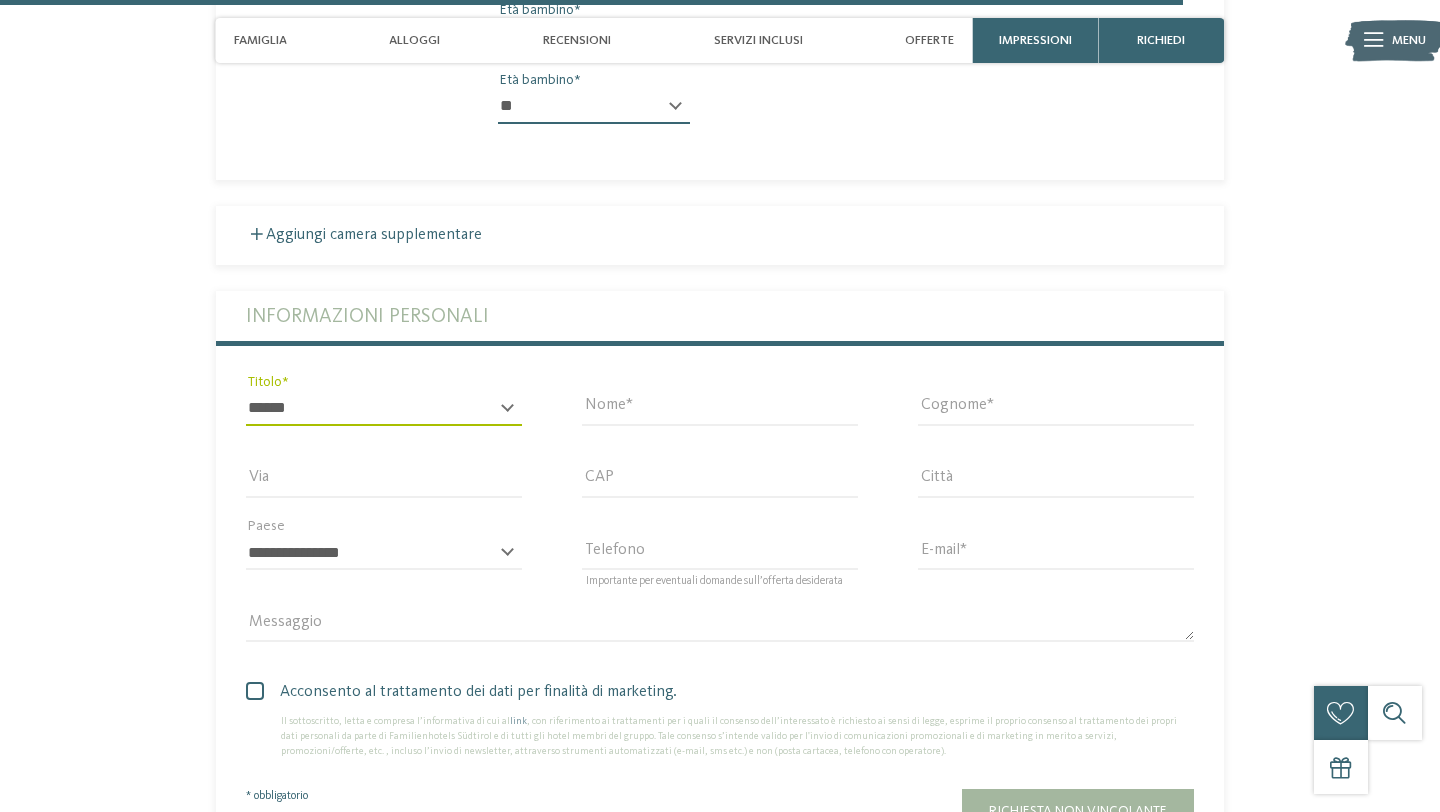 type on "********" 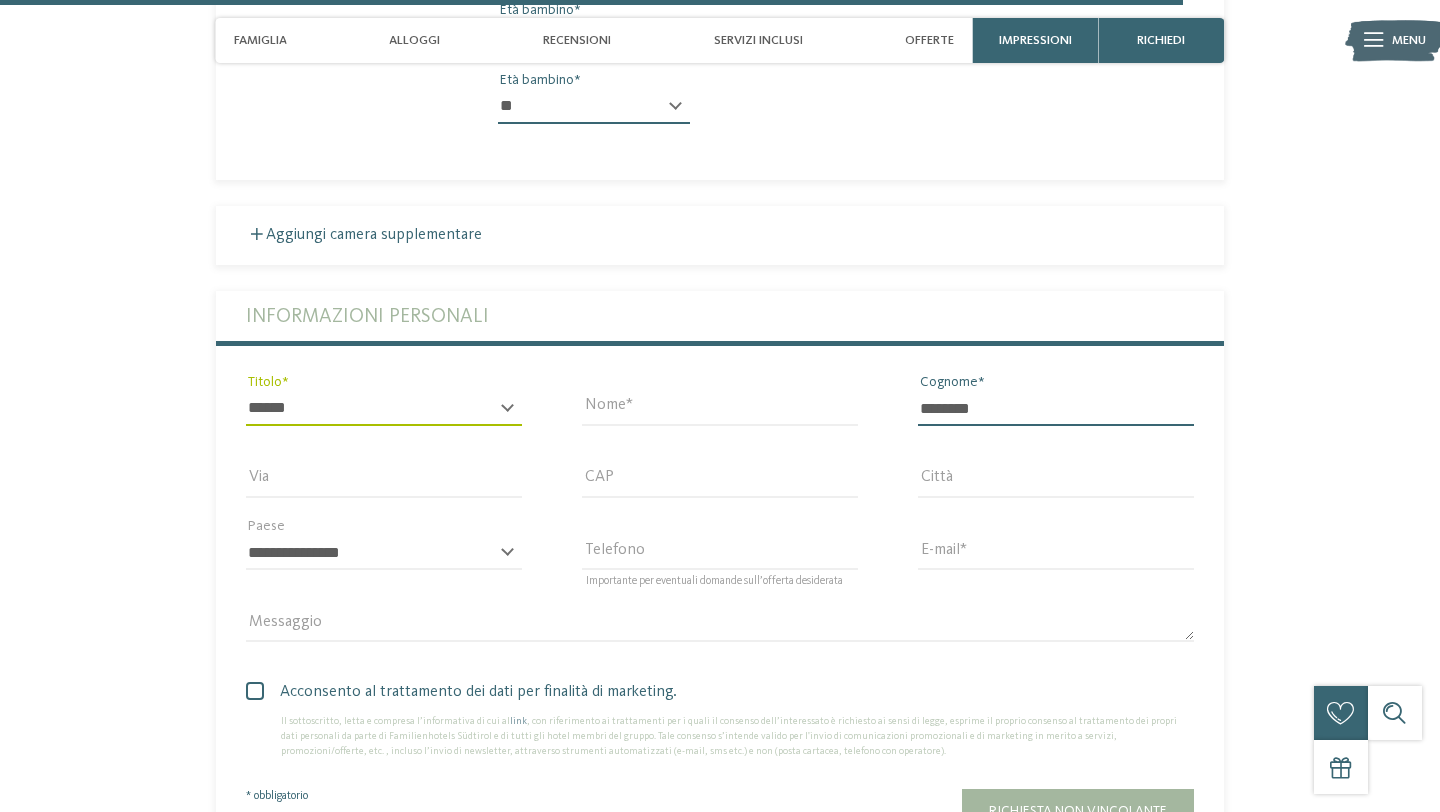 type on "********" 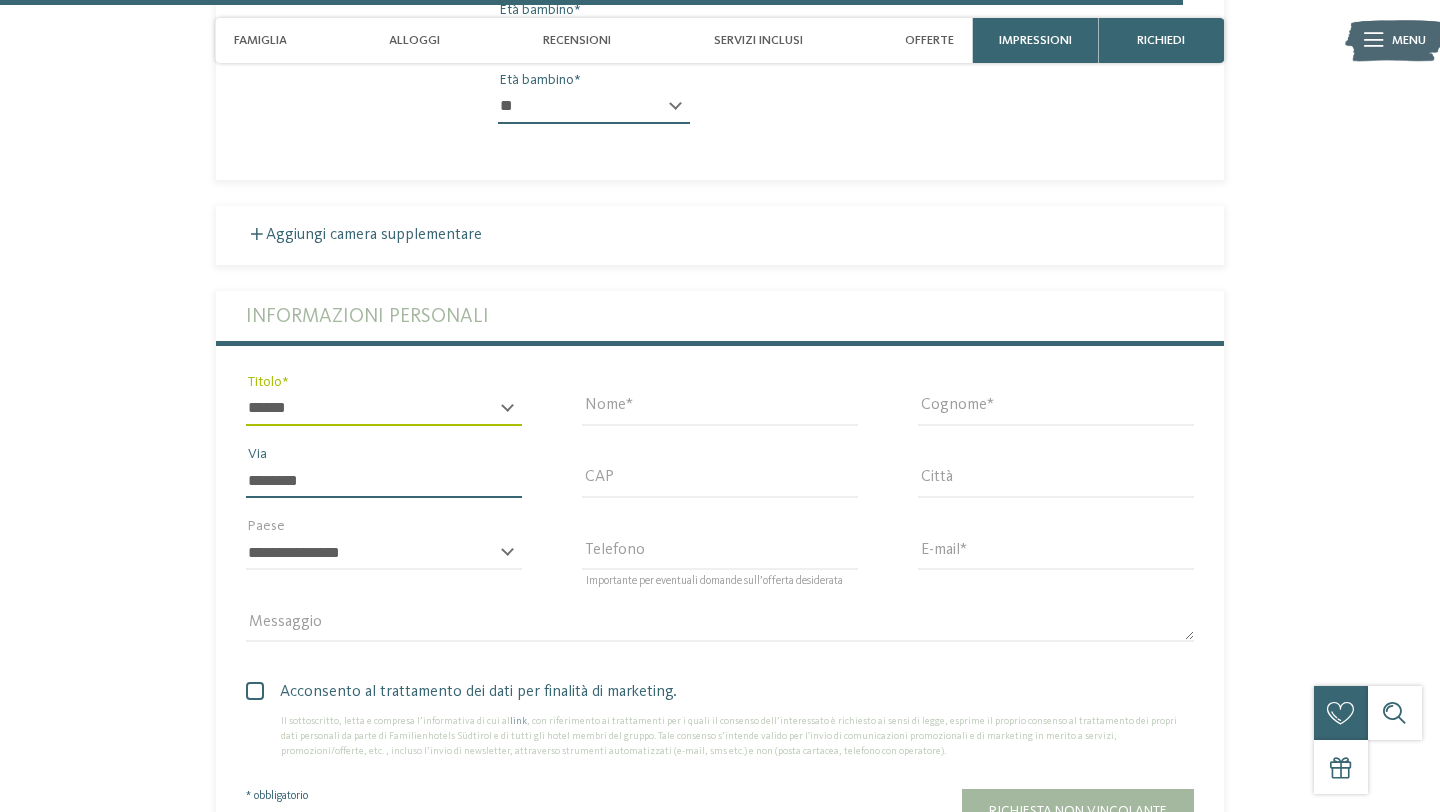 type on "*****" 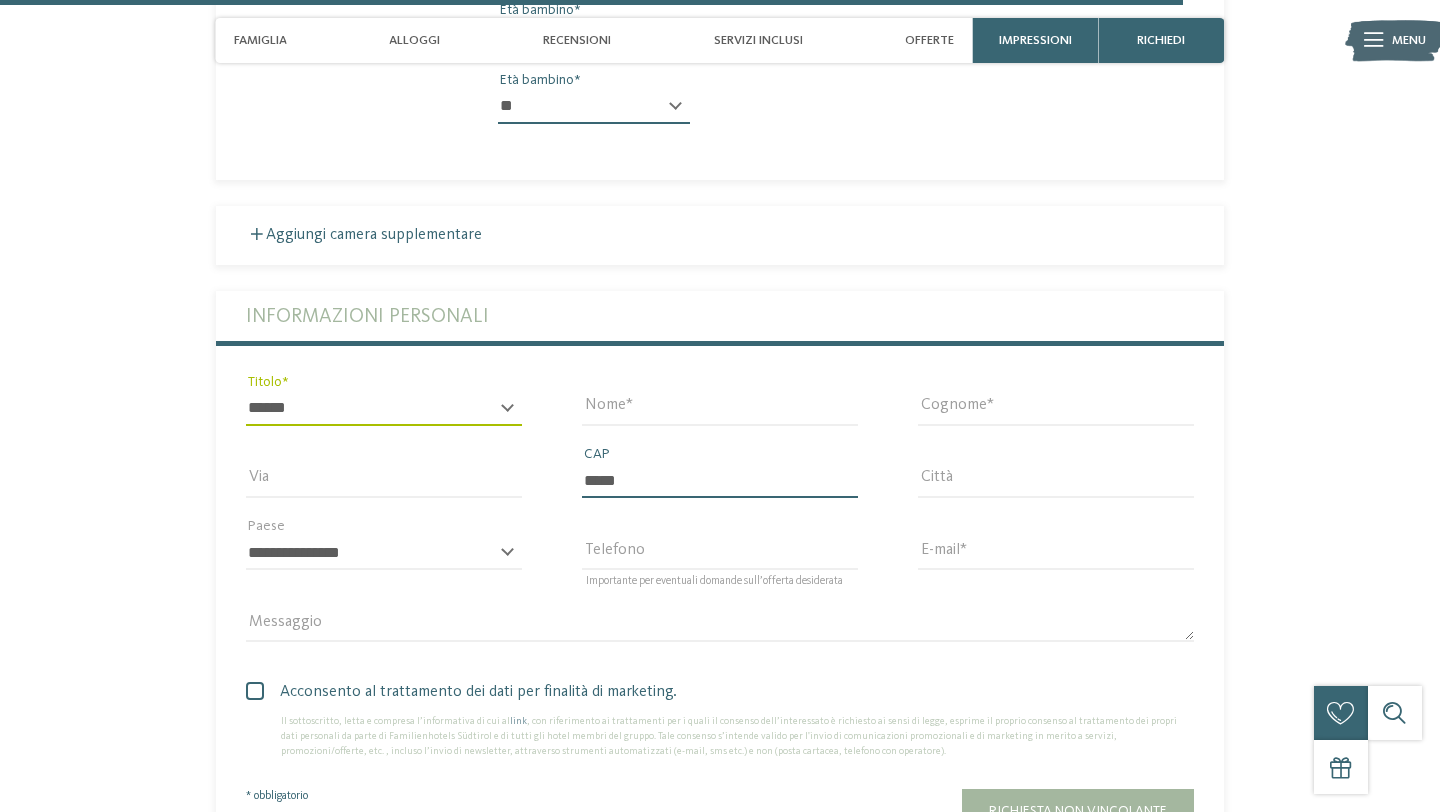 type on "*******" 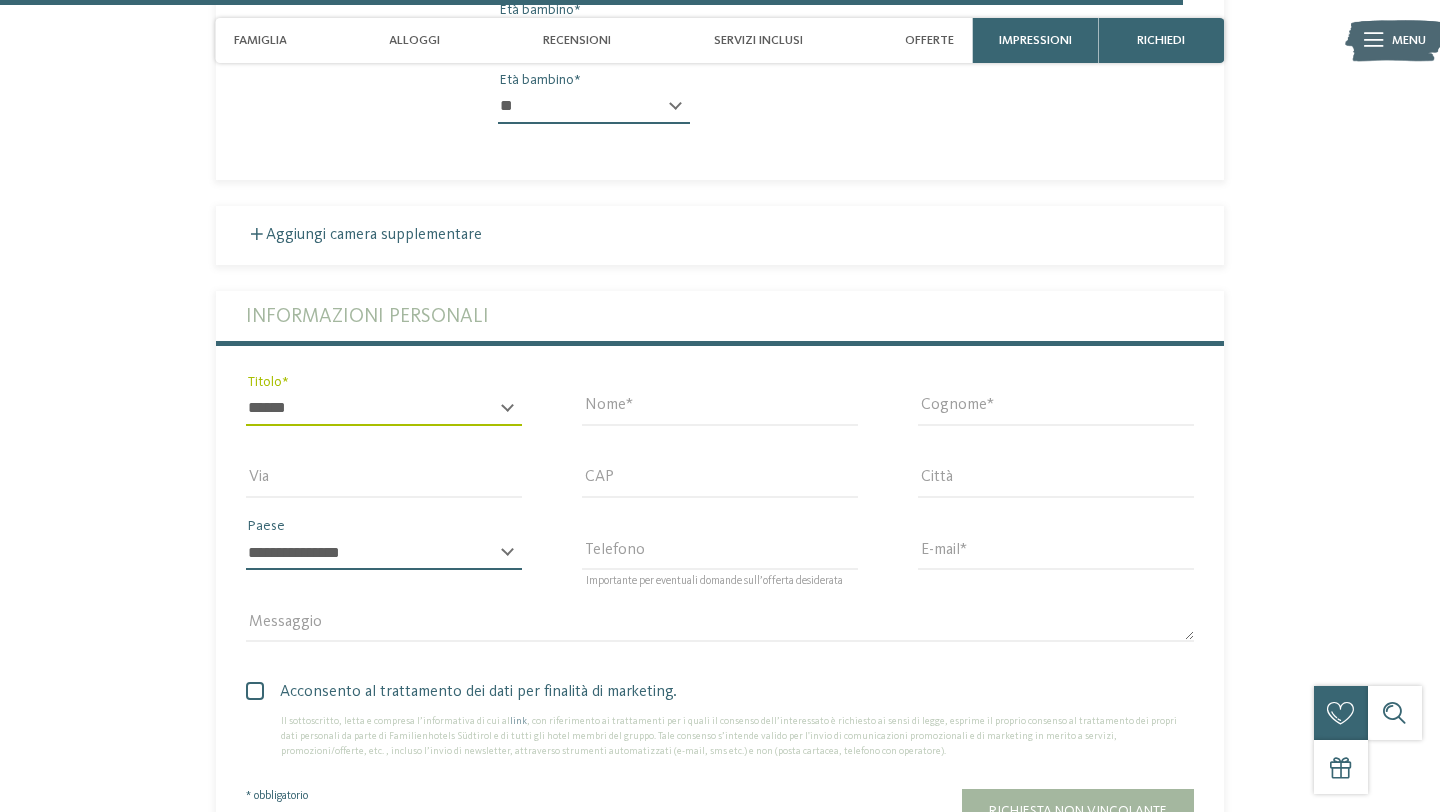select on "**" 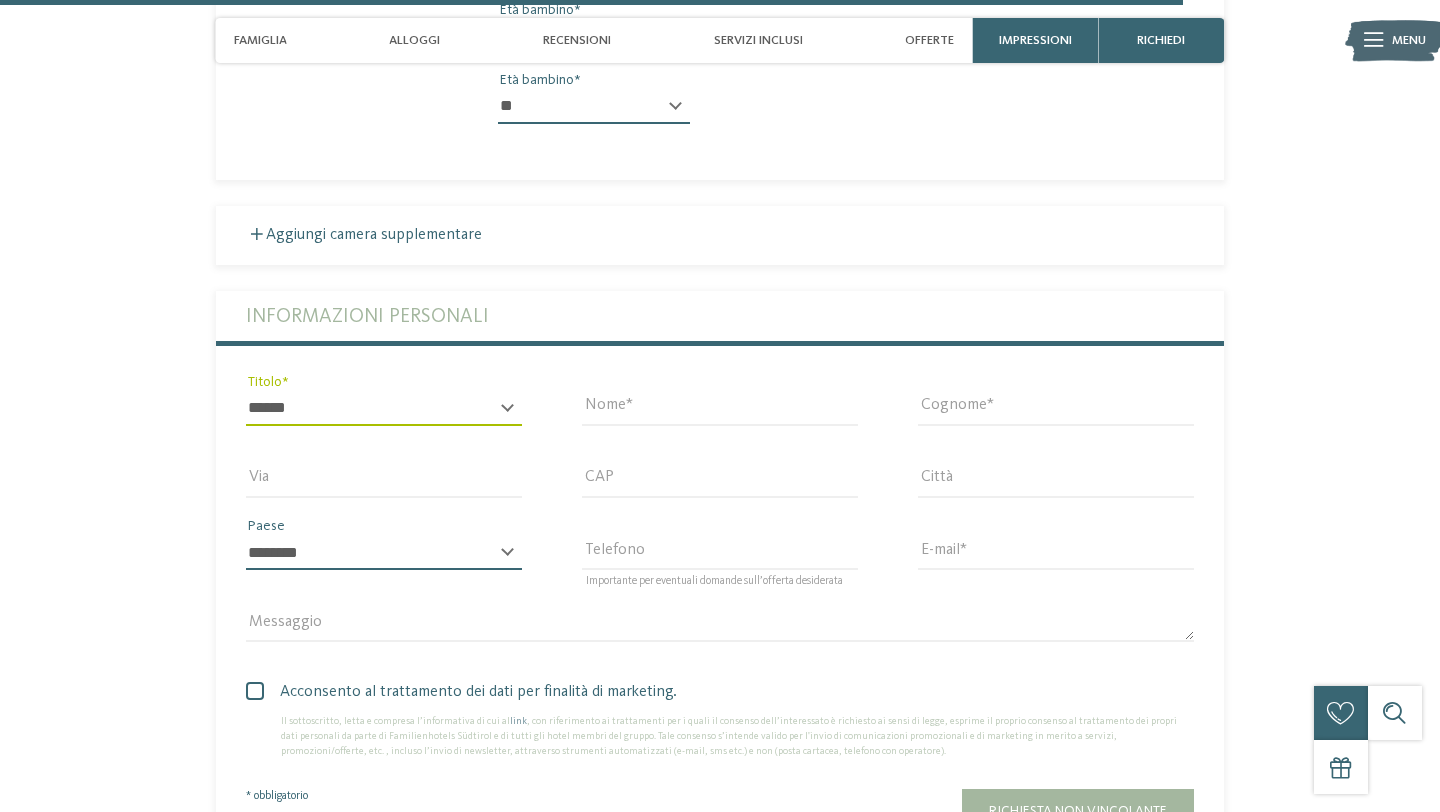 type on "**********" 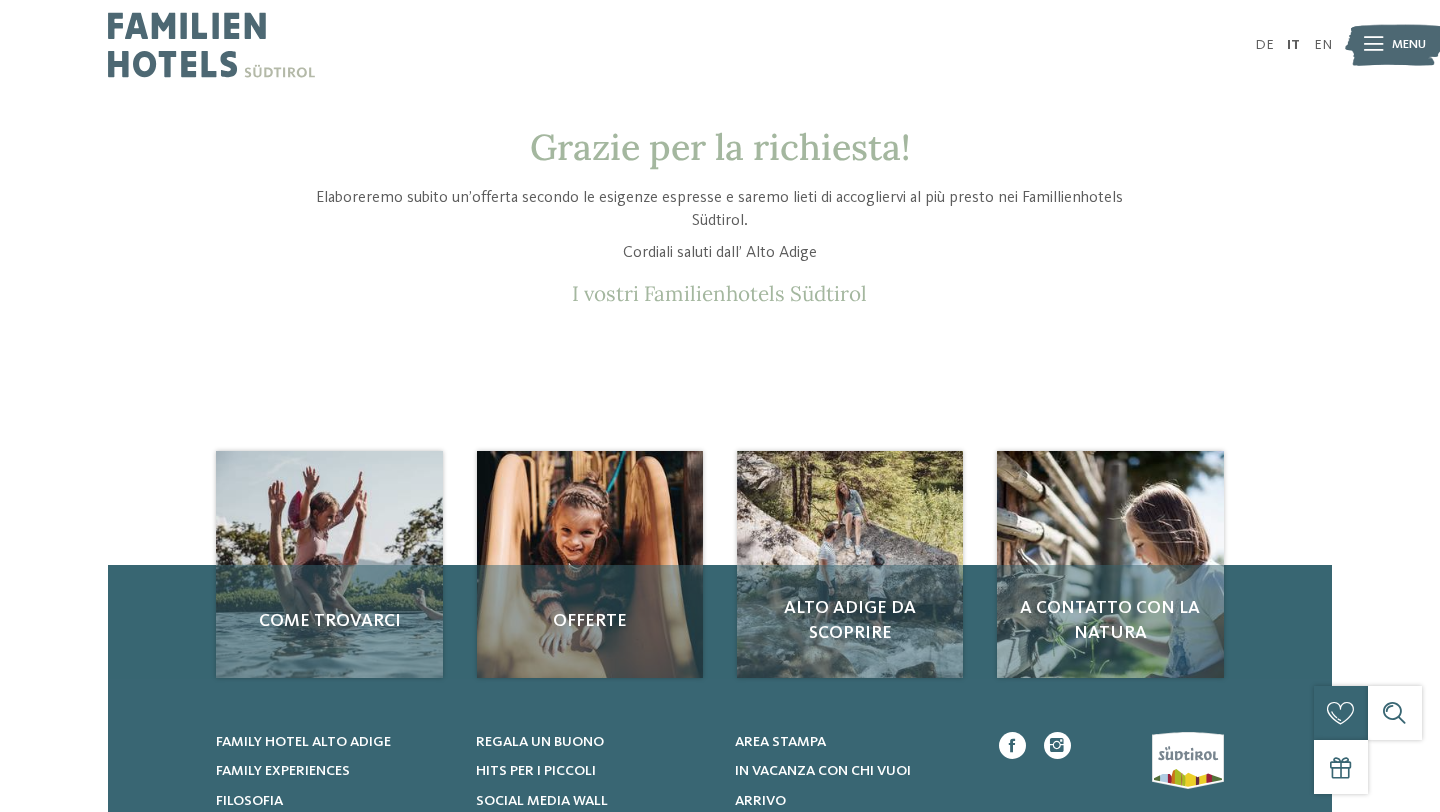 scroll, scrollTop: 0, scrollLeft: 0, axis: both 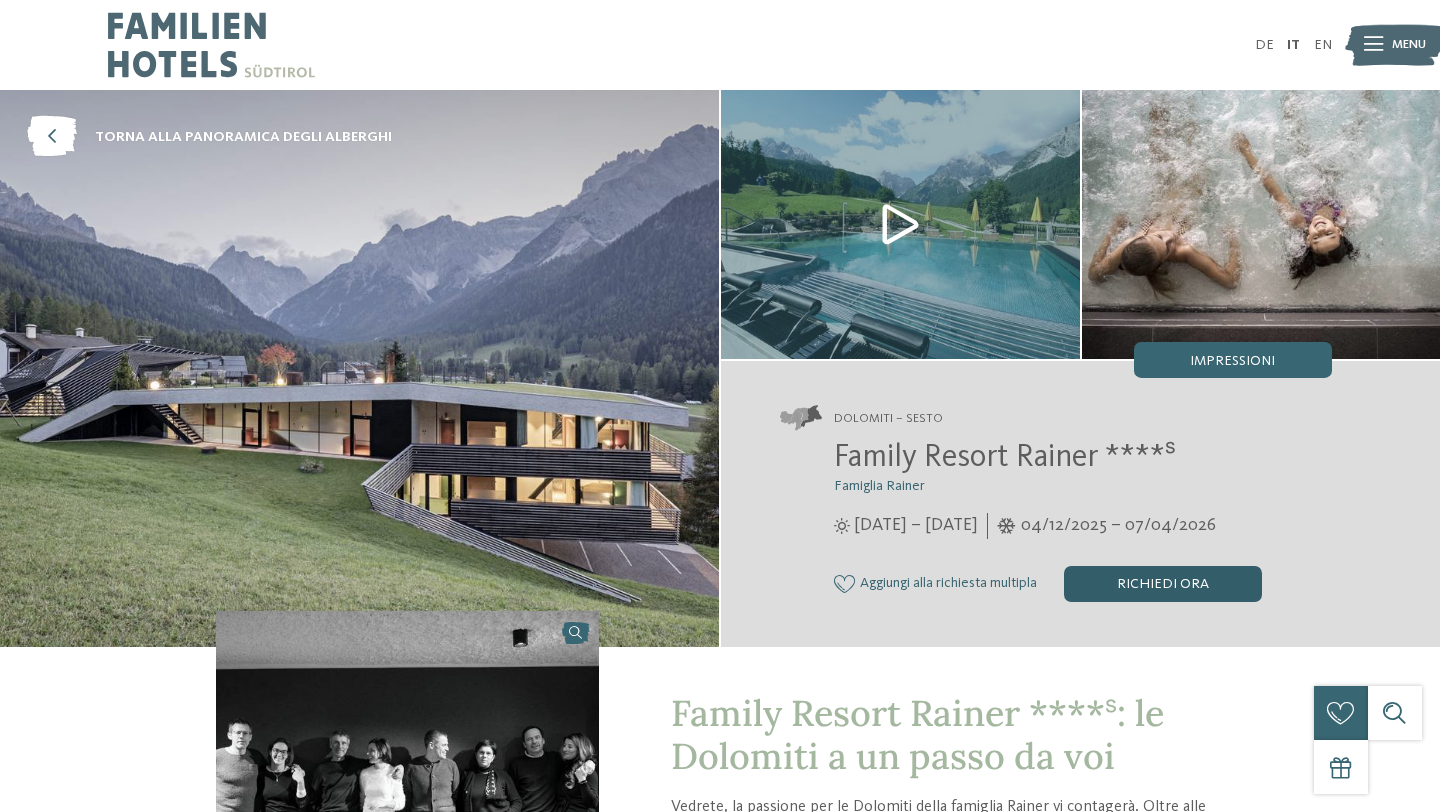 click on "Richiedi ora" at bounding box center (1163, 584) 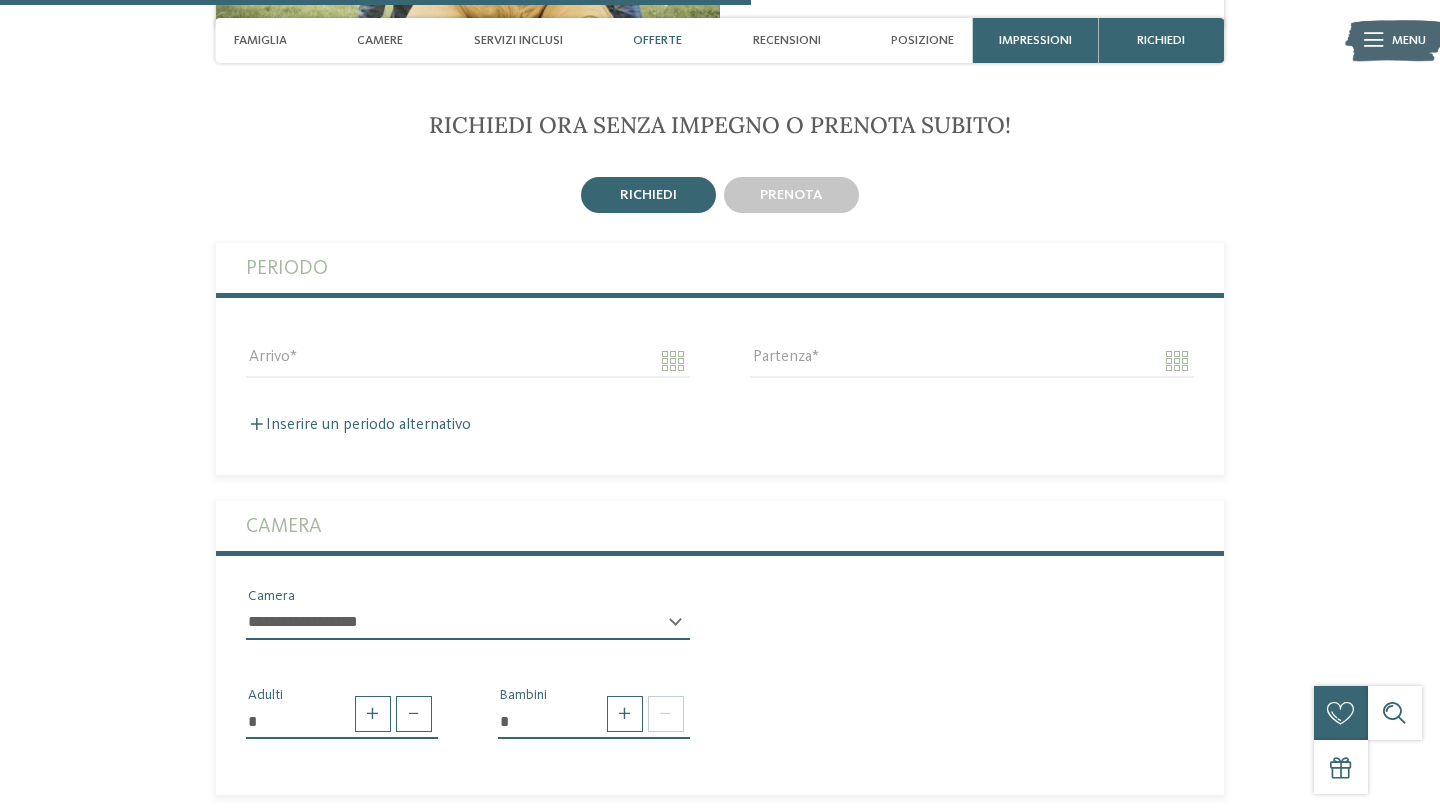 scroll, scrollTop: 2866, scrollLeft: 0, axis: vertical 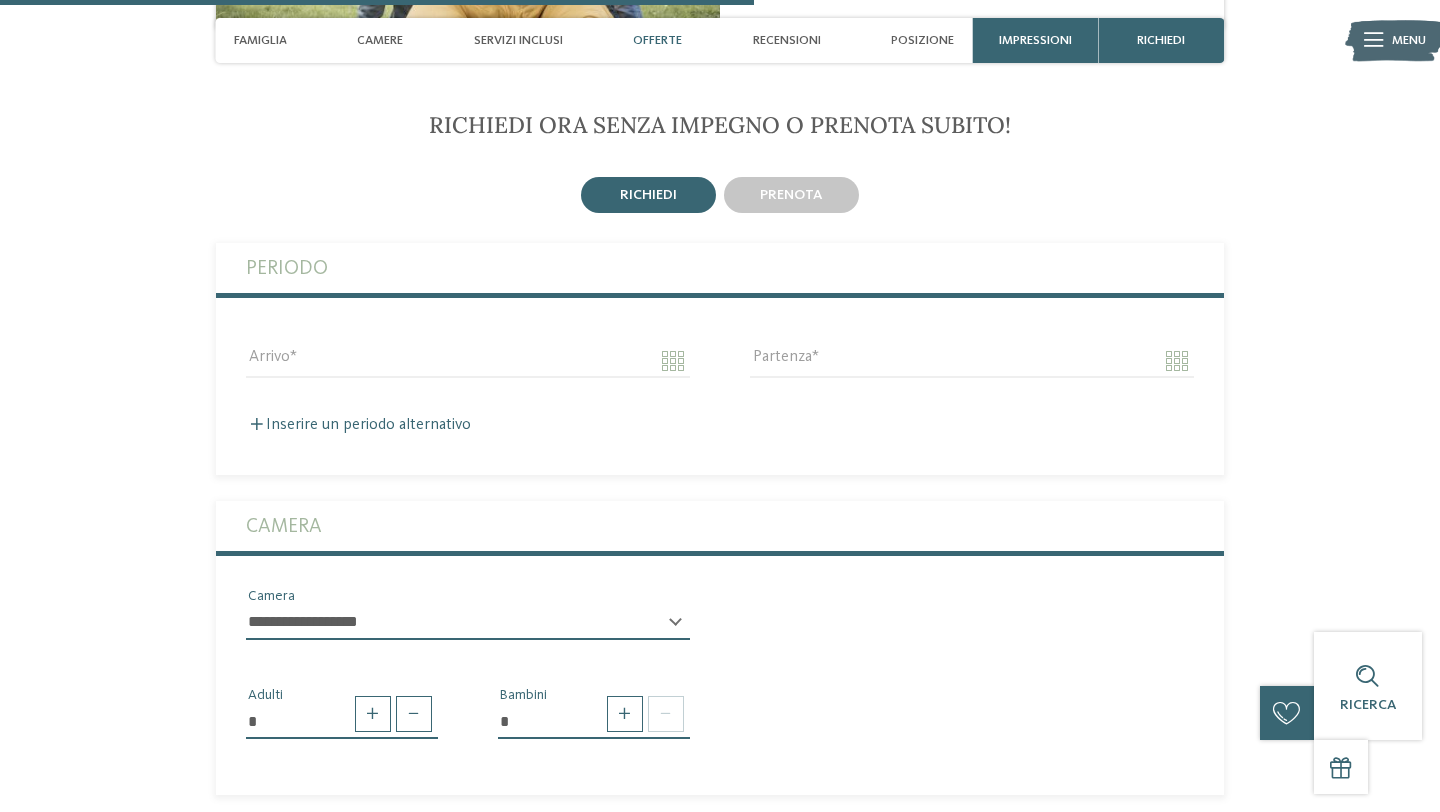click on "richiedi" at bounding box center [648, 195] 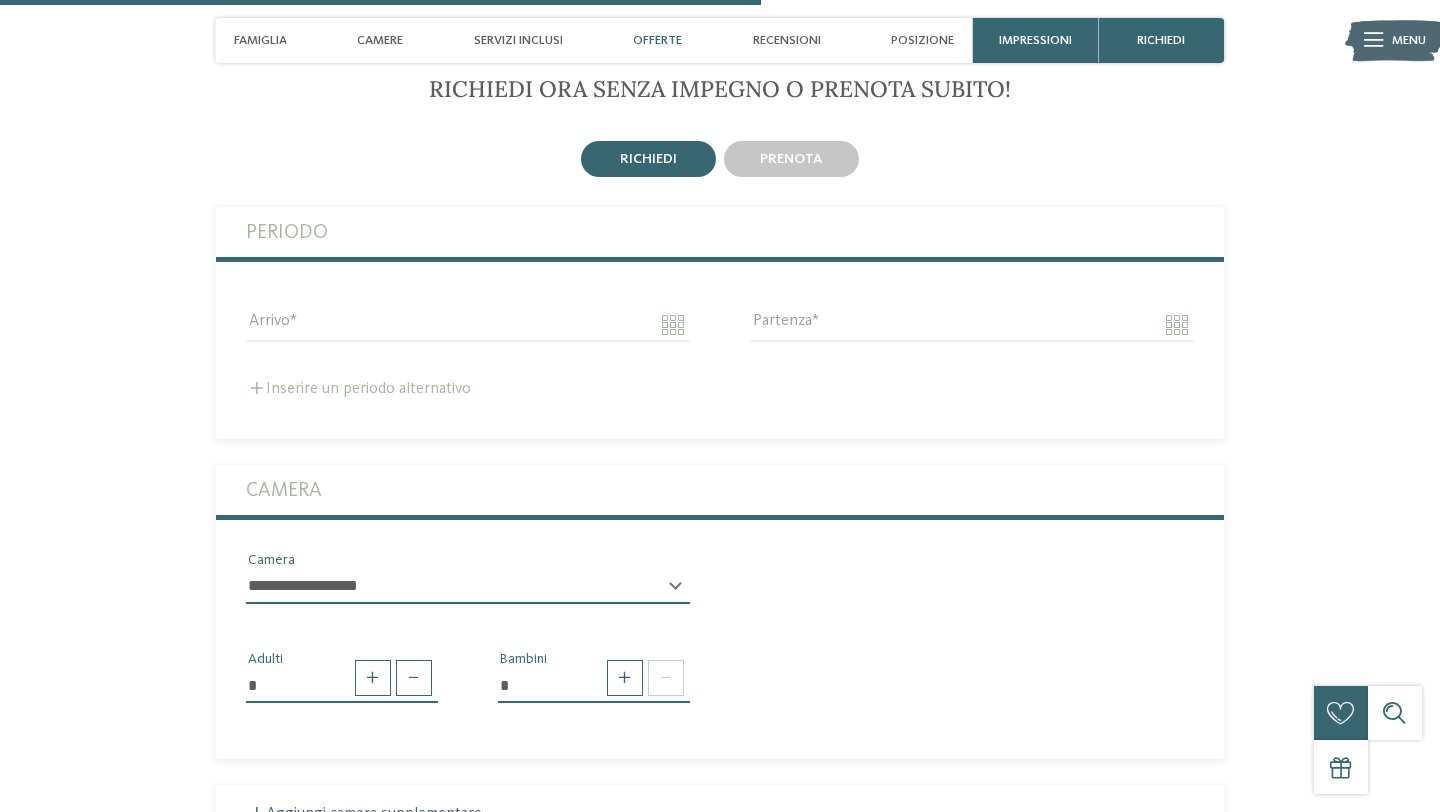 scroll, scrollTop: 2906, scrollLeft: 0, axis: vertical 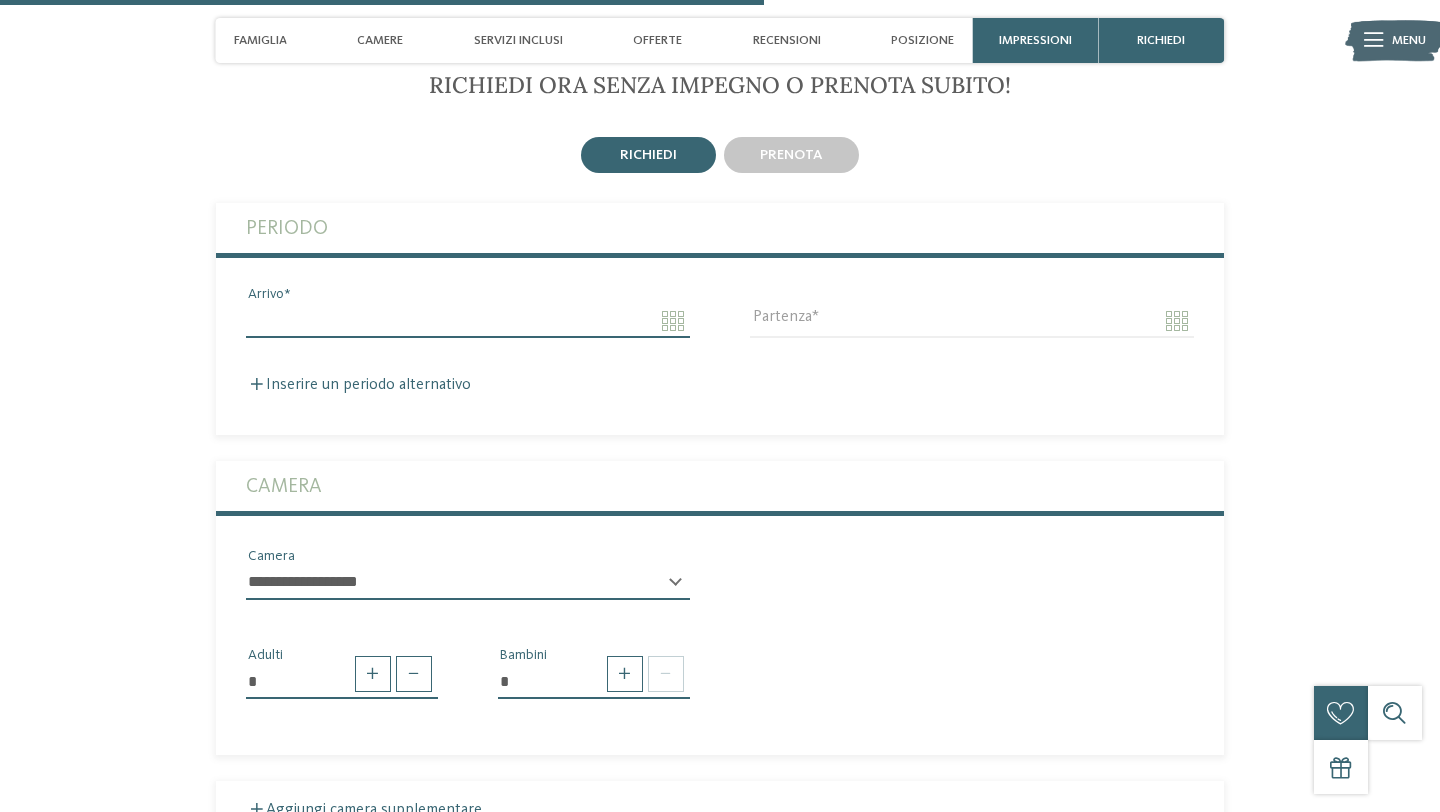 click on "Arrivo" at bounding box center (468, 321) 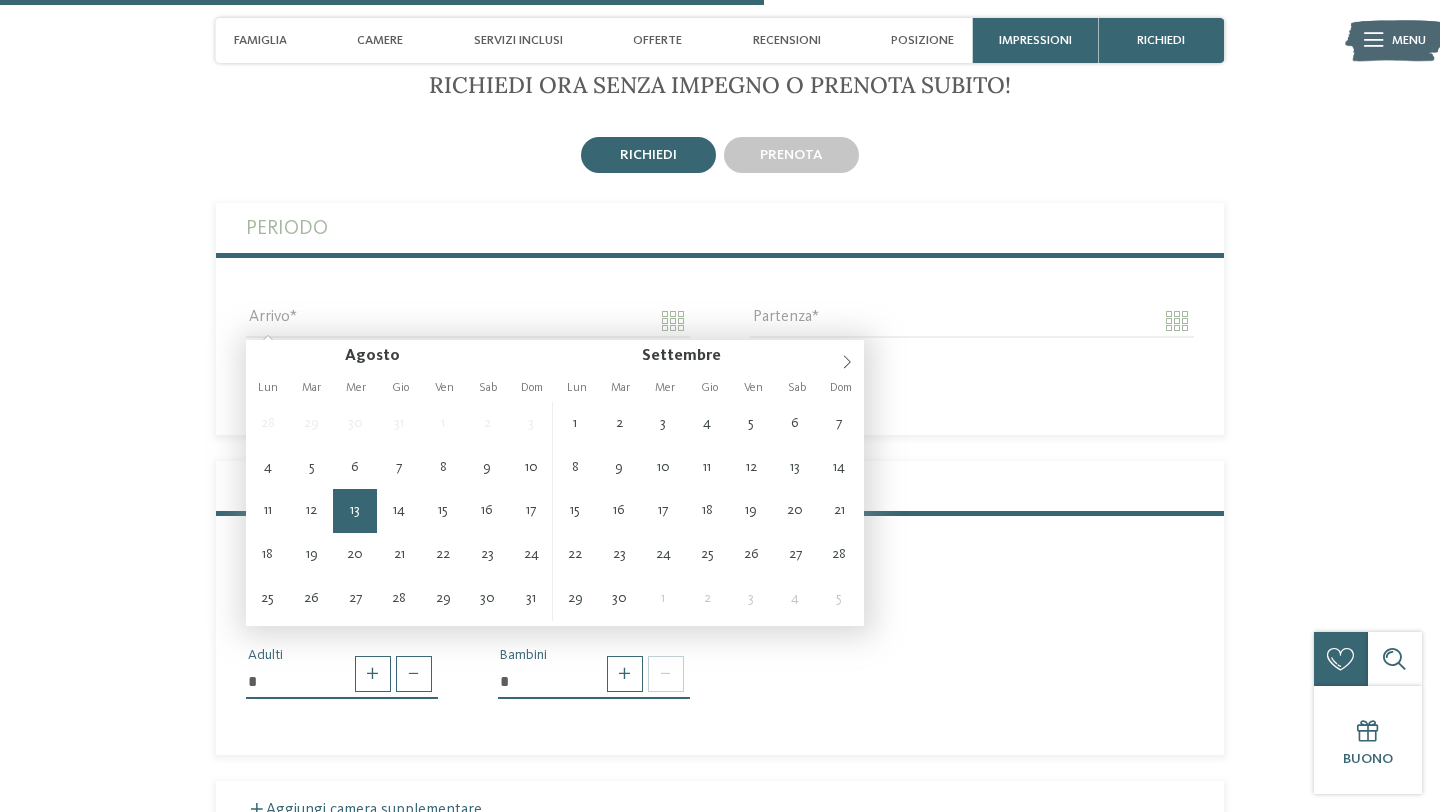 type on "**********" 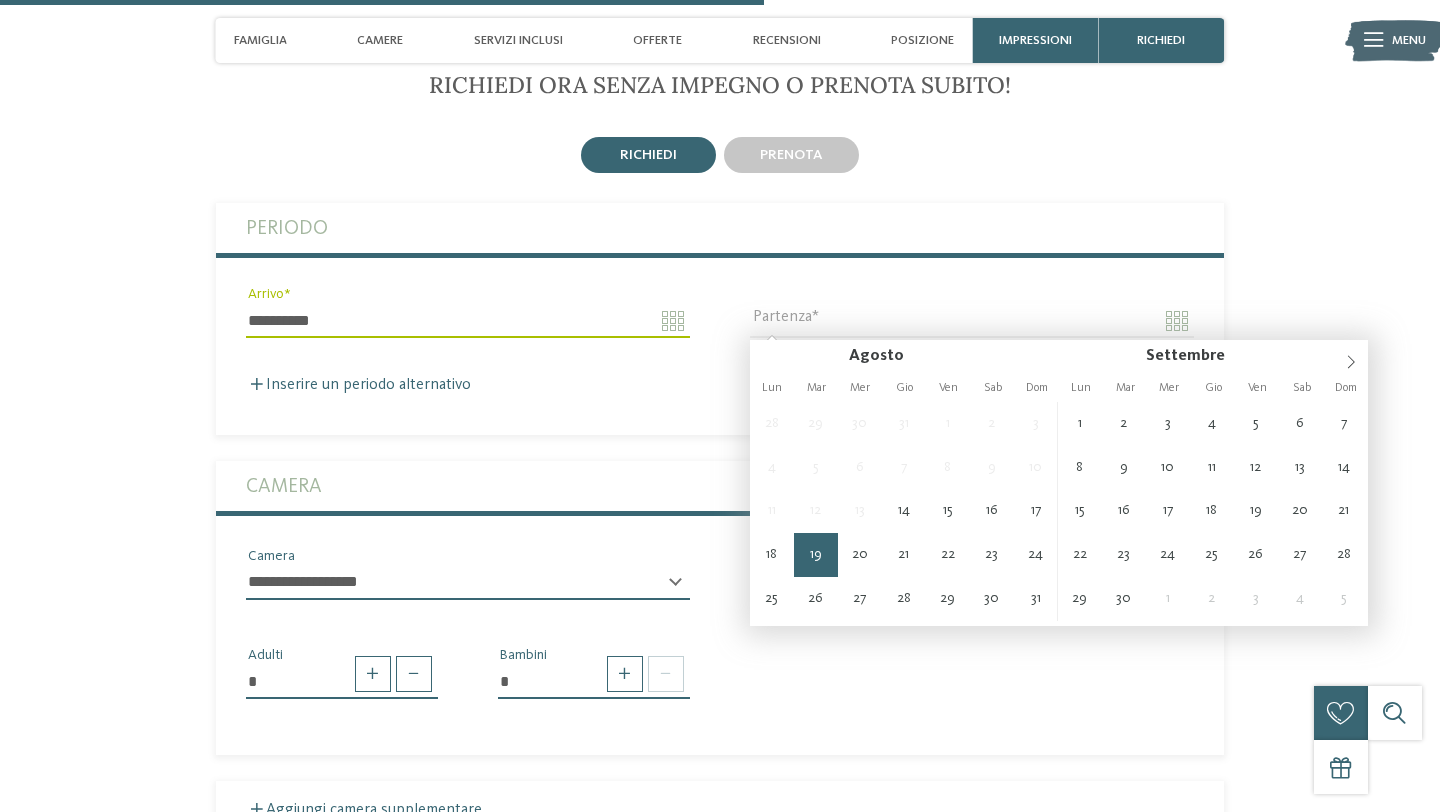 type on "**********" 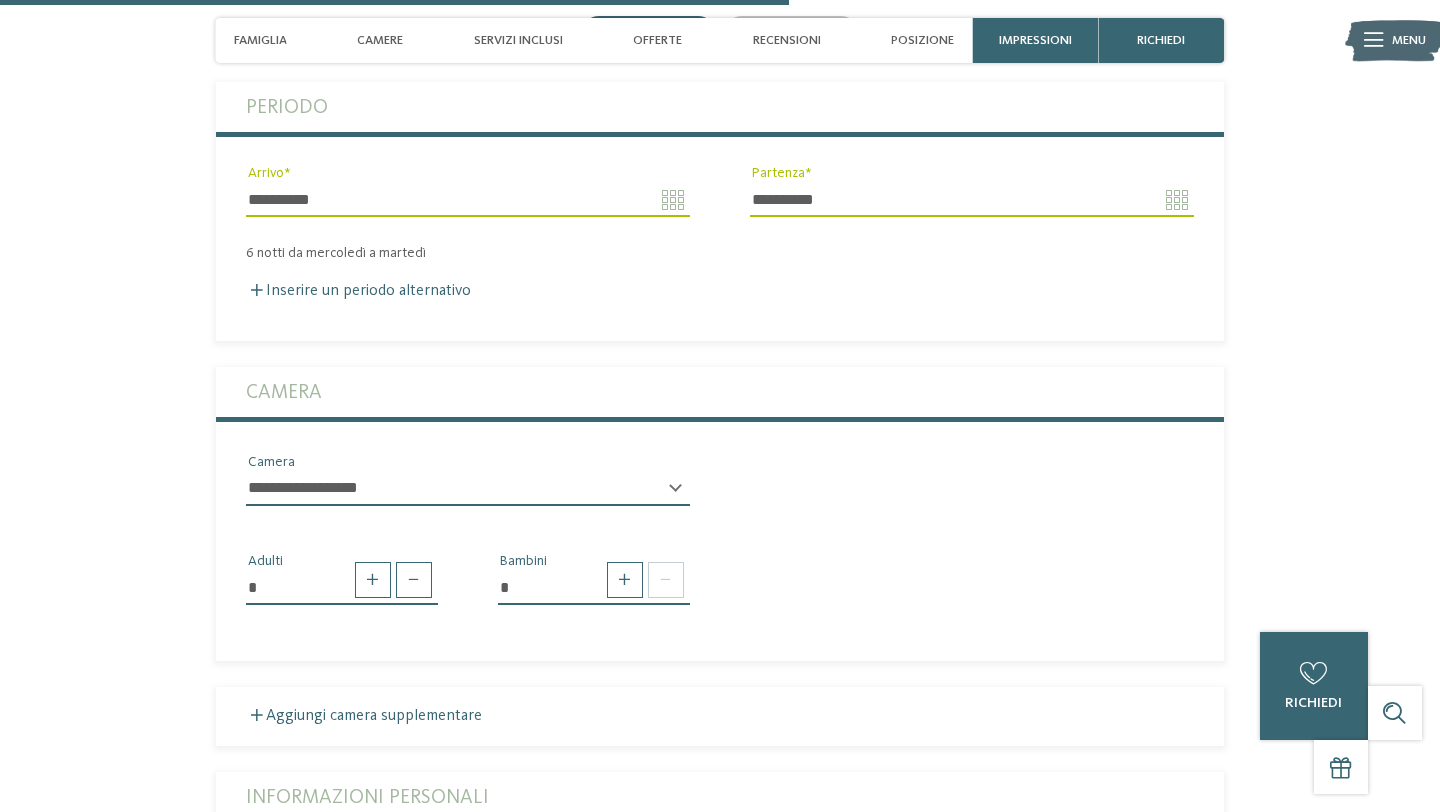 scroll, scrollTop: 3029, scrollLeft: 0, axis: vertical 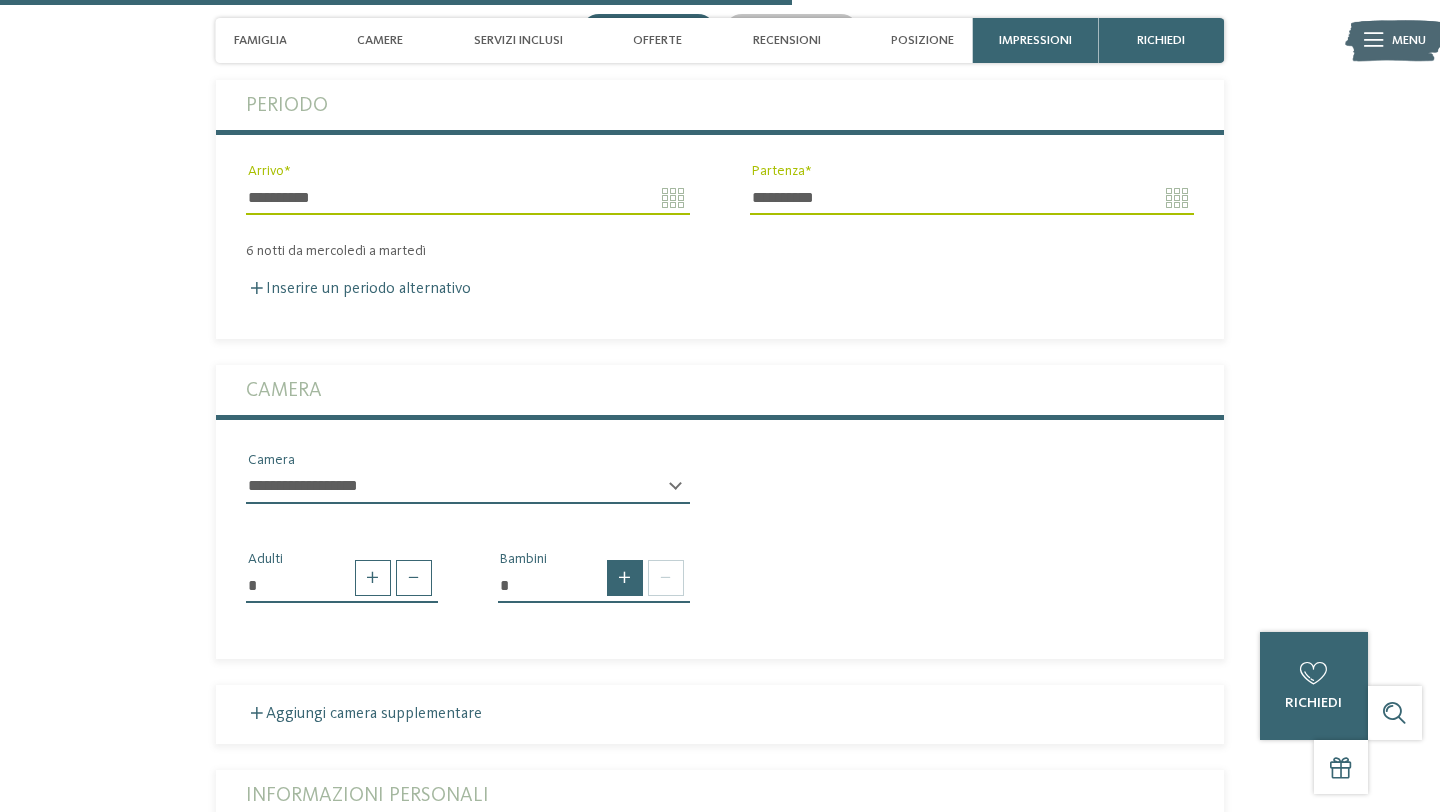 click at bounding box center [625, 578] 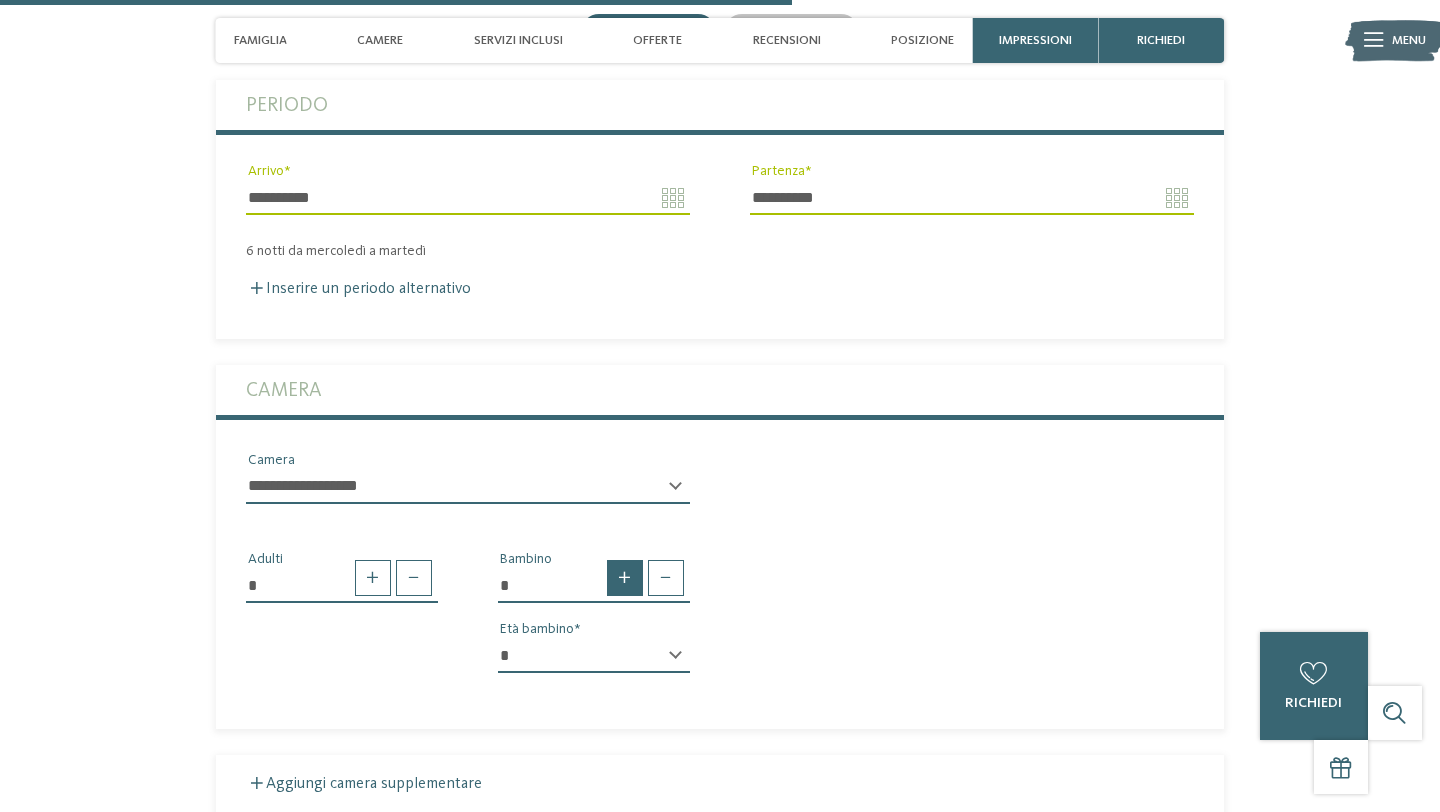 click at bounding box center (625, 578) 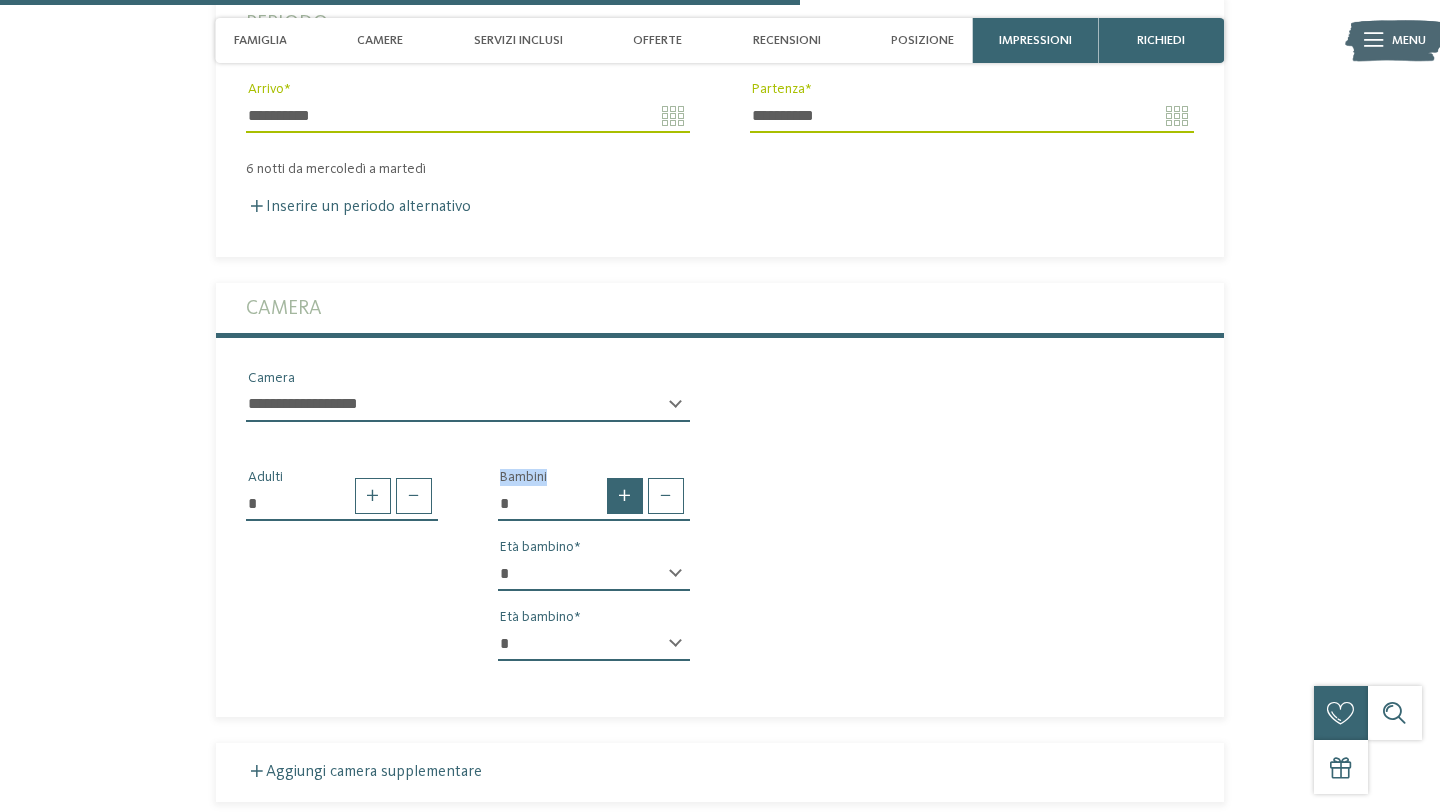 scroll, scrollTop: 3168, scrollLeft: 0, axis: vertical 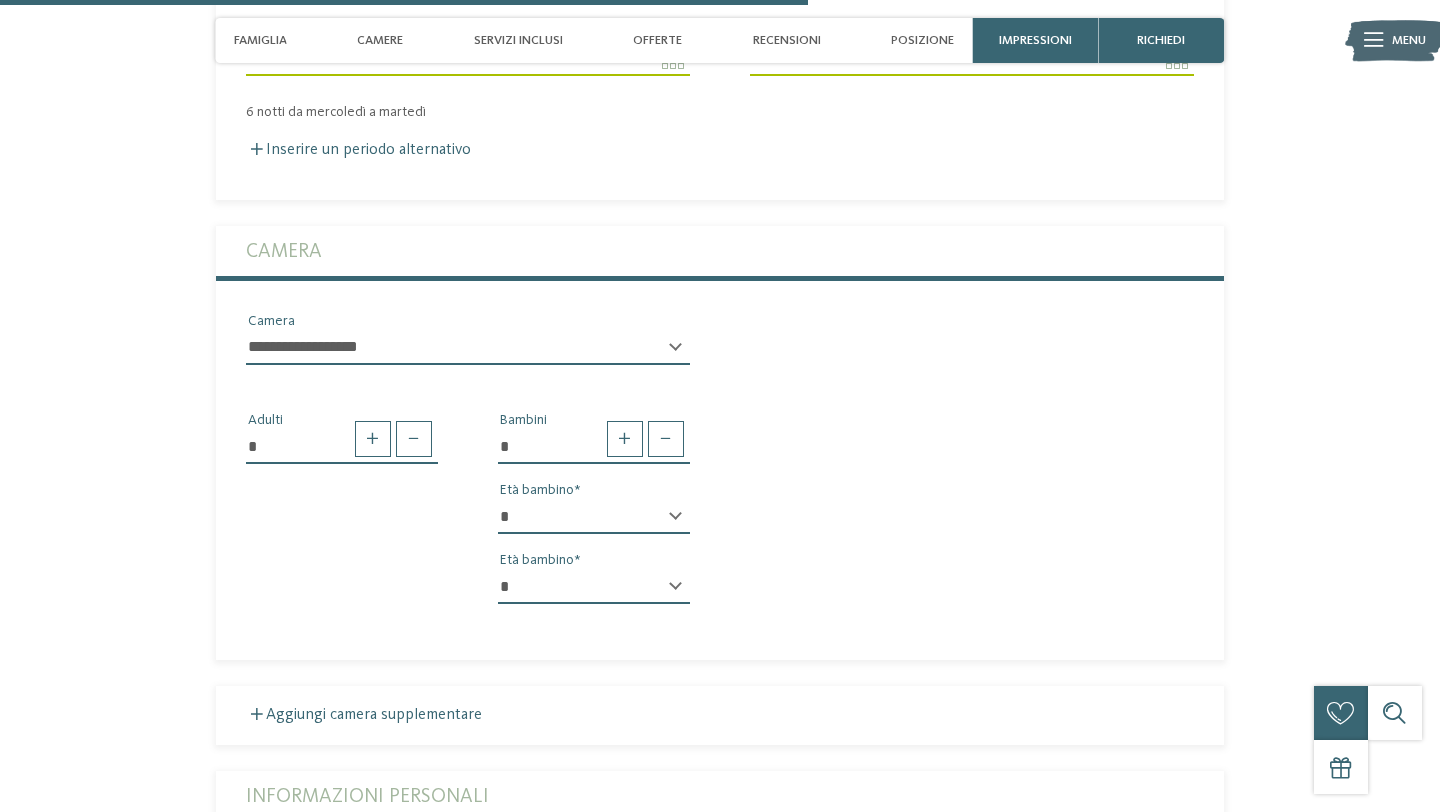 click on "* * * * * * * * * * * ** ** ** ** ** ** ** **     Età bambino" at bounding box center (594, 525) 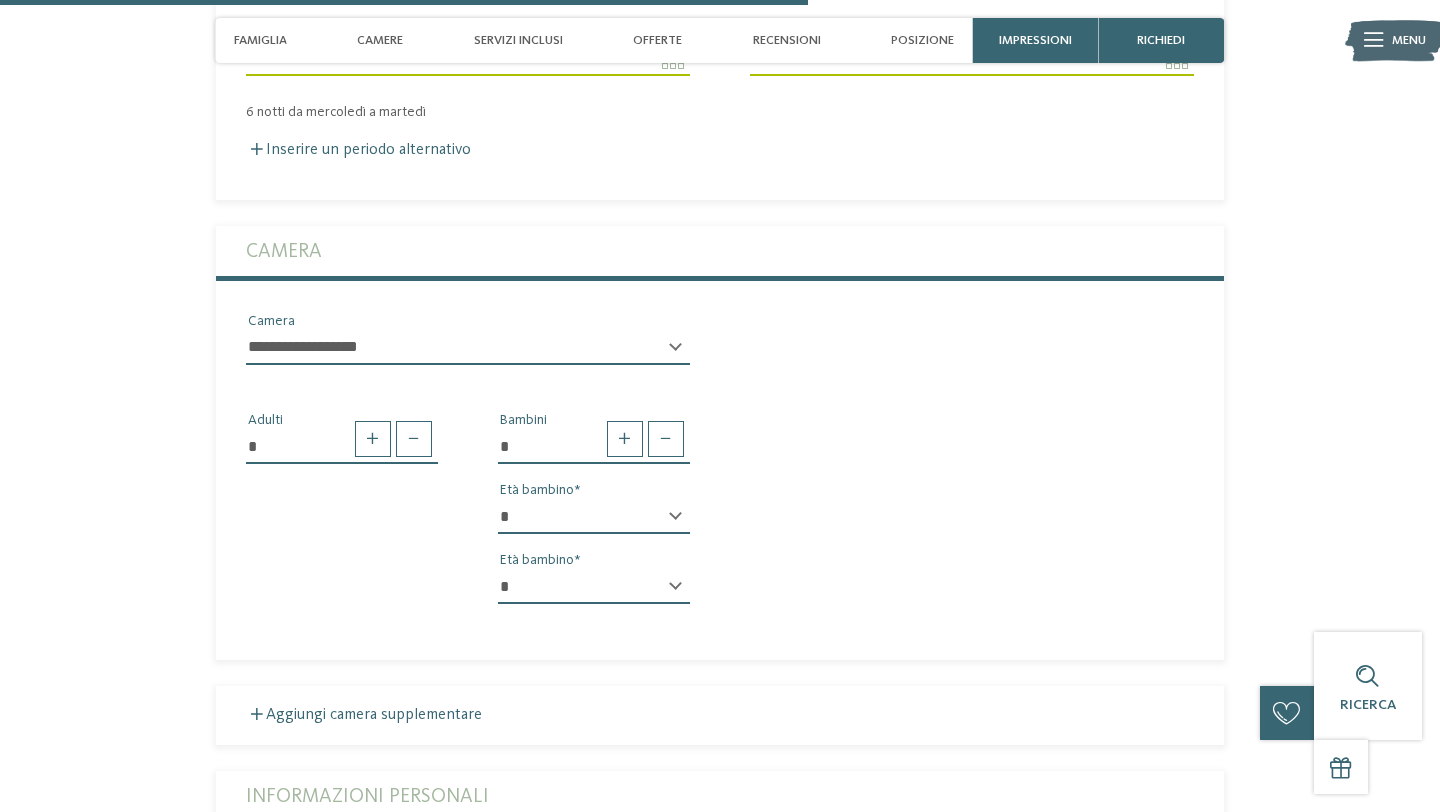 click on "* * * * * * * * * * * ** ** ** ** ** ** ** **     Età bambino" at bounding box center [594, 525] 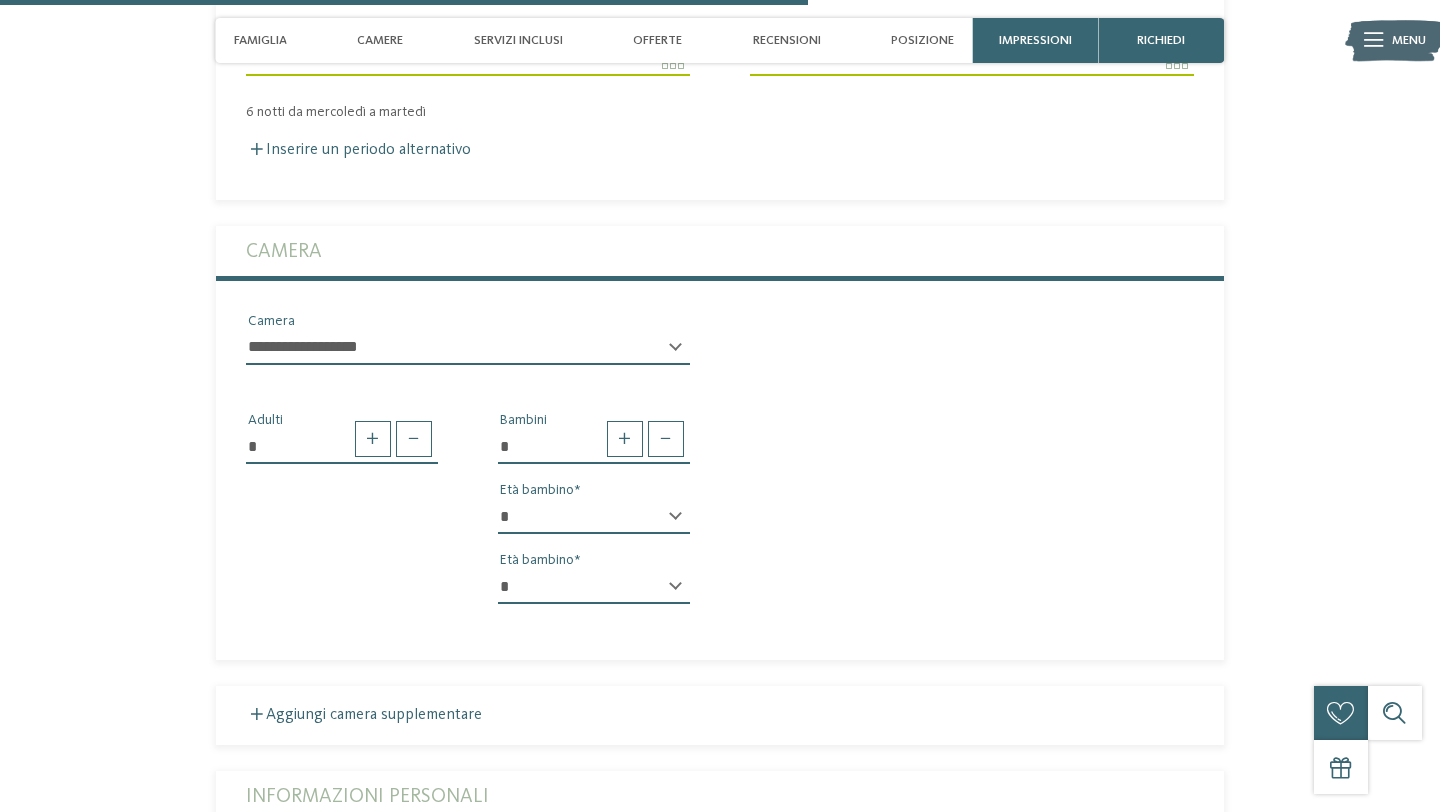 click on "* * * * * * * * * * * ** ** ** ** ** ** ** **     Età bambino" at bounding box center [594, 525] 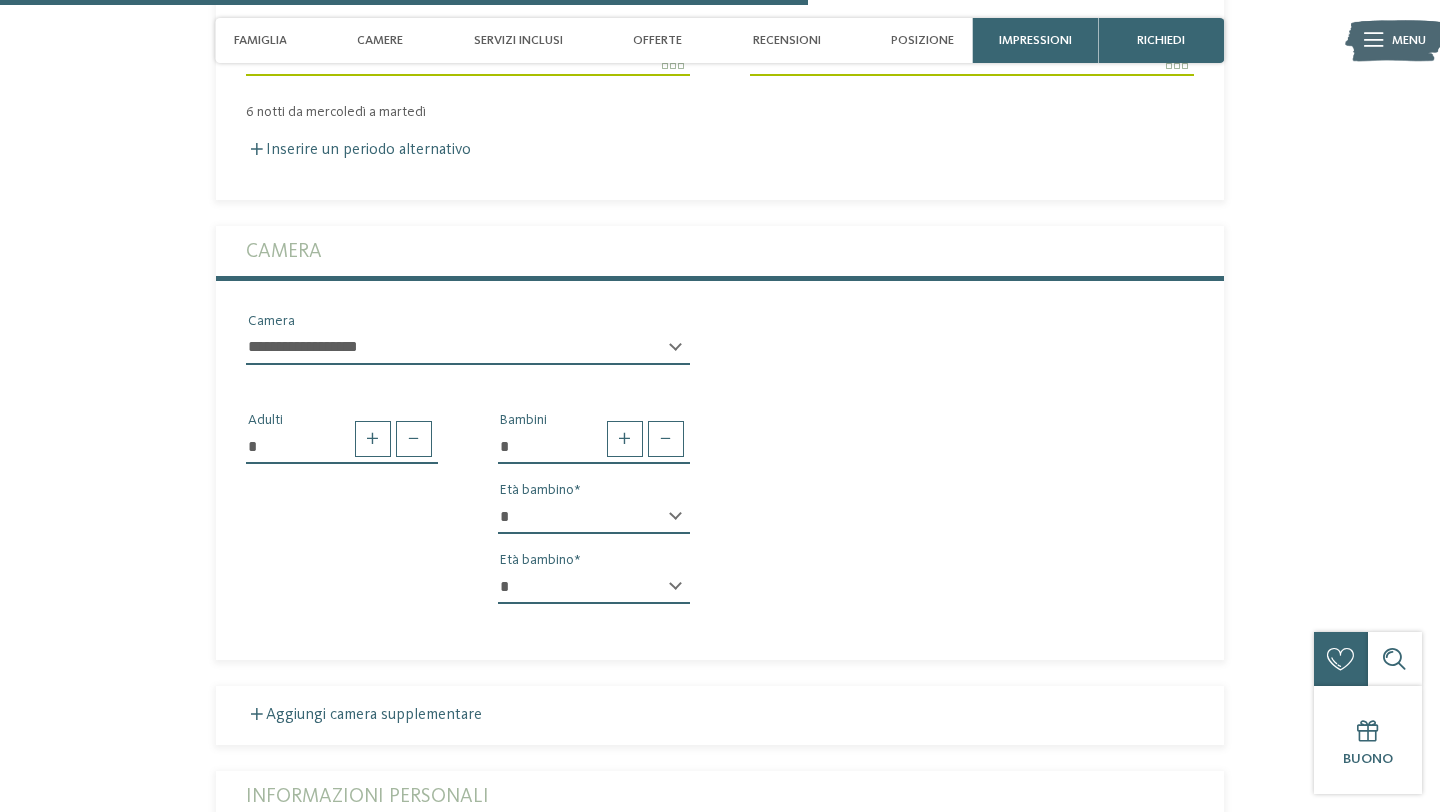 select on "*" 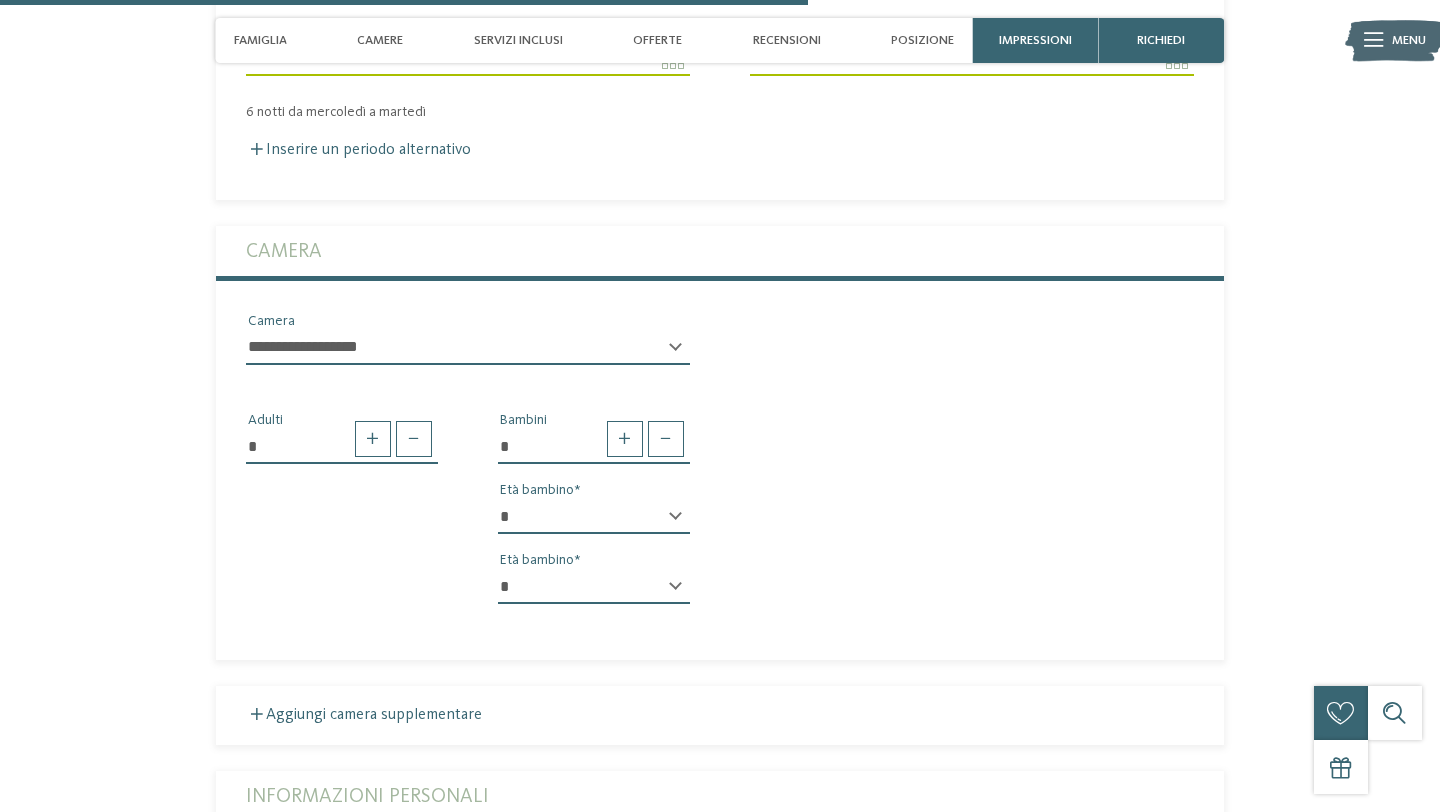 select on "**" 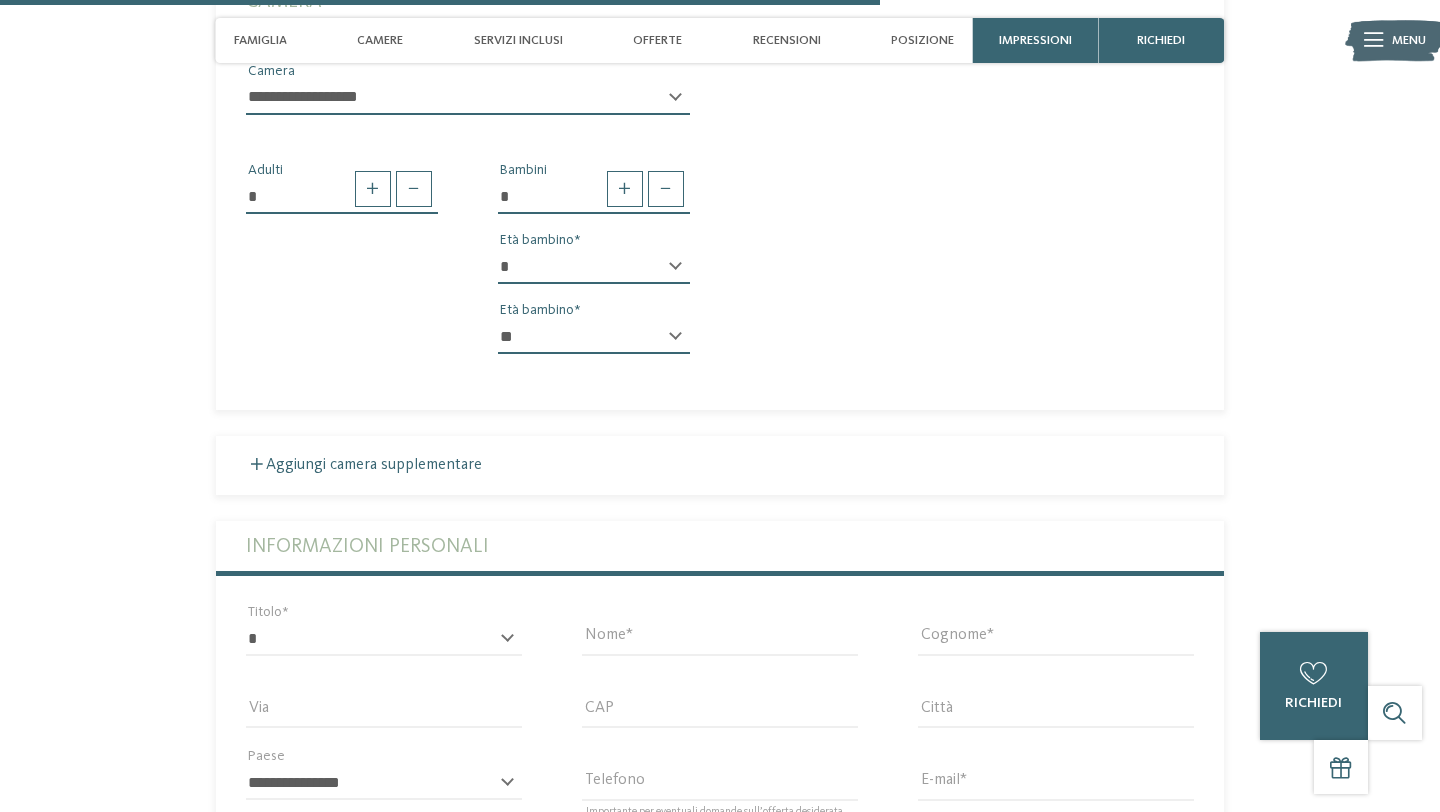 scroll, scrollTop: 3449, scrollLeft: 0, axis: vertical 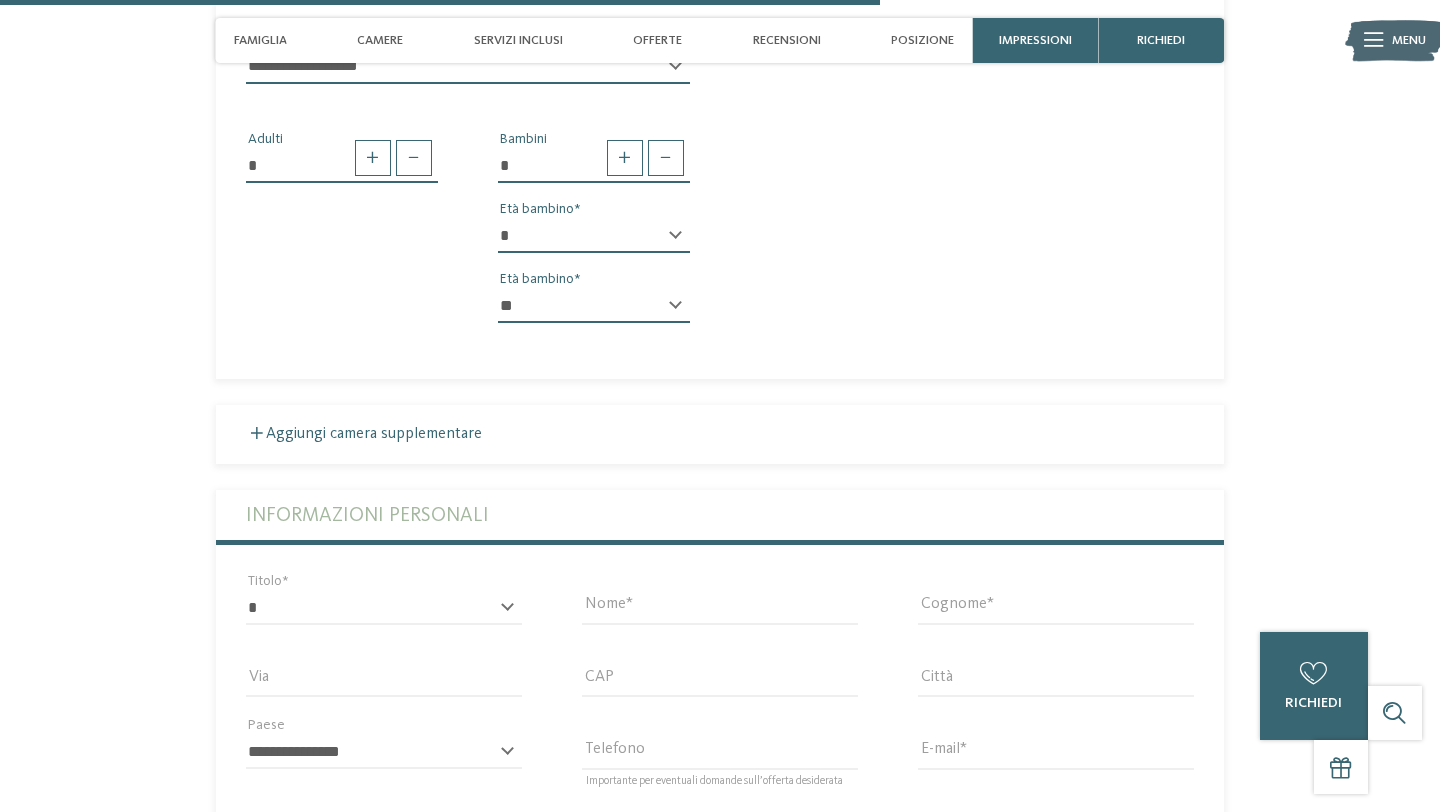 click on "* ****** ******* ******** ******
Titolo" at bounding box center [384, 617] 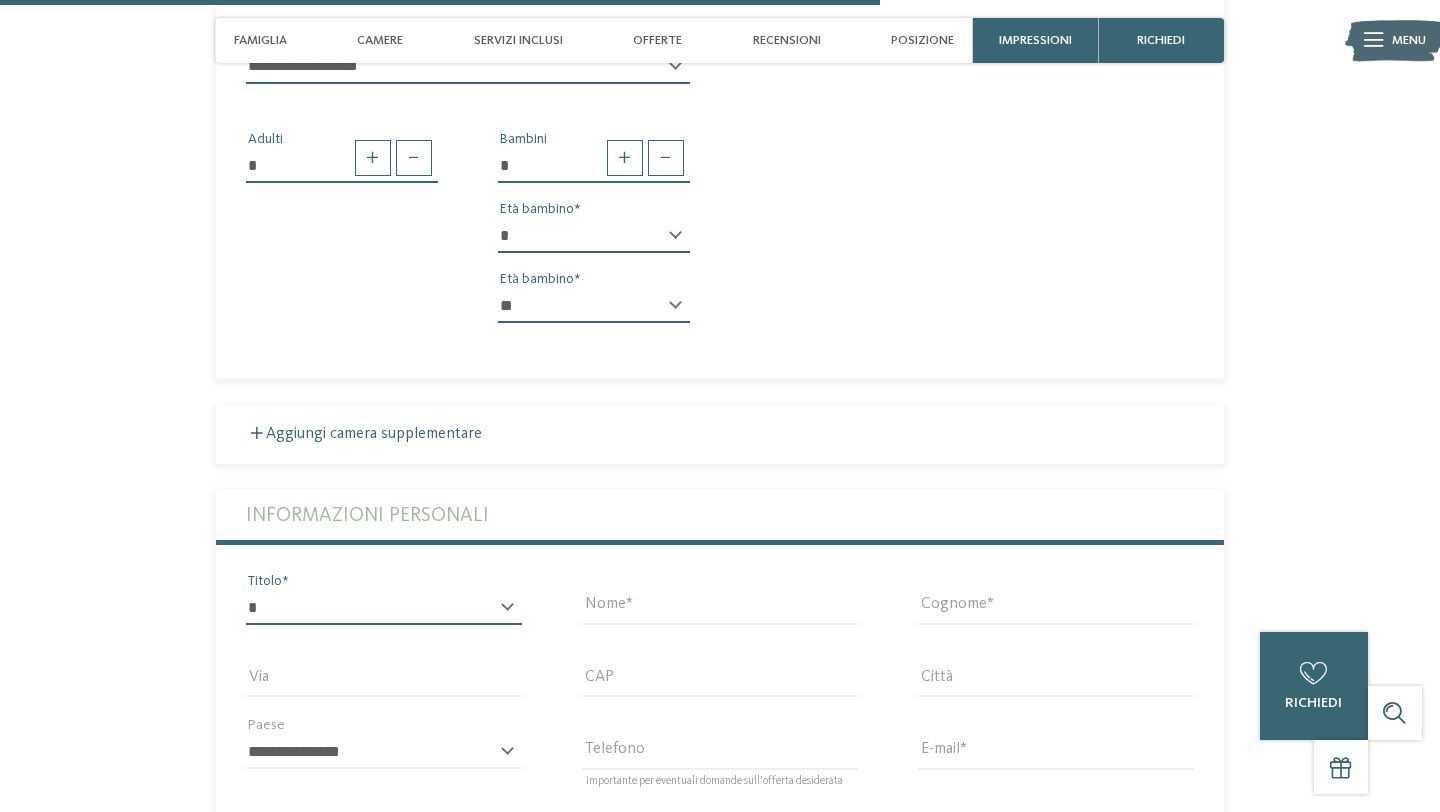 click on "* ****** ******* ******** ******" at bounding box center (384, 608) 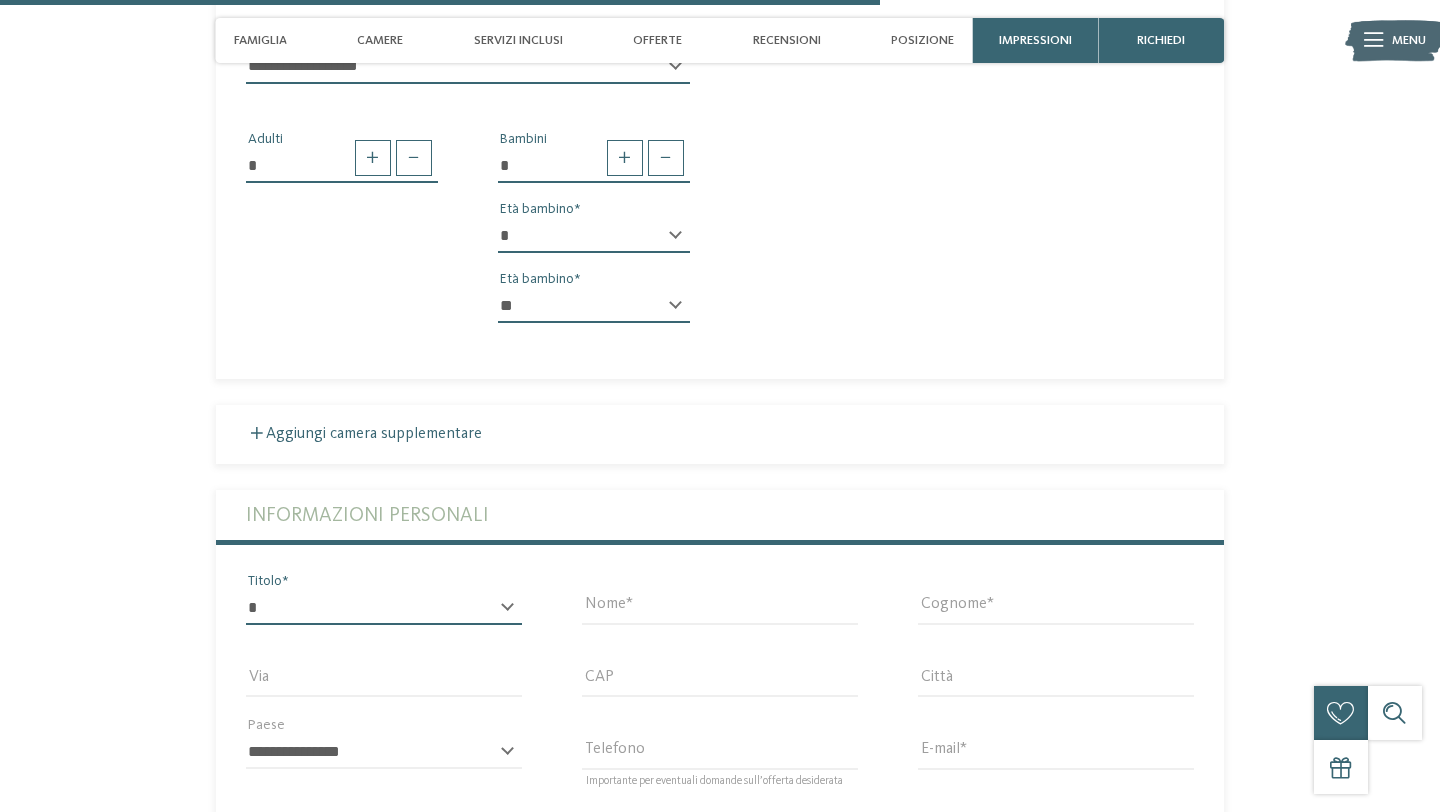 select on "*" 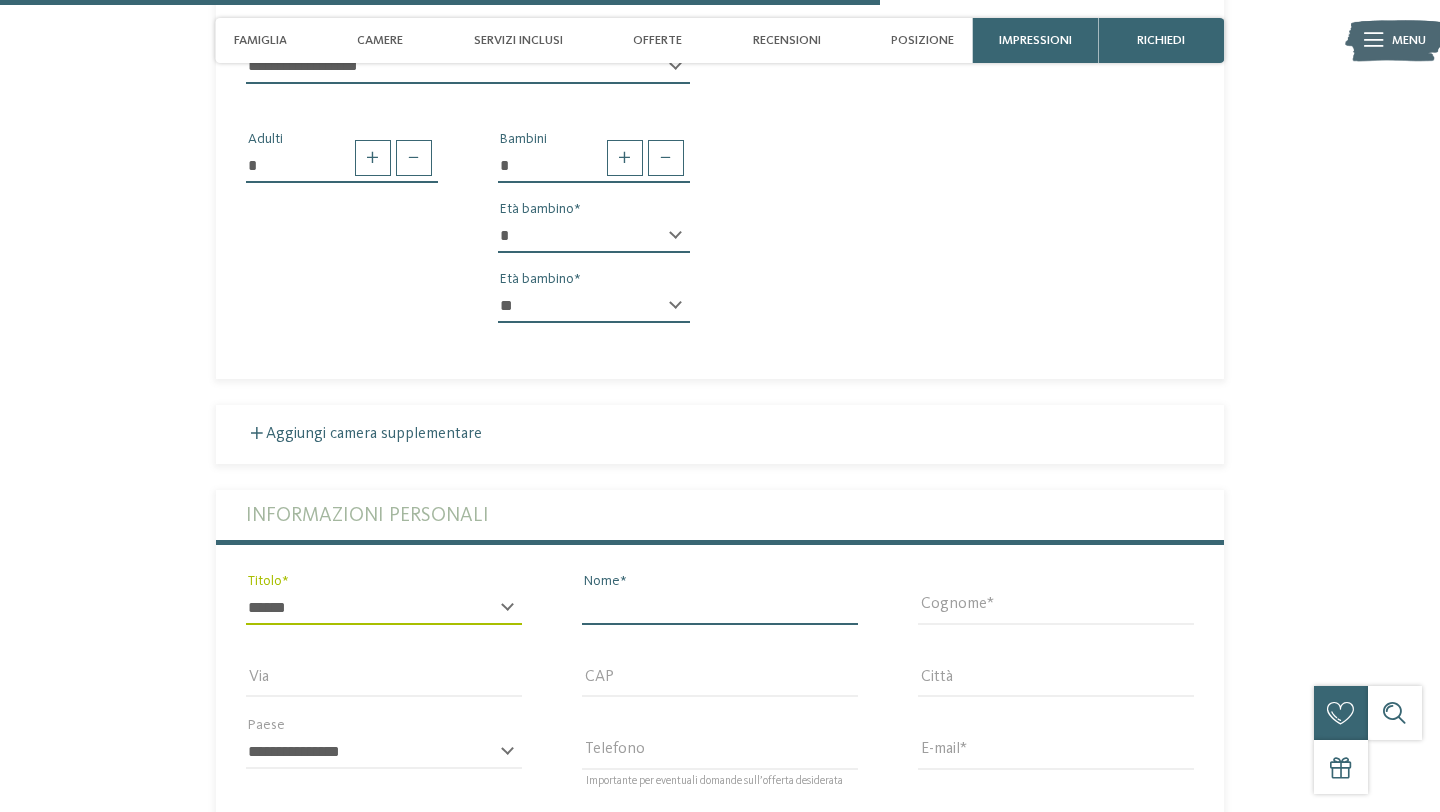 click on "Nome" at bounding box center (720, 608) 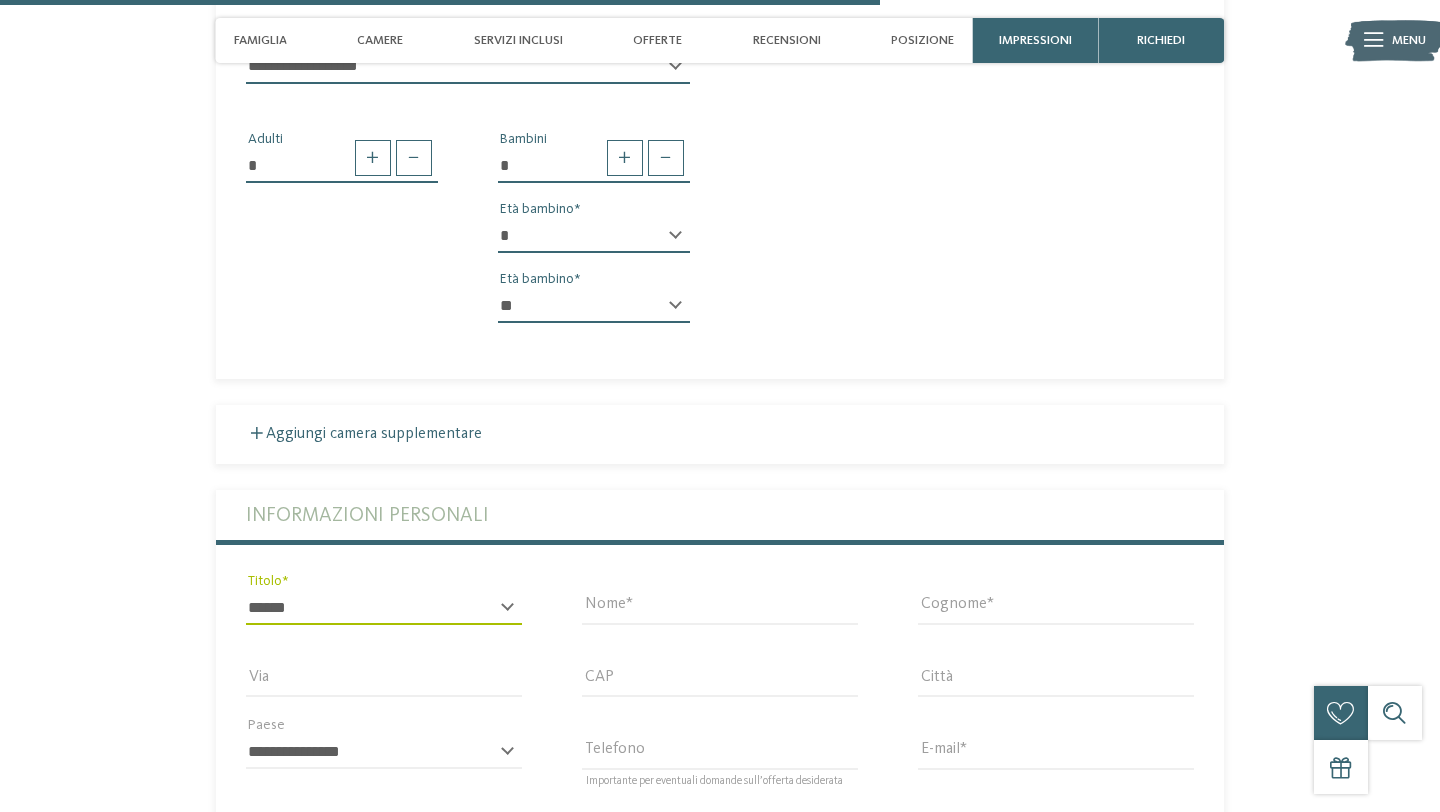 type on "********" 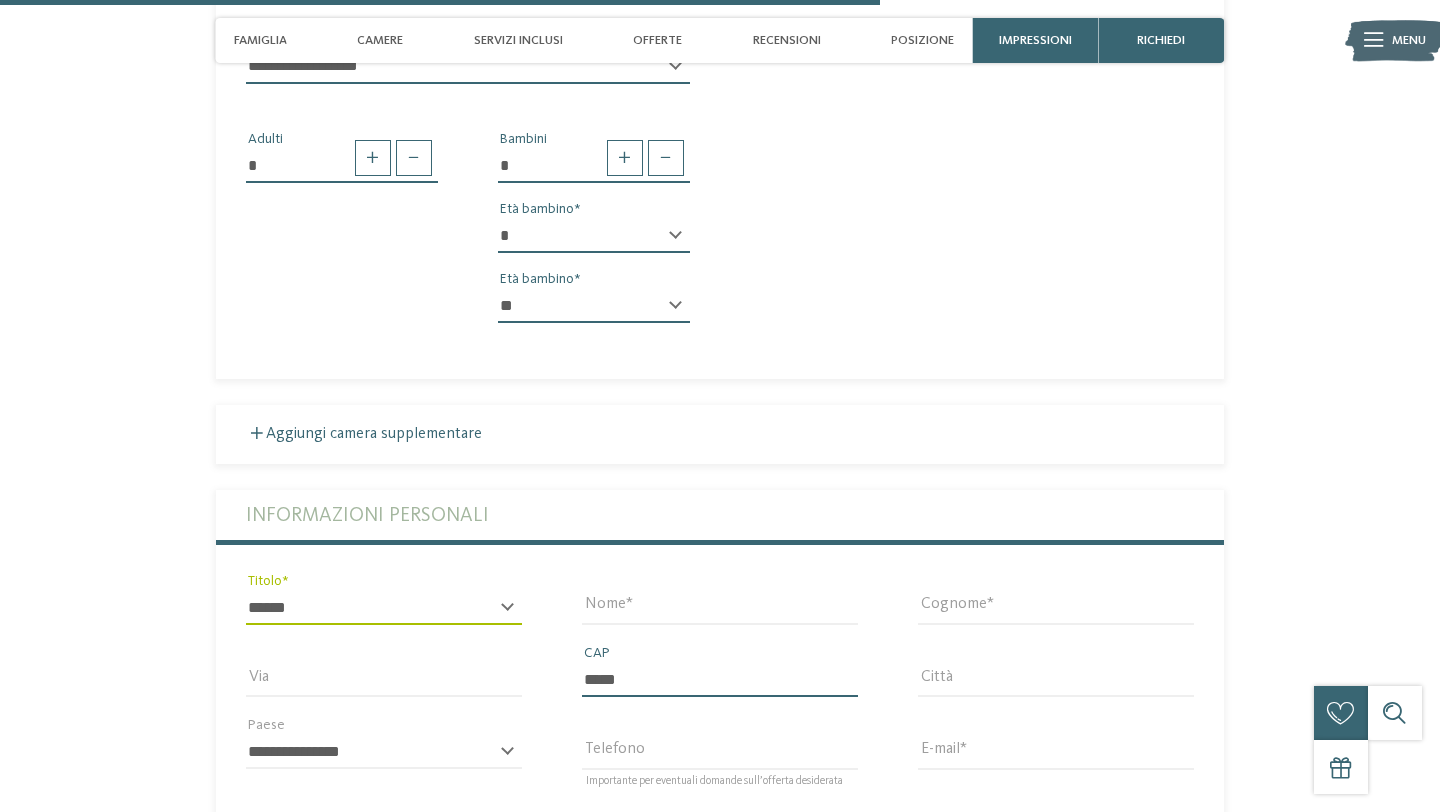 type on "*******" 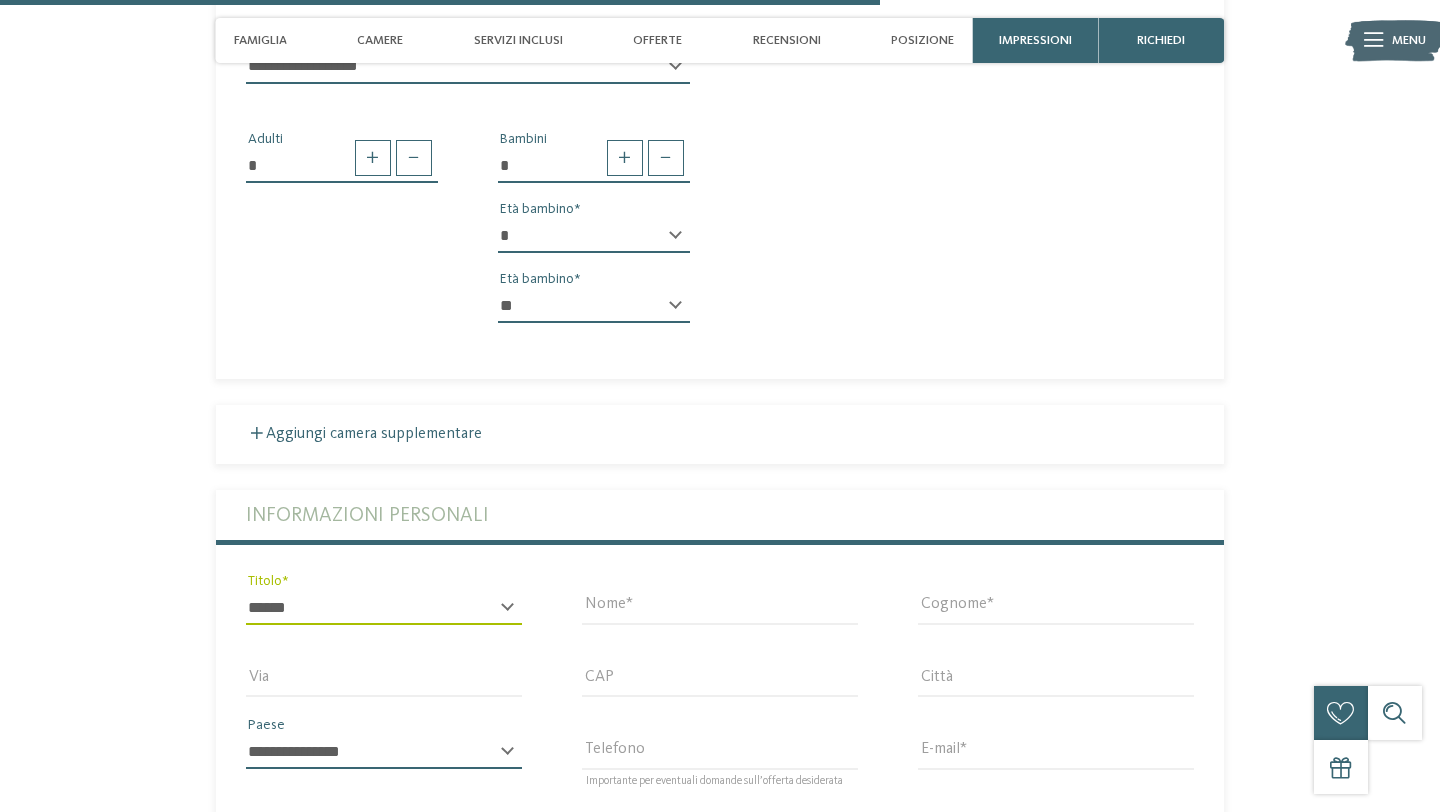 select on "**" 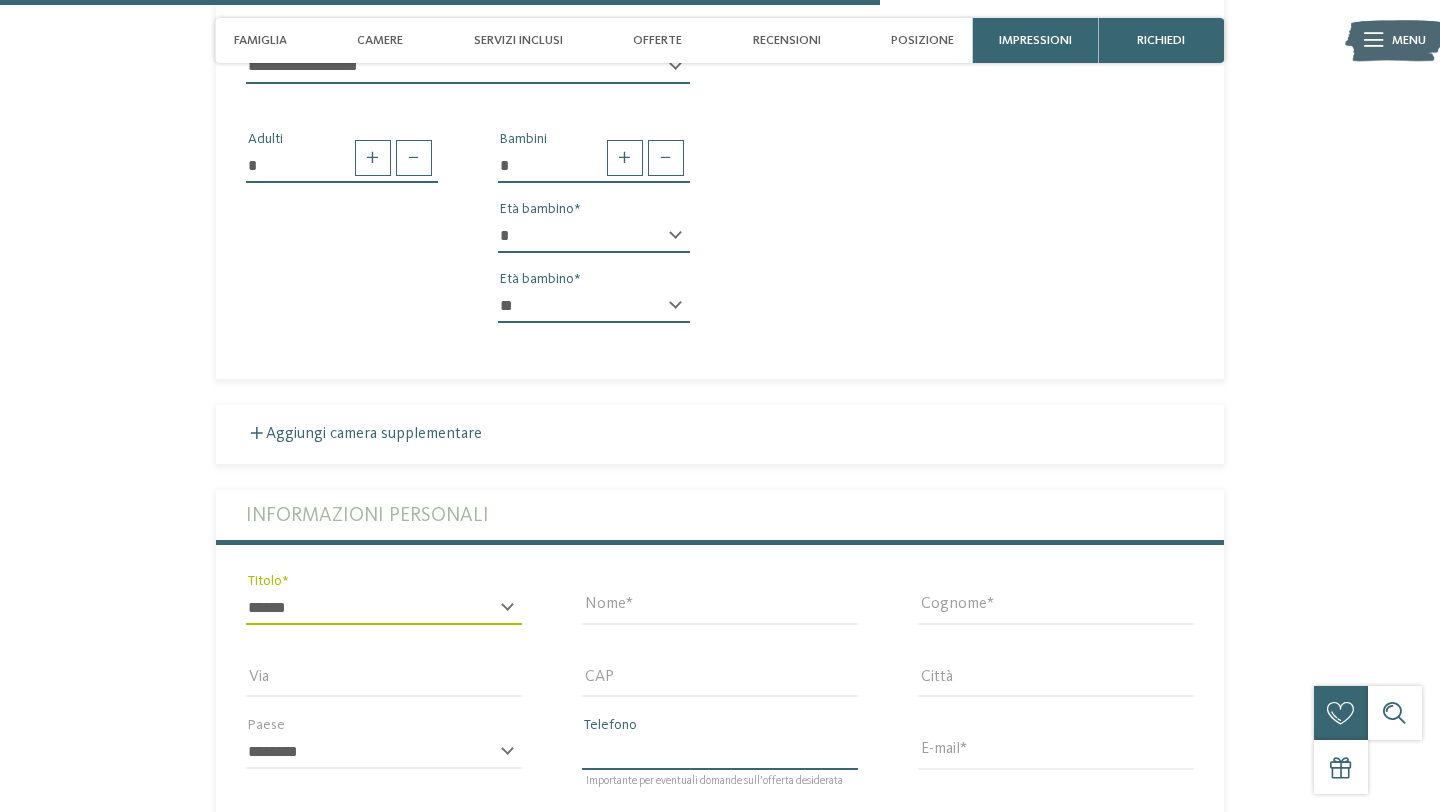 type on "**********" 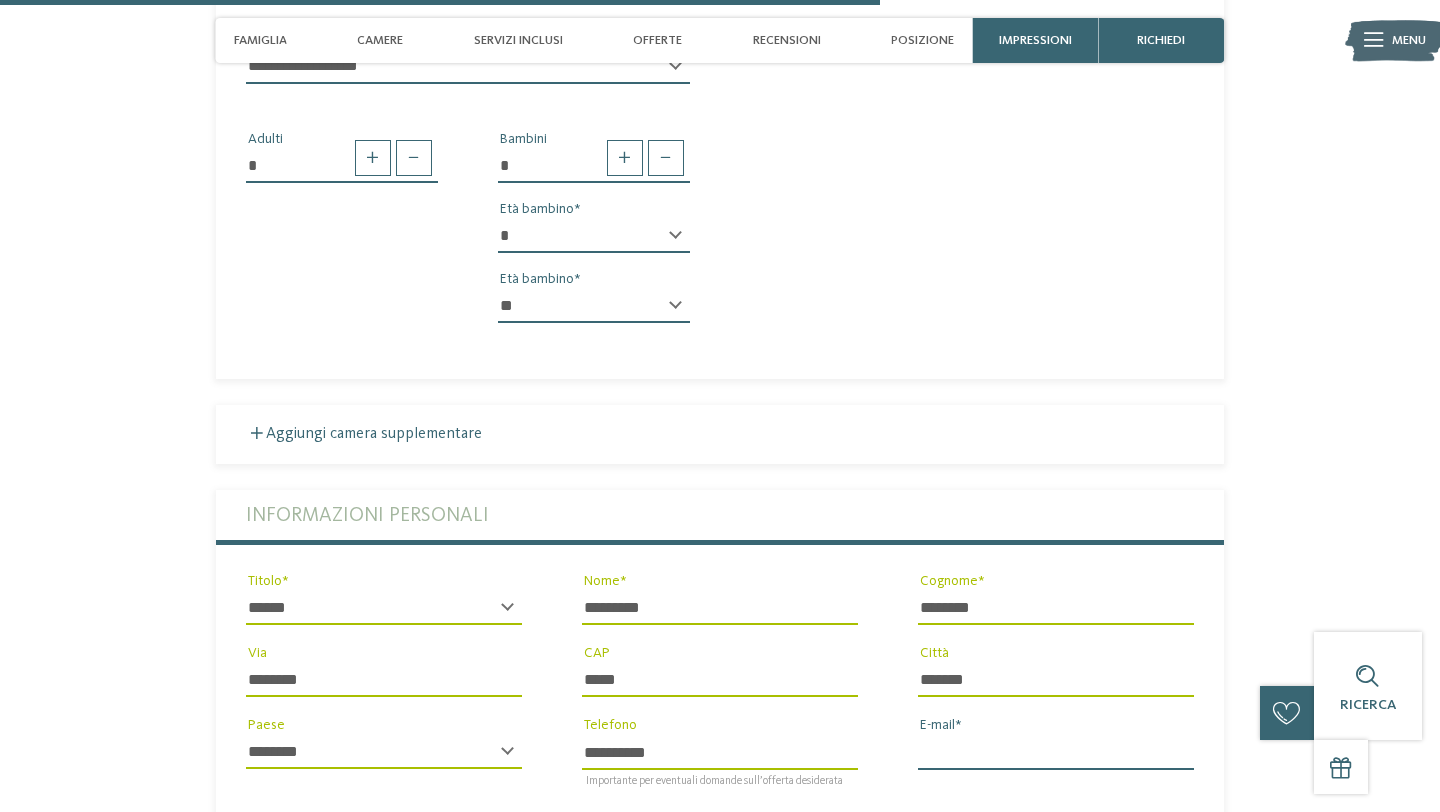 click on "E-mail" at bounding box center (1056, 752) 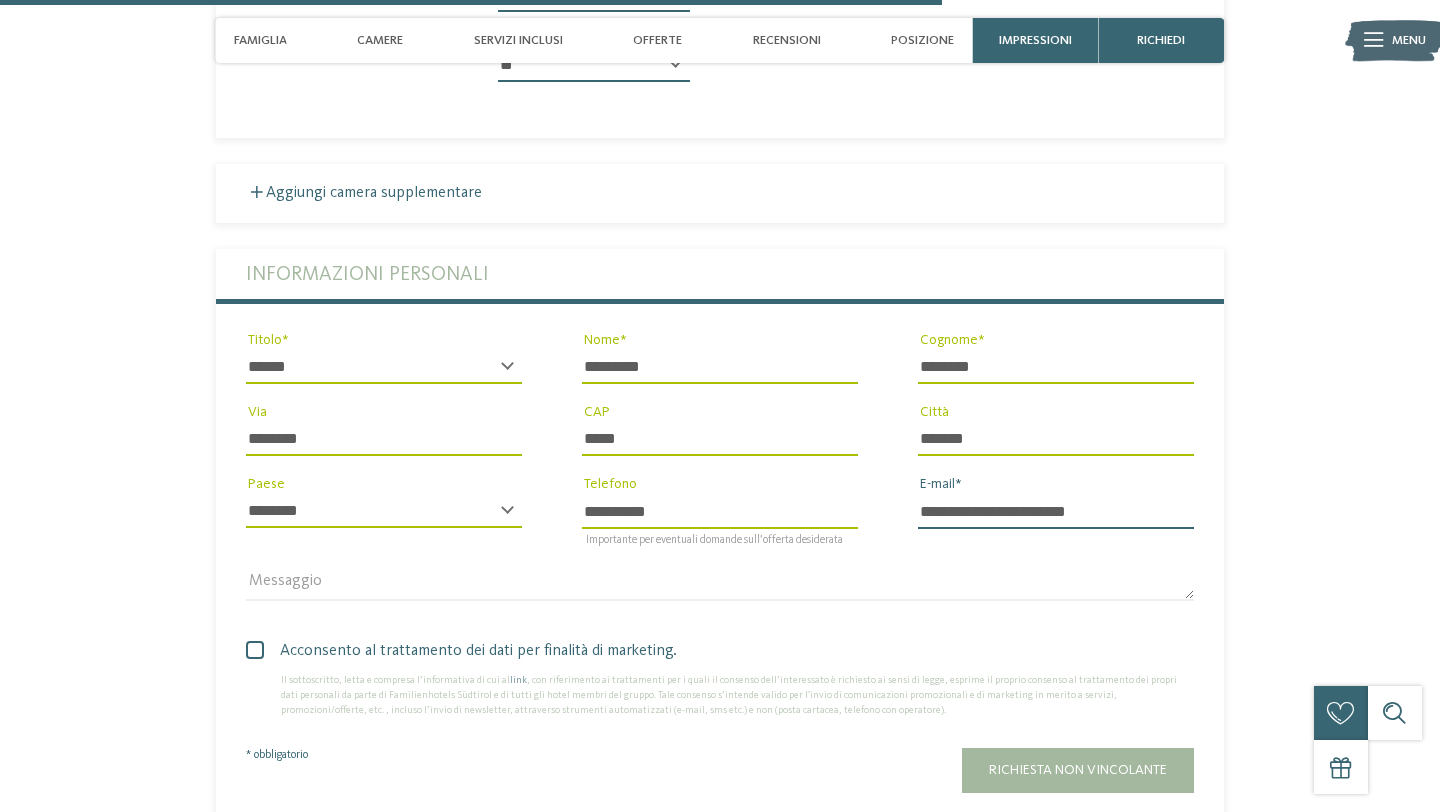 scroll, scrollTop: 3692, scrollLeft: 0, axis: vertical 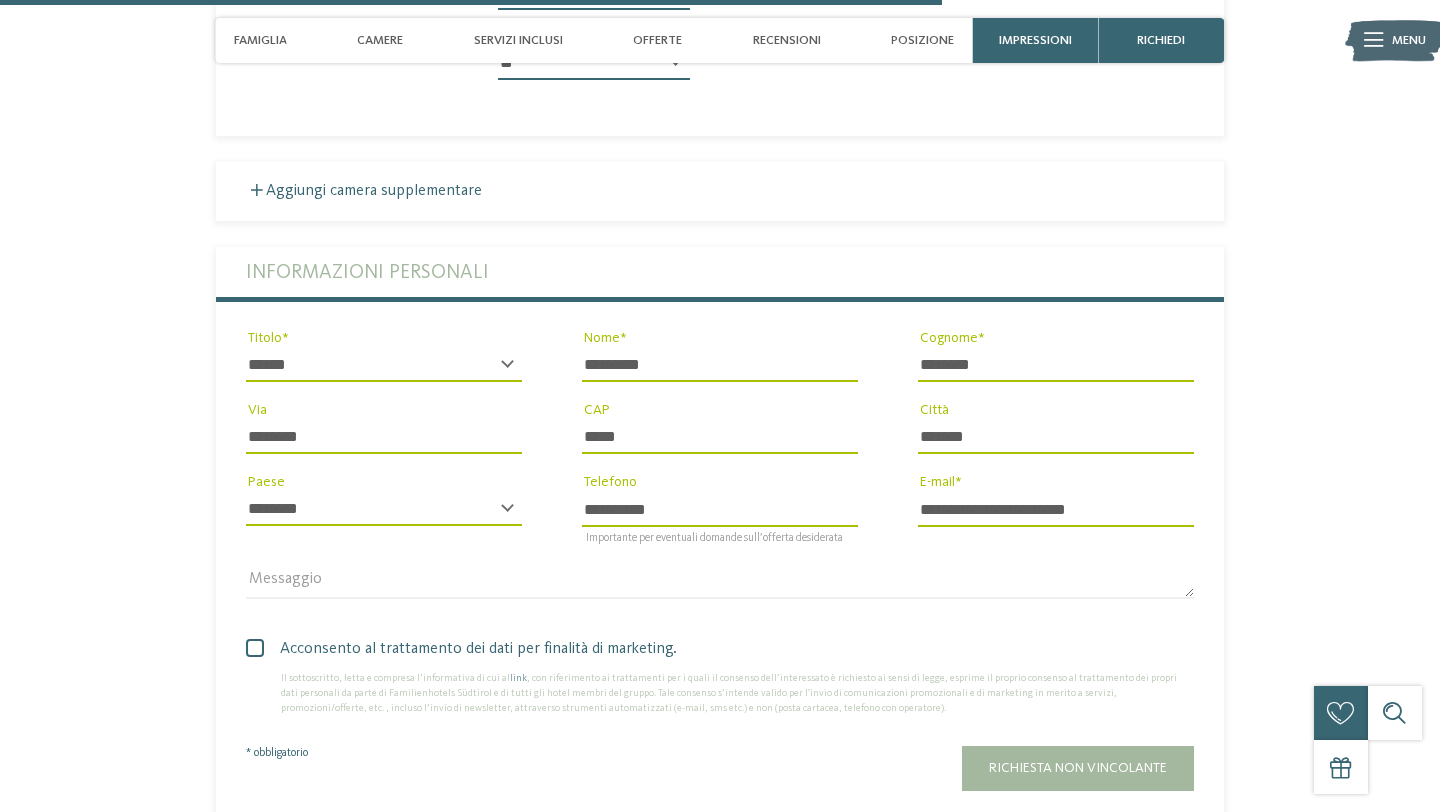 click at bounding box center (255, 648) 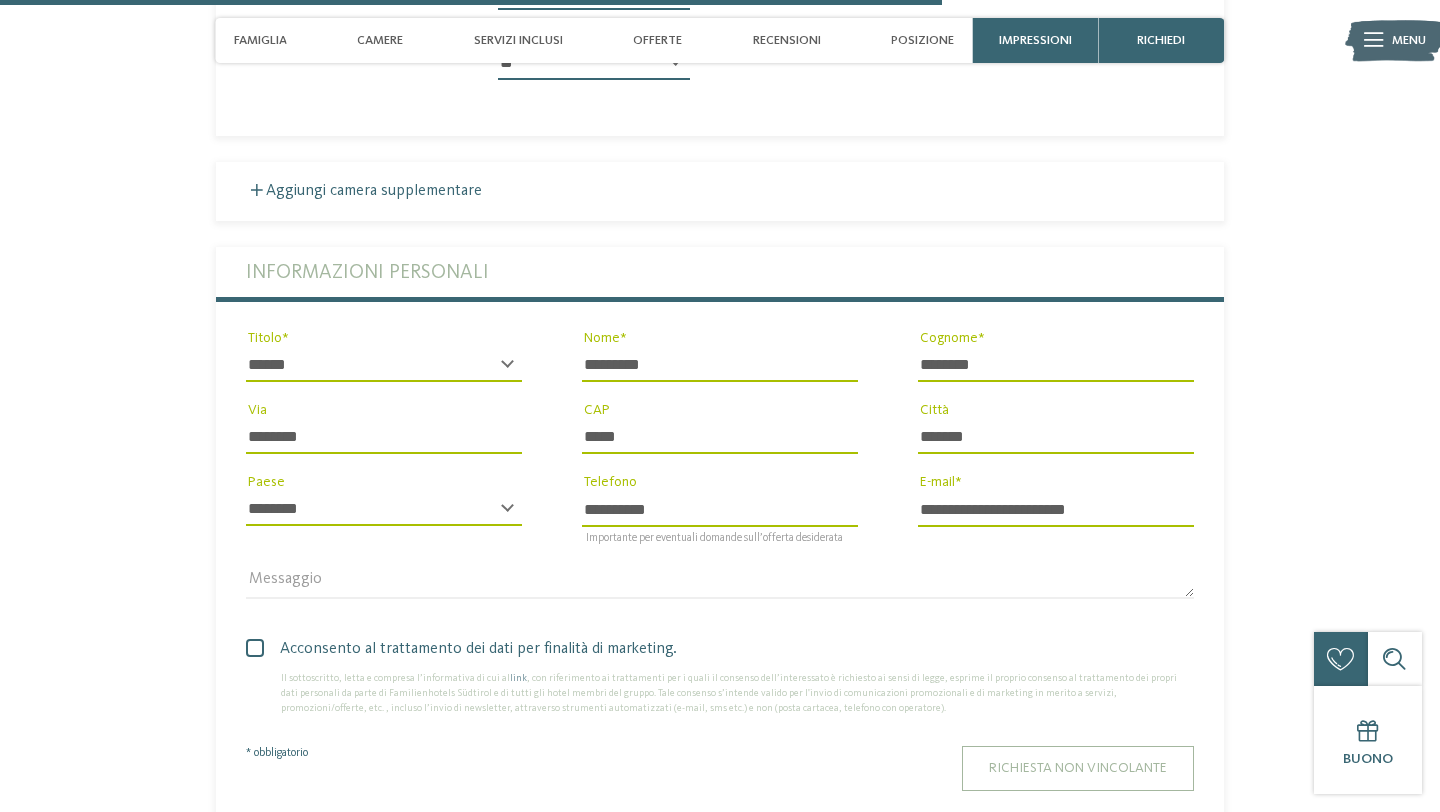 click on "Richiesta non vincolante" at bounding box center [1078, 768] 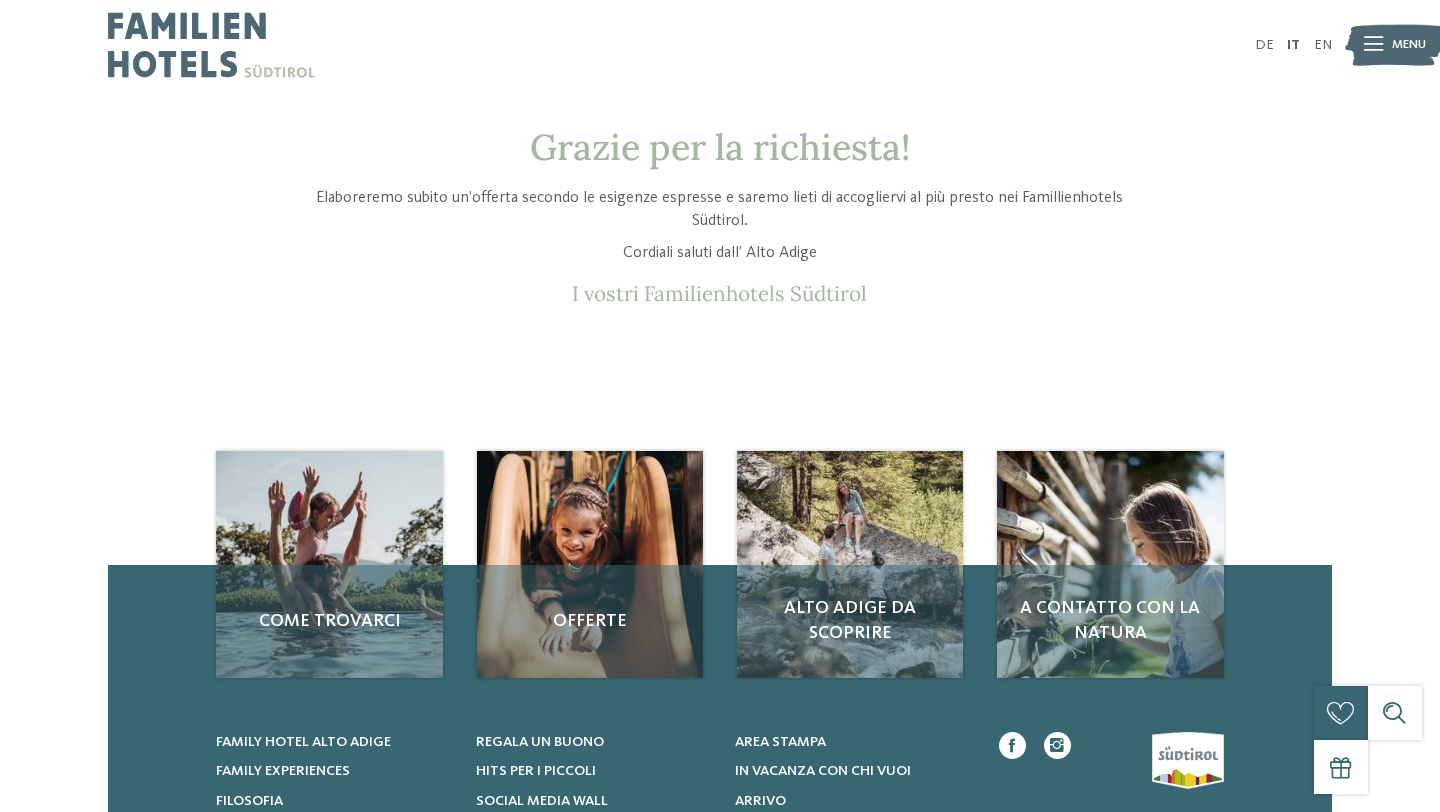 scroll, scrollTop: 0, scrollLeft: 0, axis: both 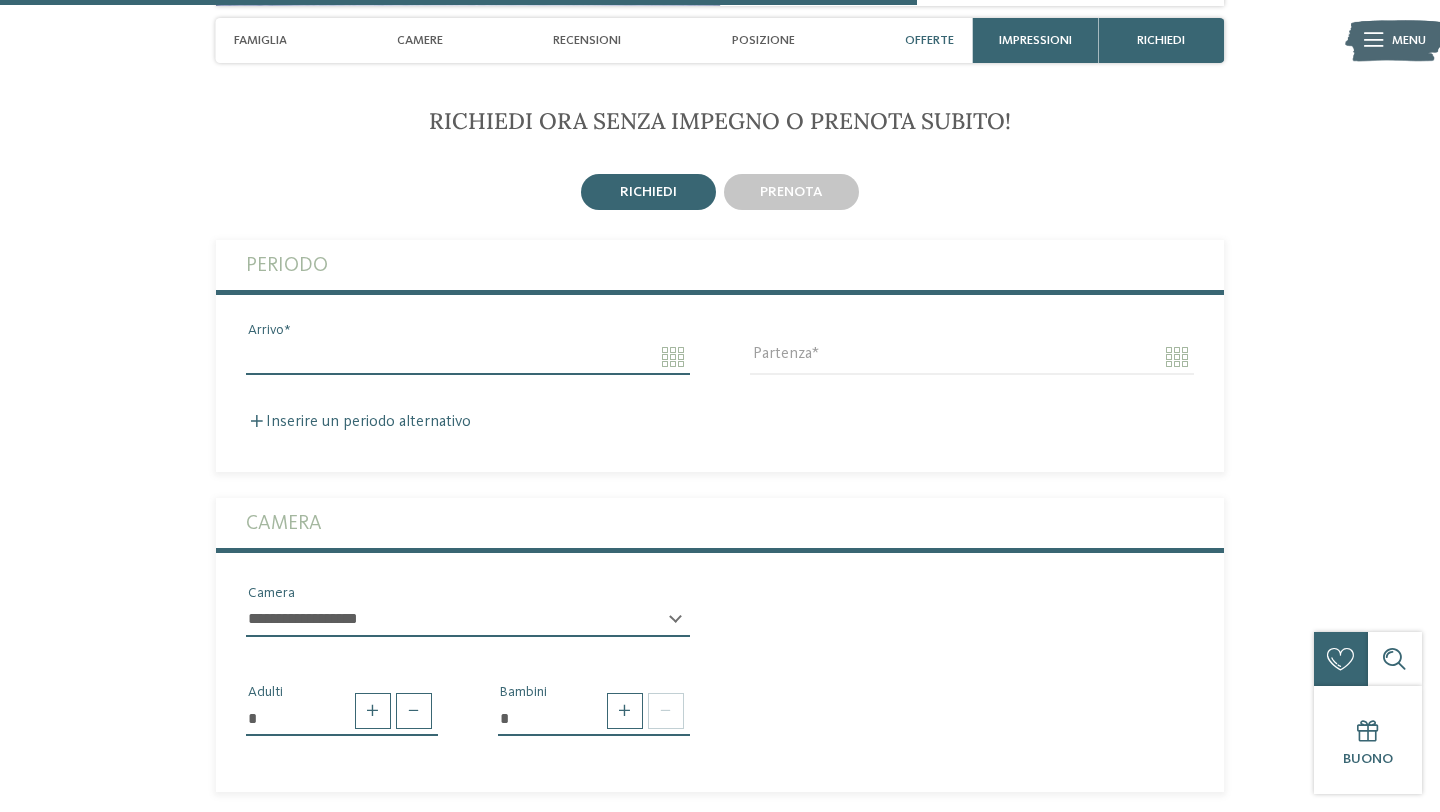 click on "Arrivo" at bounding box center [468, 357] 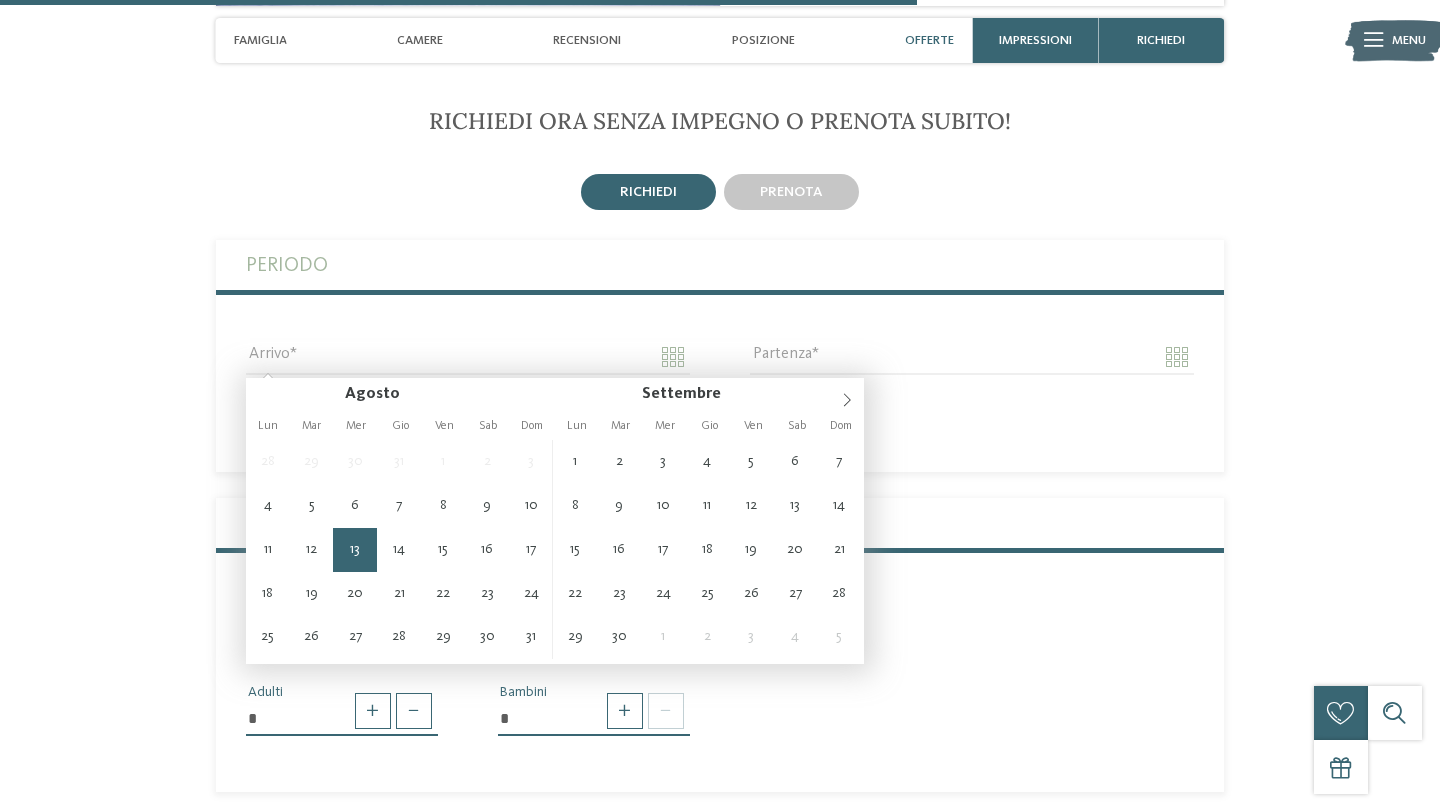 type on "**********" 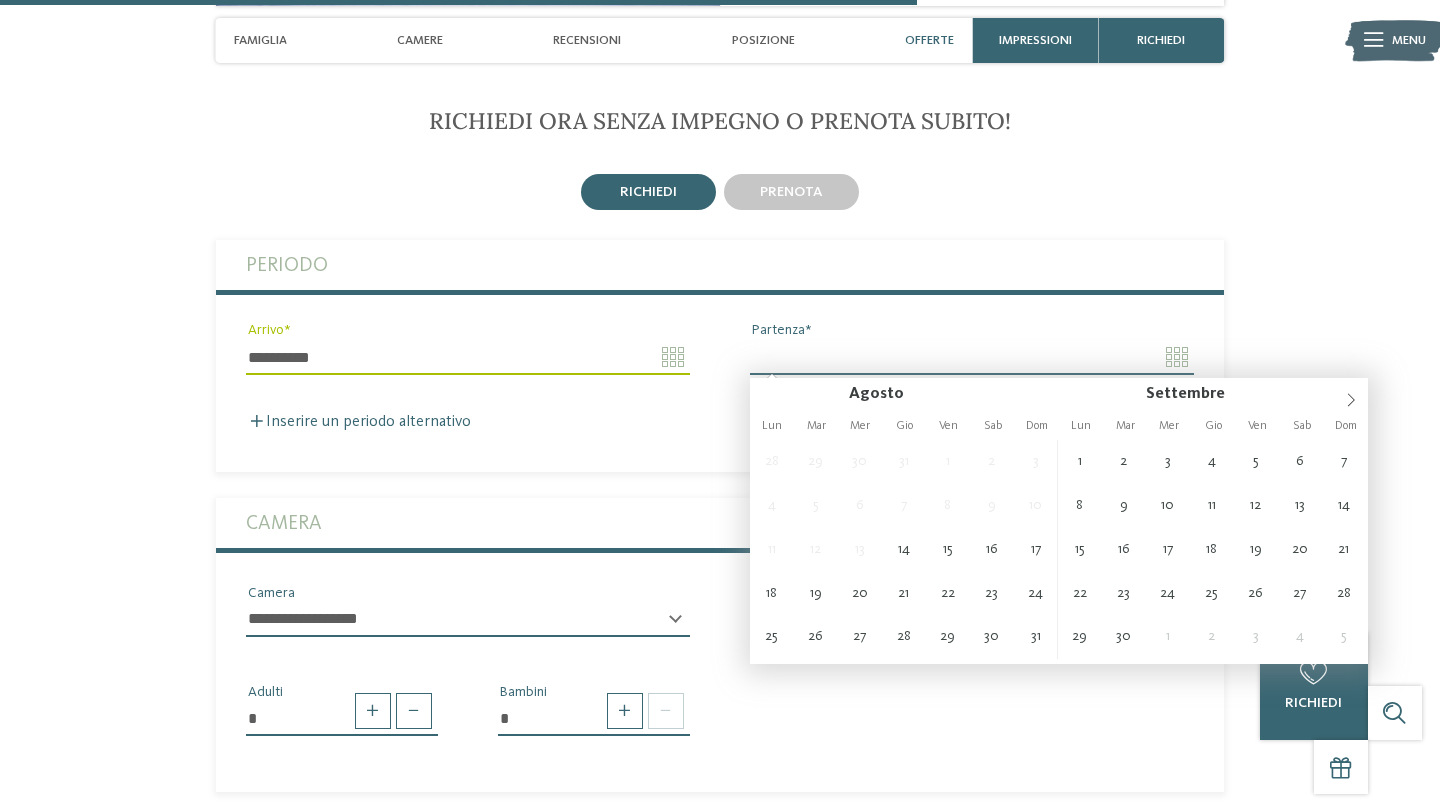 type on "**********" 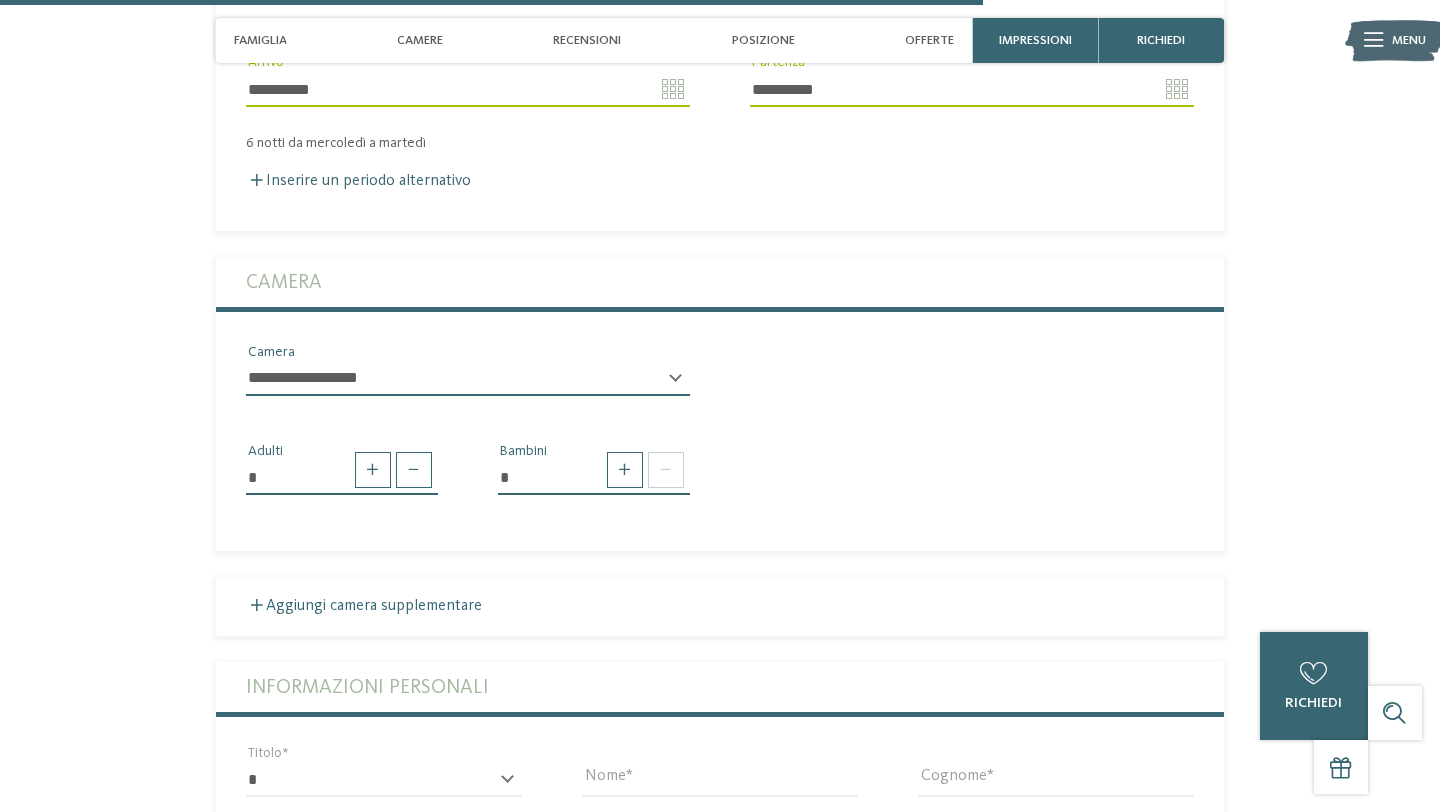 scroll, scrollTop: 3425, scrollLeft: 0, axis: vertical 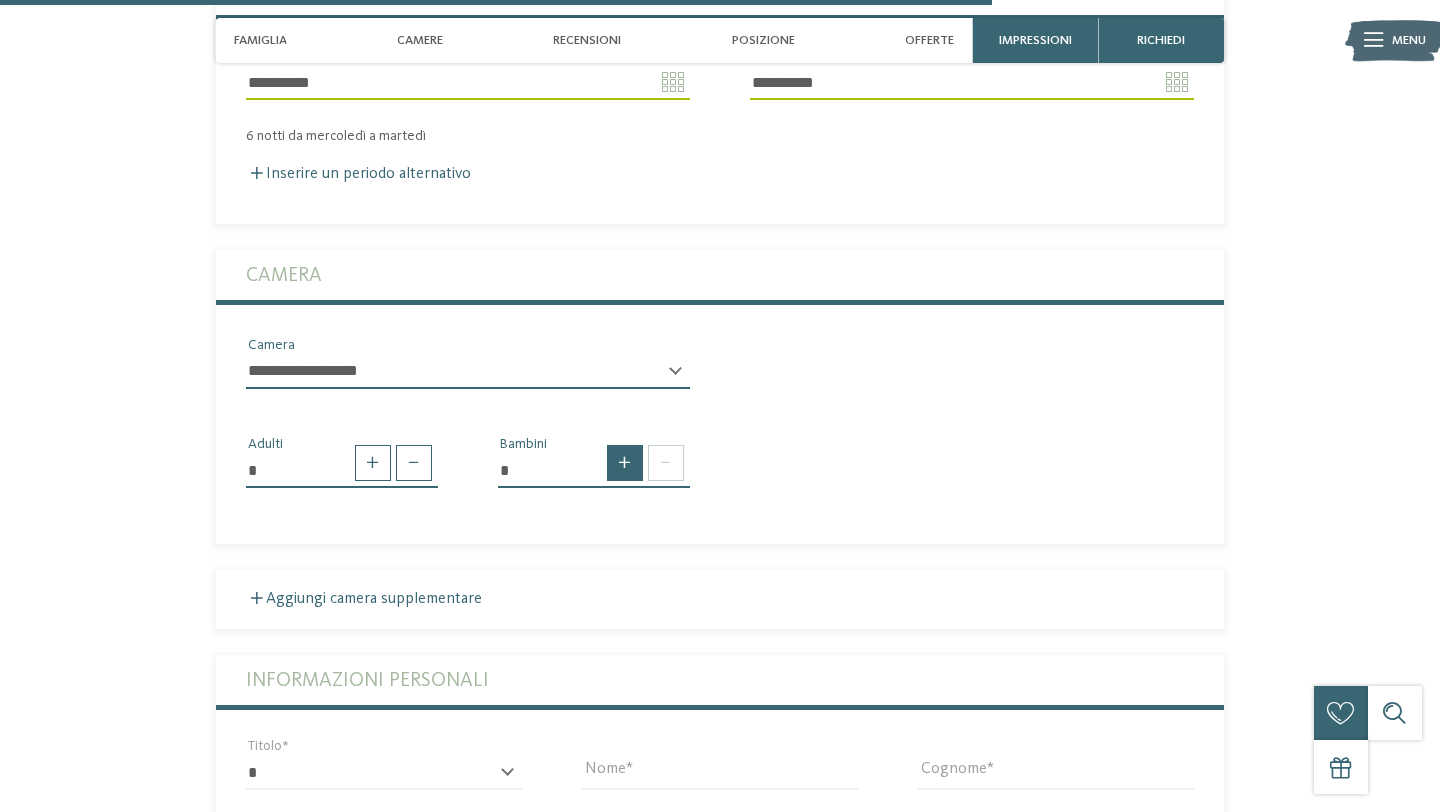 click at bounding box center [625, 463] 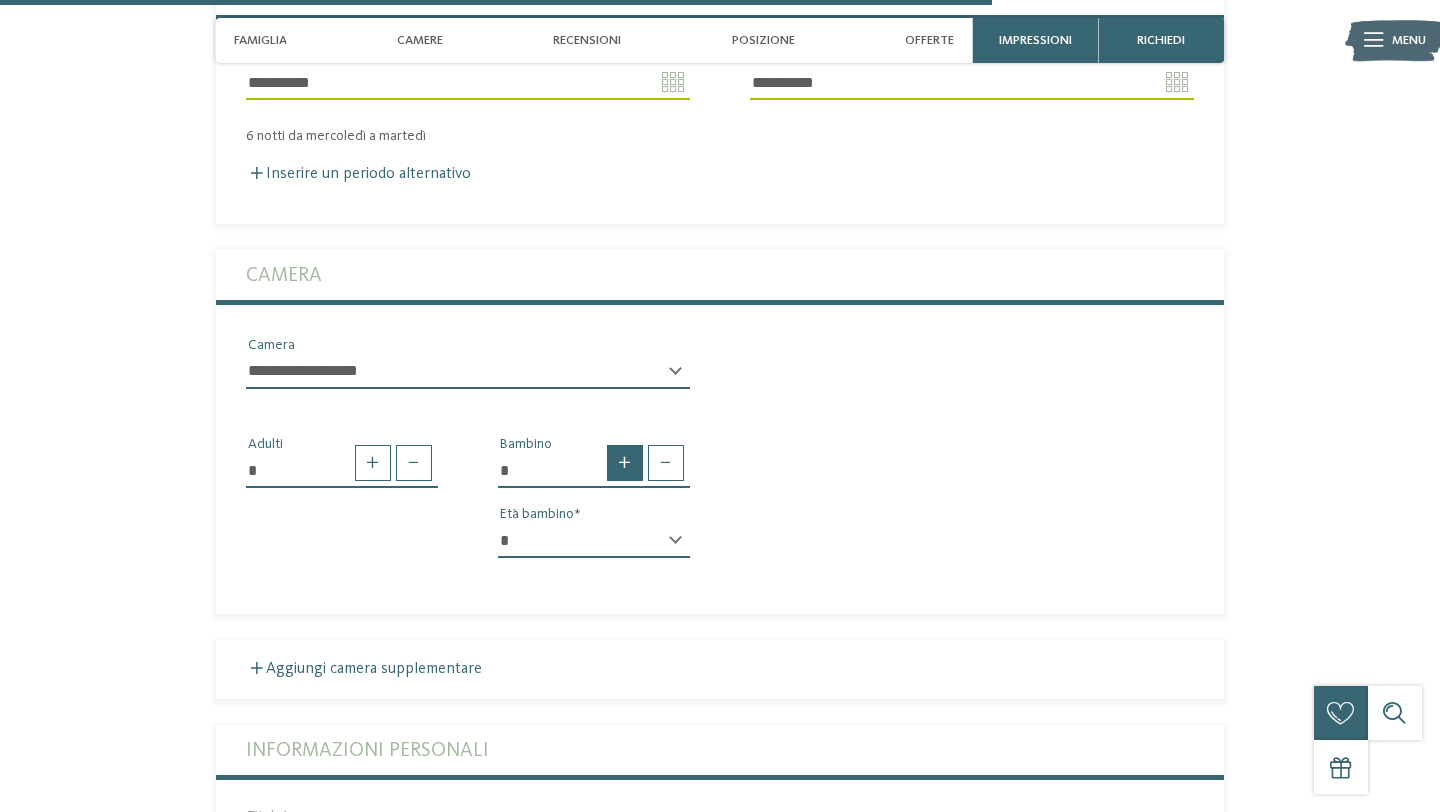 click at bounding box center (625, 463) 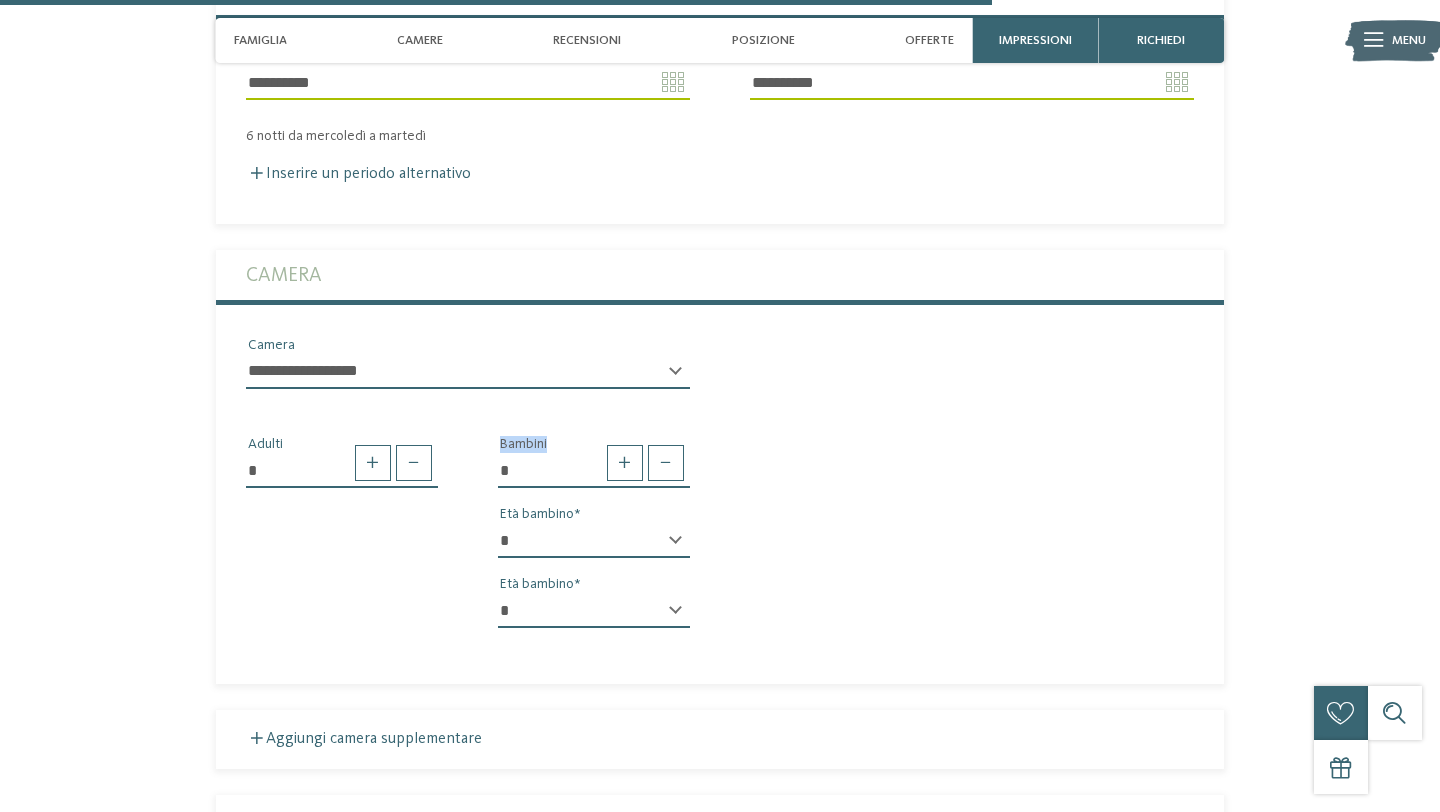 click on "* * * * * * * * * * * ** ** ** ** ** ** ** **" at bounding box center (594, 541) 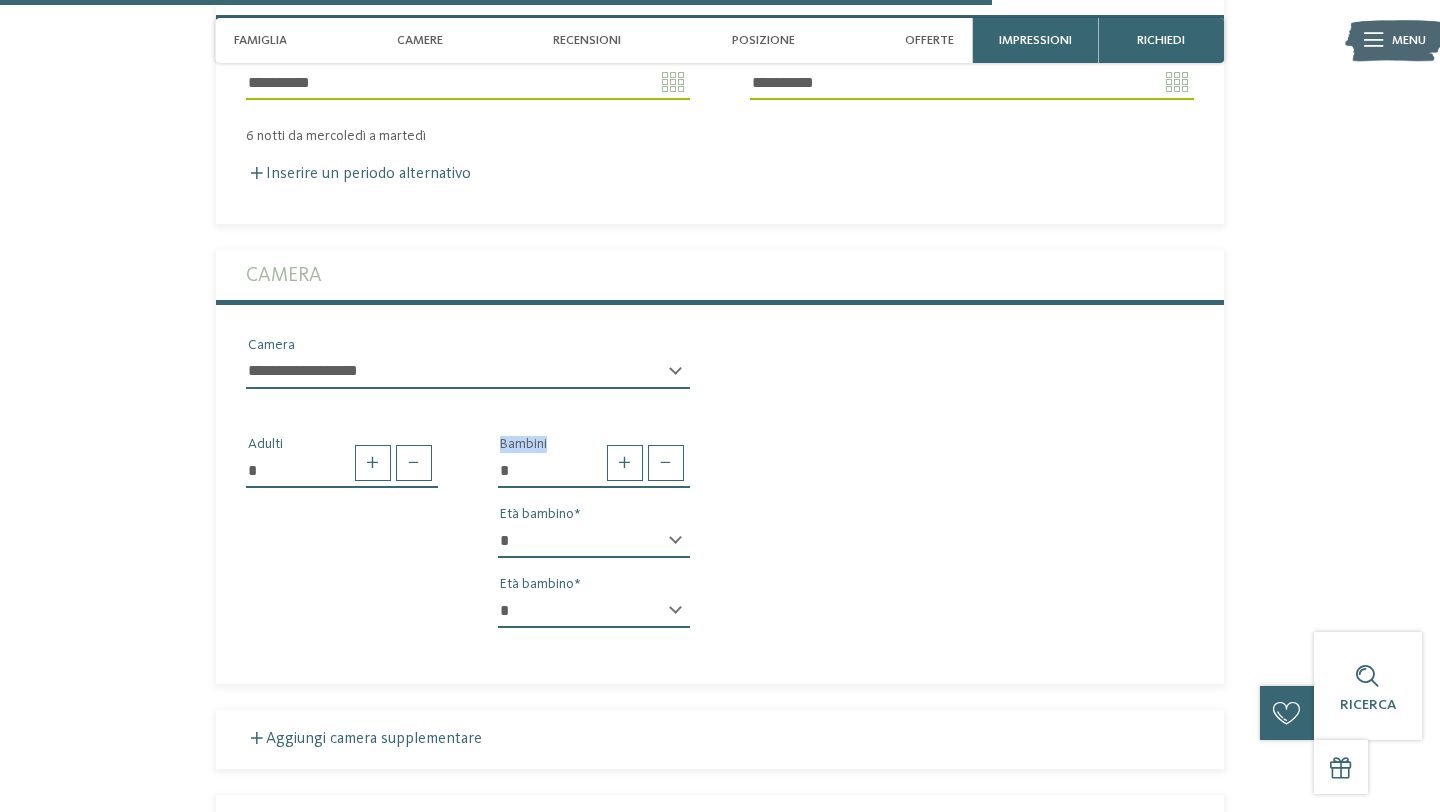 select on "*" 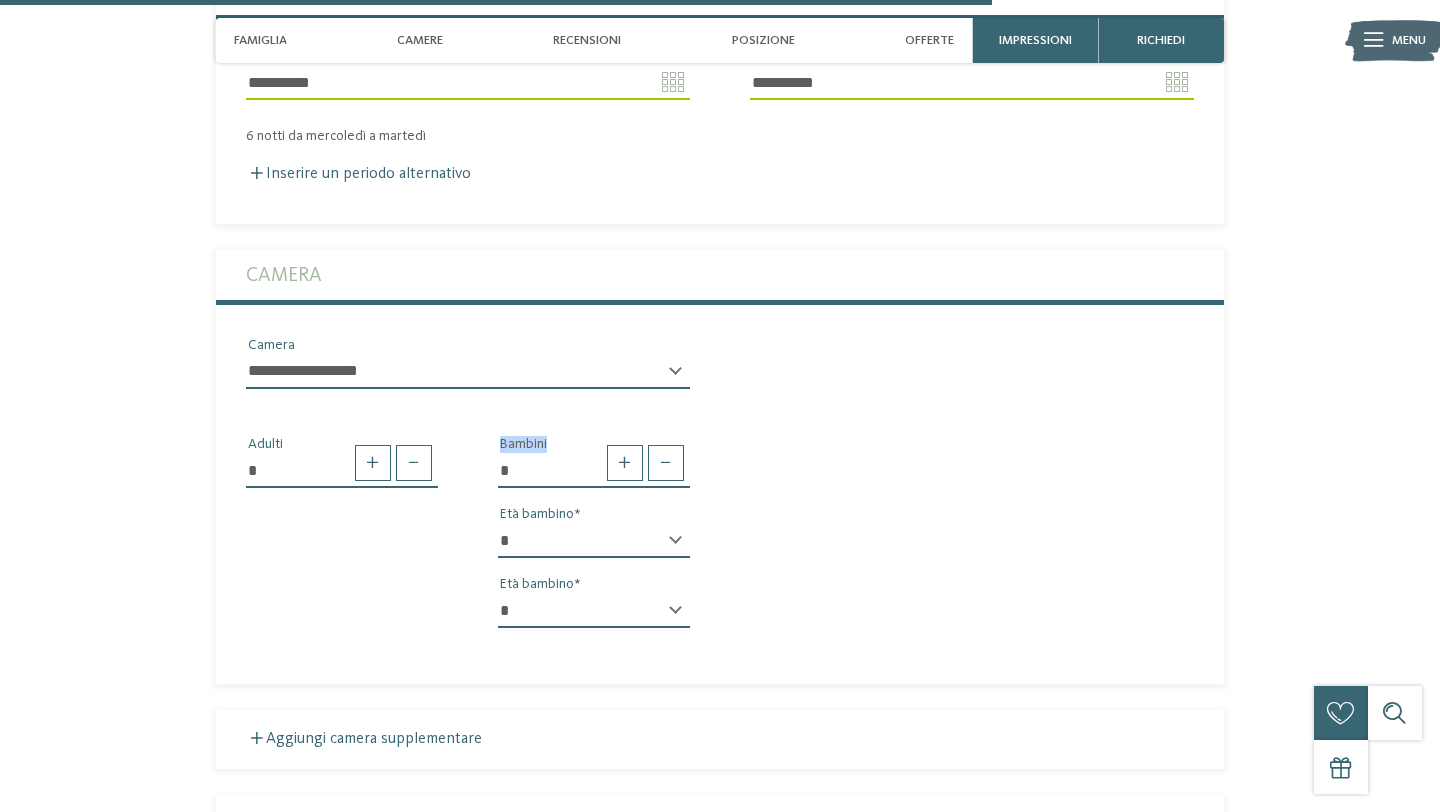 select on "**" 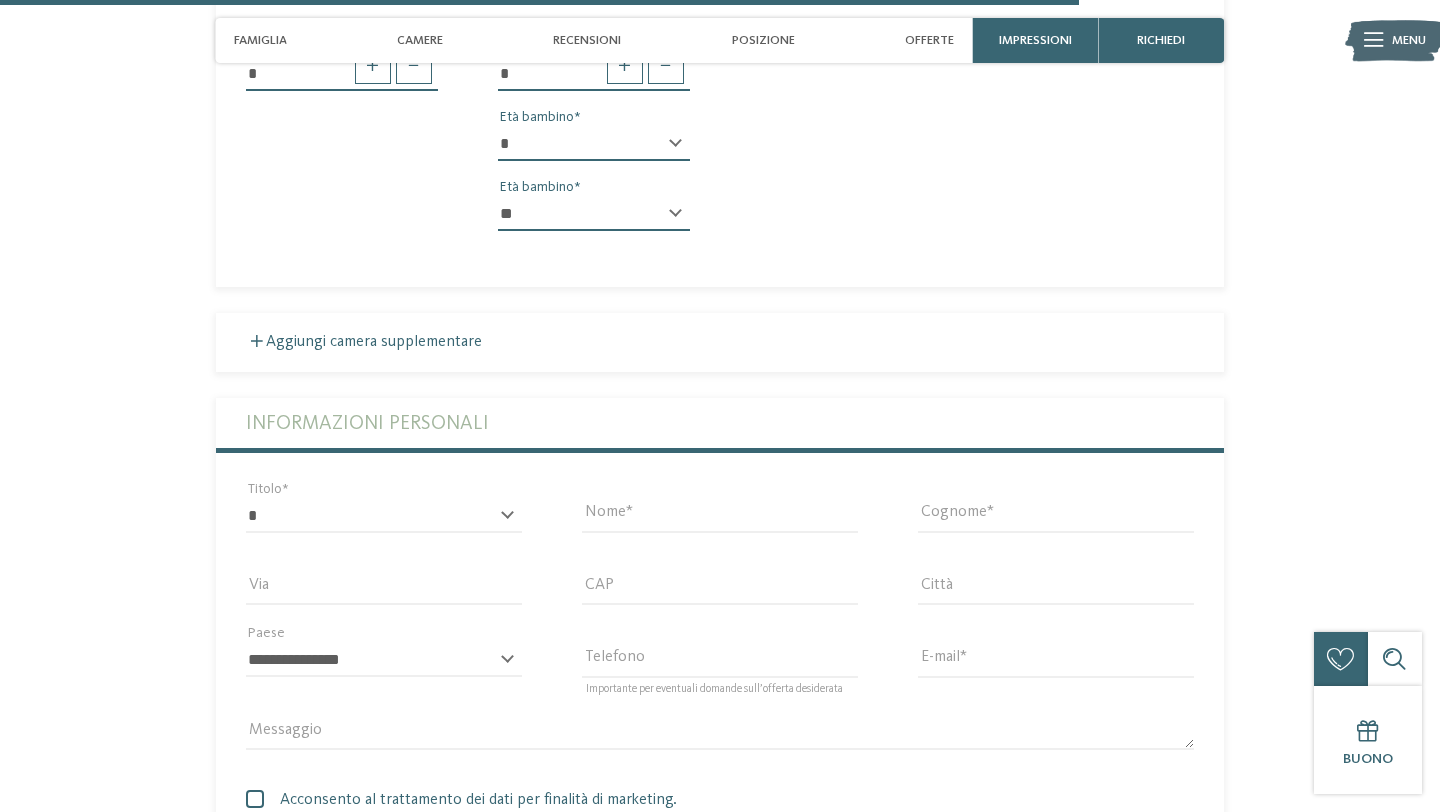 scroll, scrollTop: 3861, scrollLeft: 0, axis: vertical 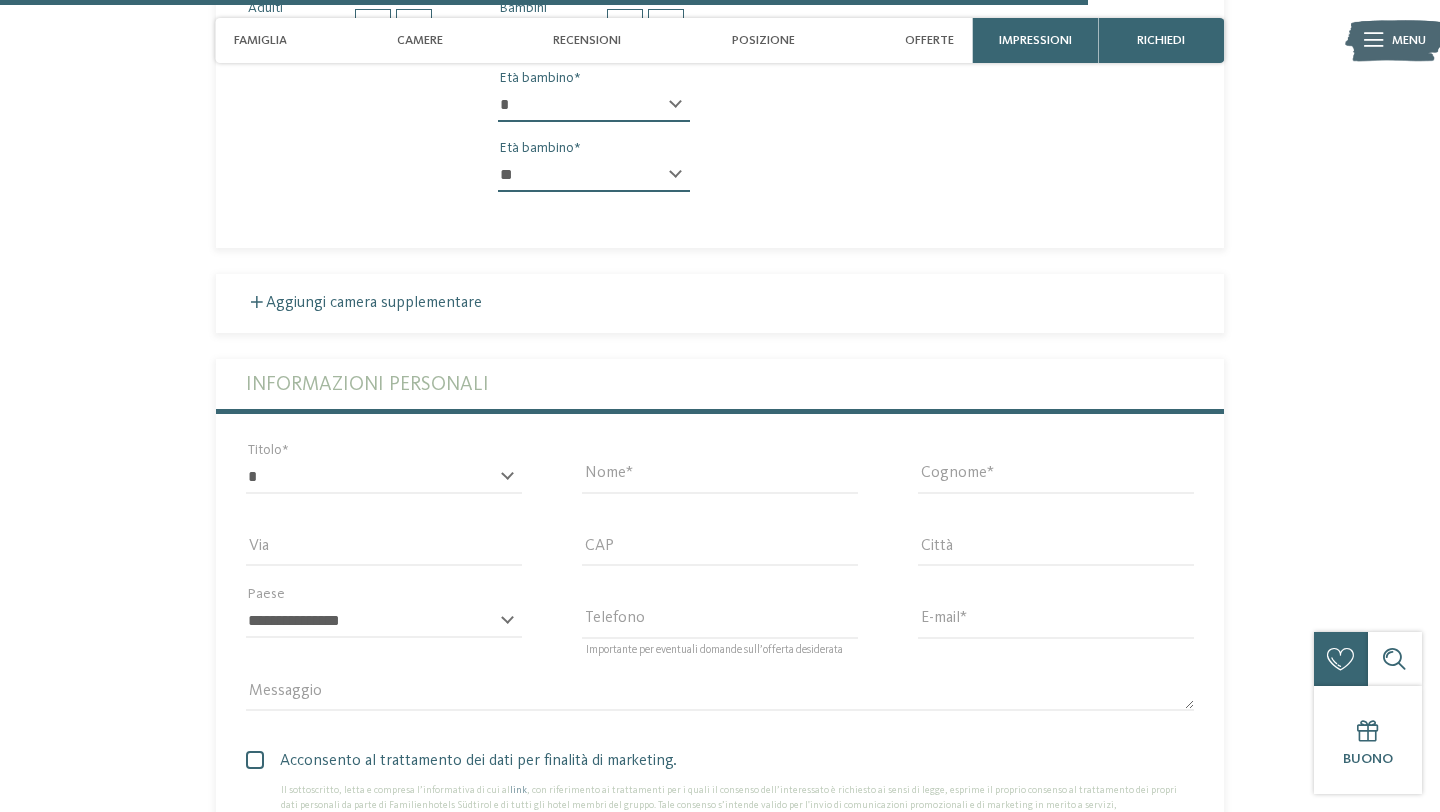 click on "* ****** ******* ******** ******
Titolo" at bounding box center [384, 486] 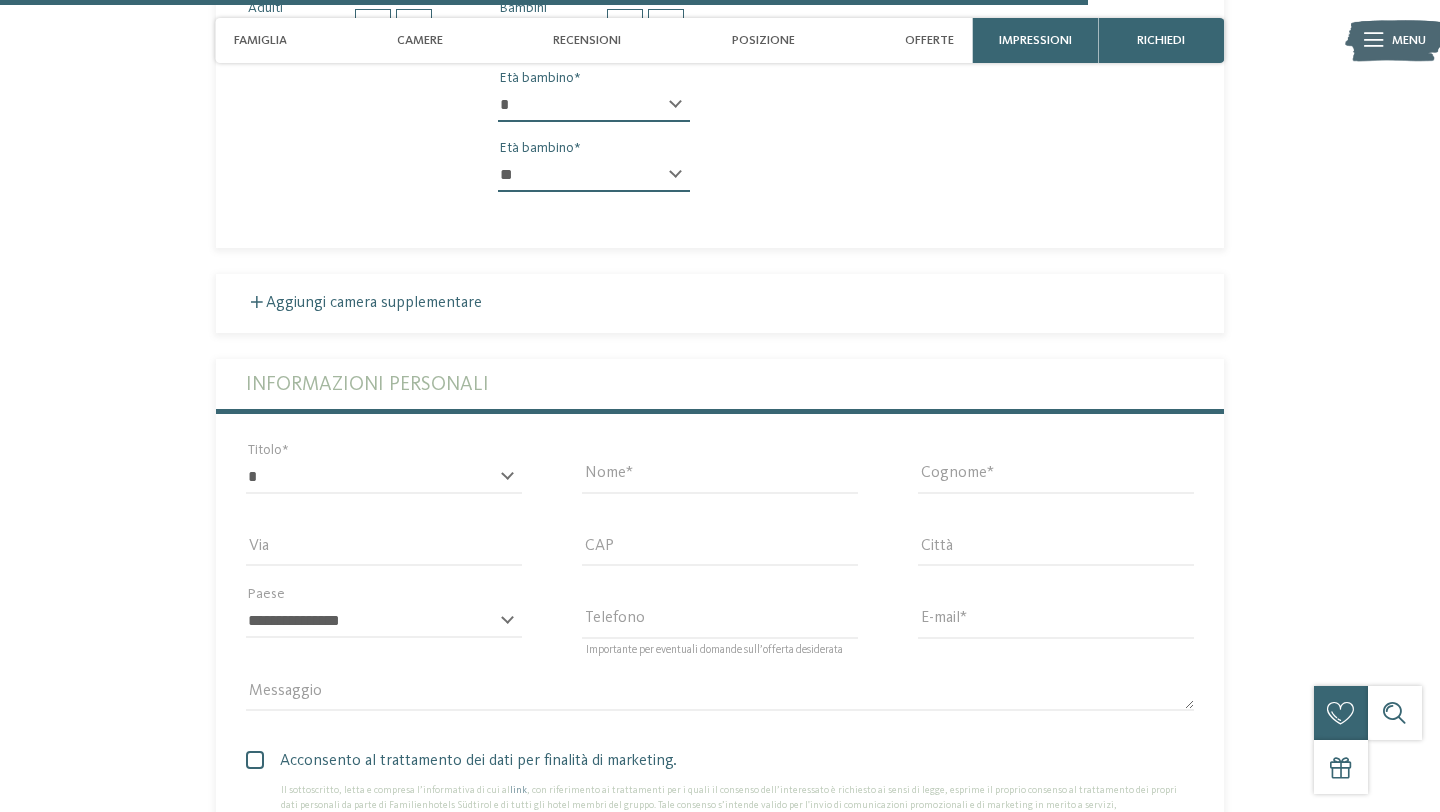 click on "* ****** ******* ******** ******
Titolo" at bounding box center [384, 486] 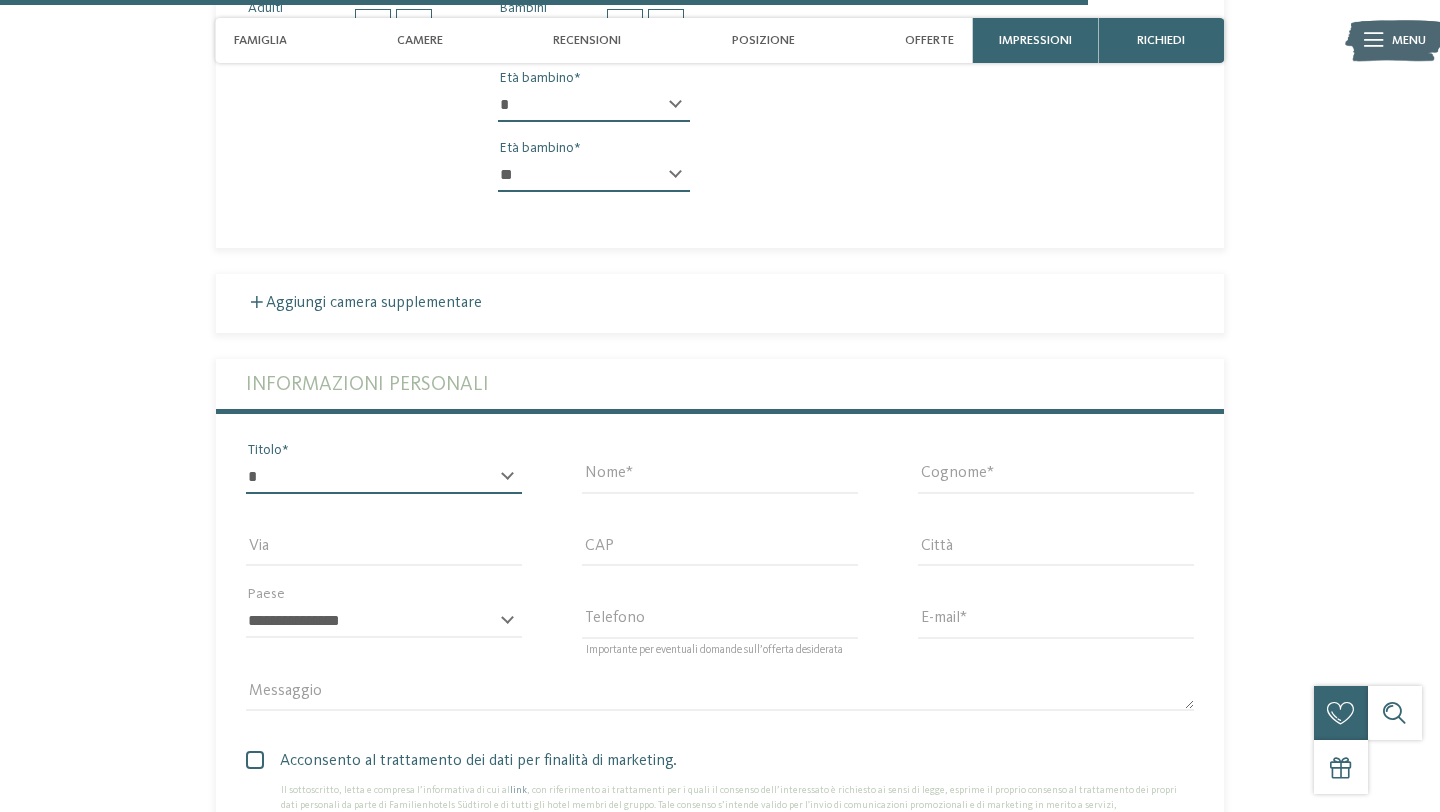 click on "* ****** ******* ******** ******" at bounding box center [384, 477] 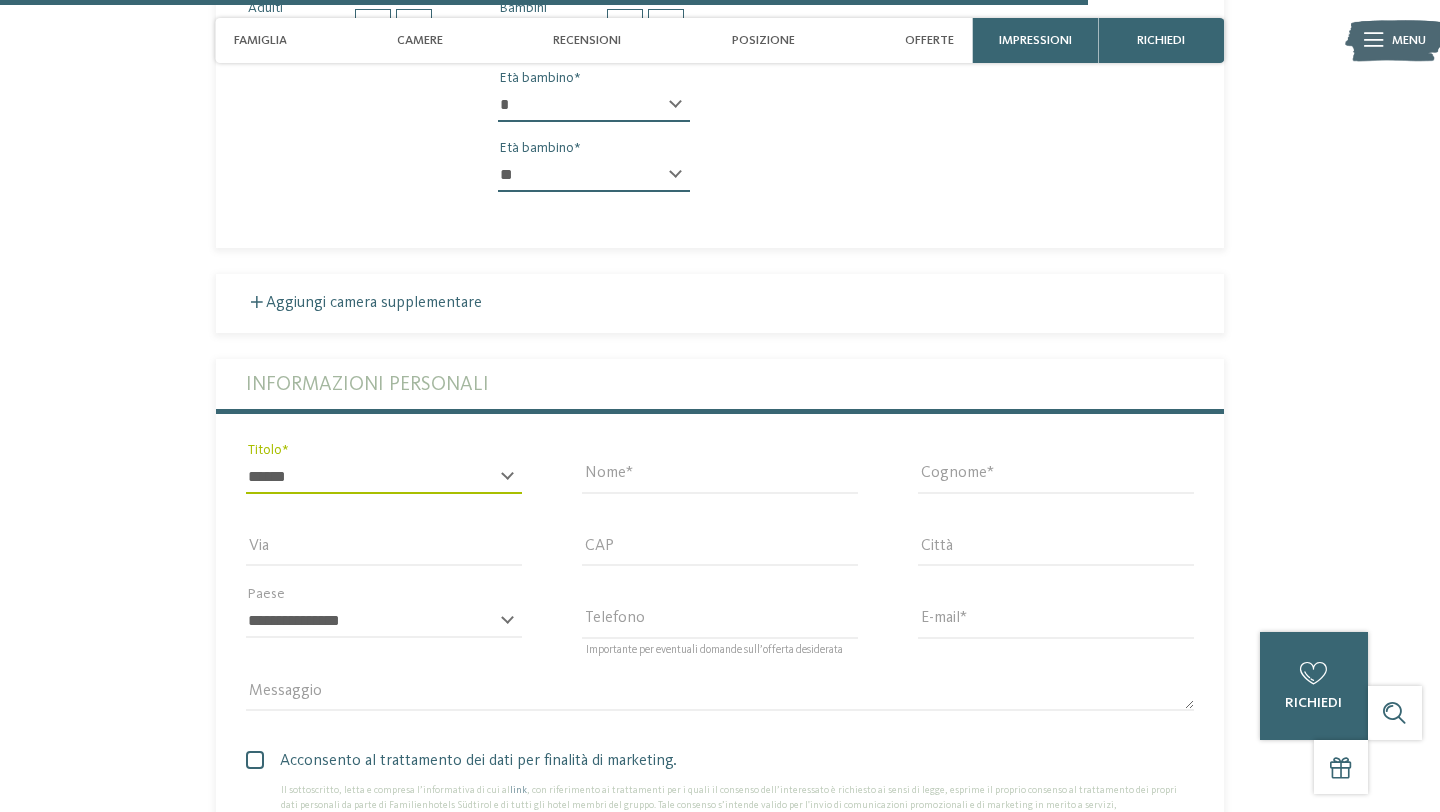 click on "* ****** ******* ******** ******" at bounding box center (384, 477) 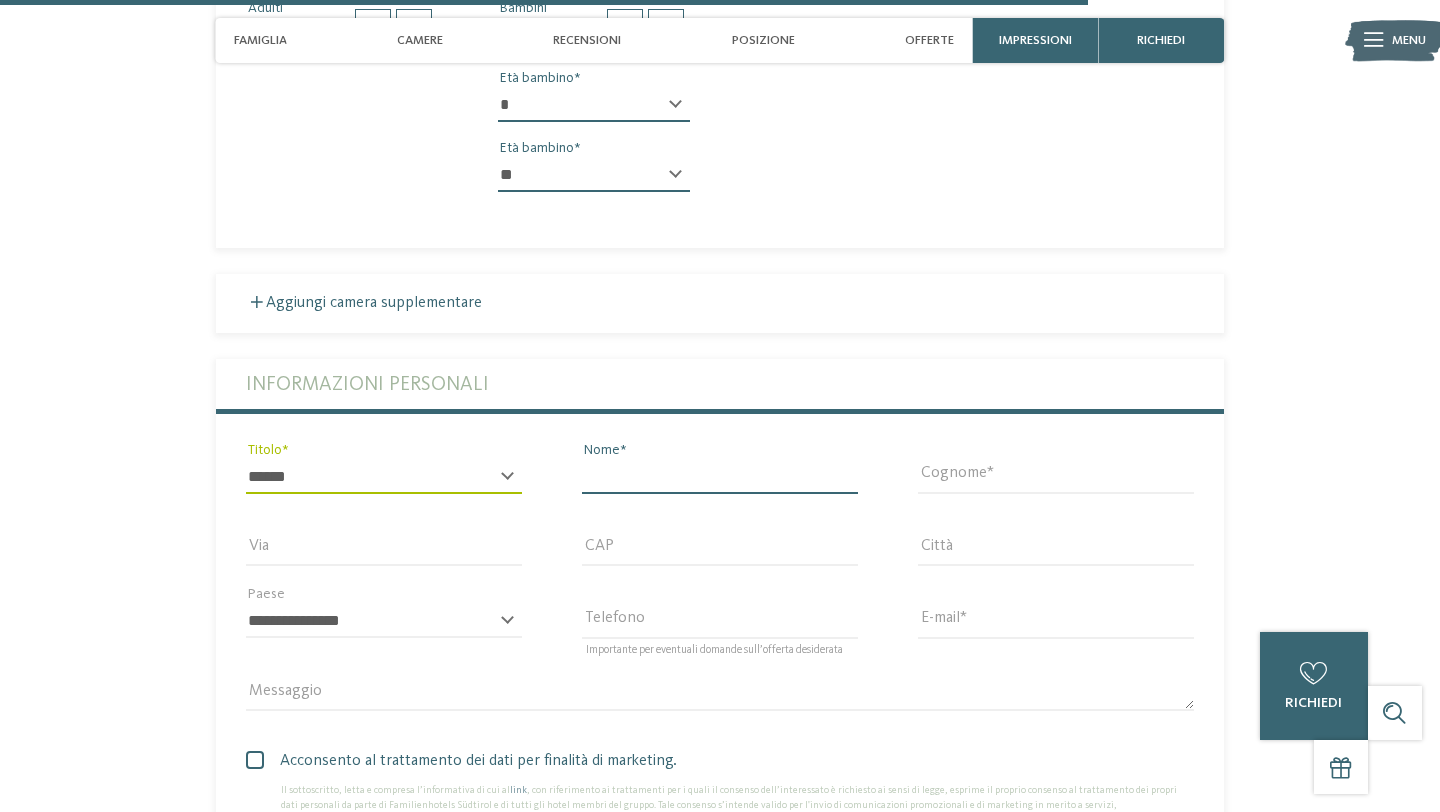 click on "Nome" at bounding box center [720, 477] 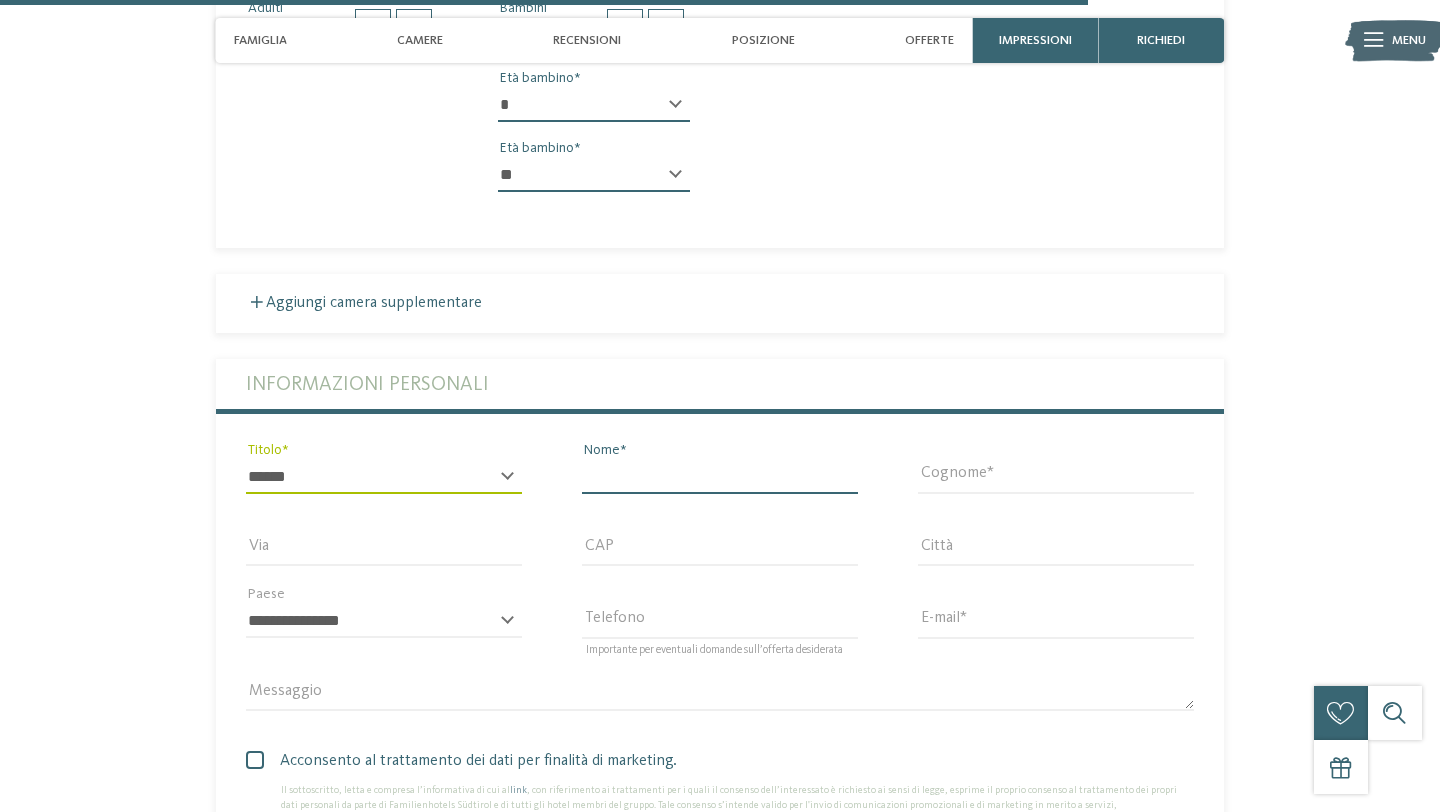 type on "*********" 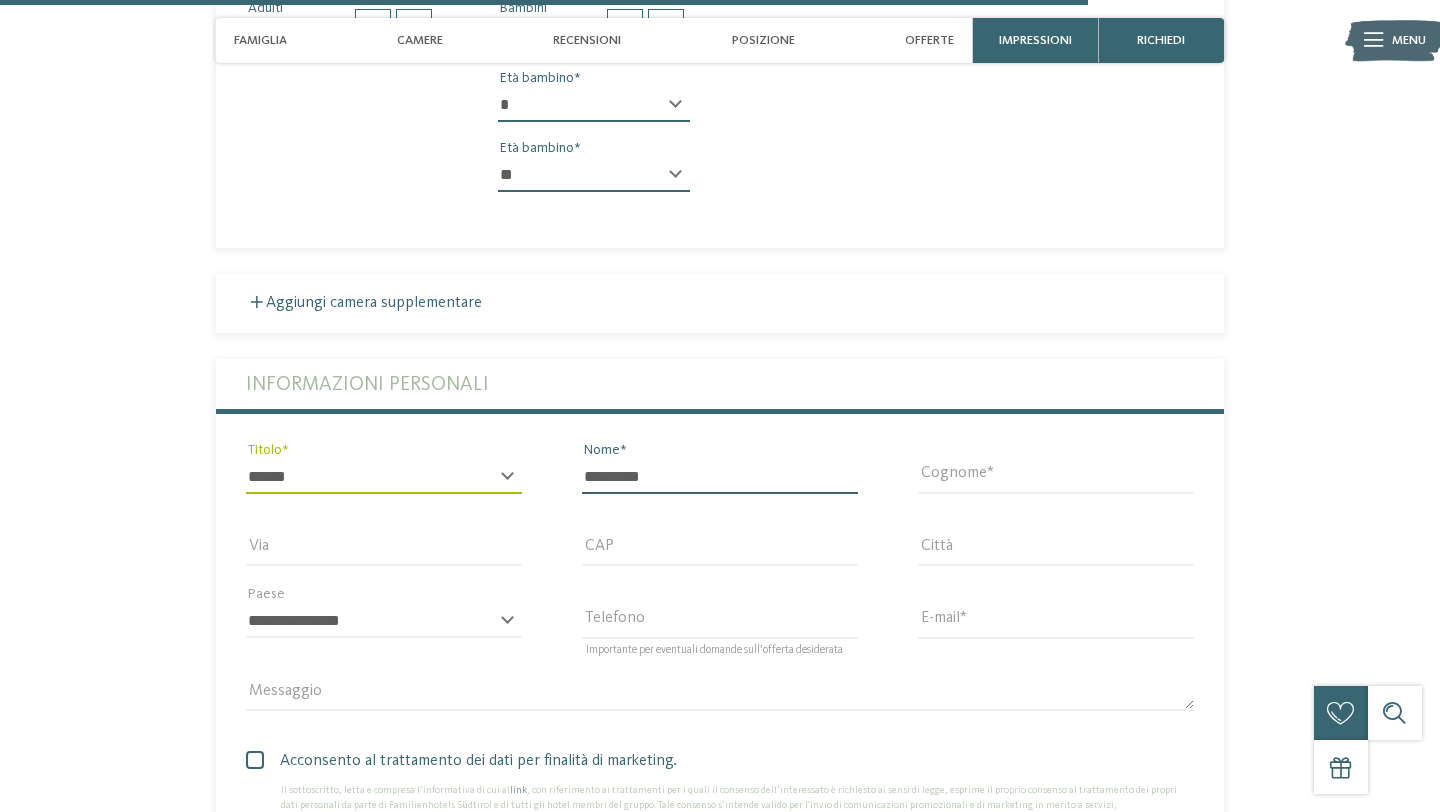 type on "********" 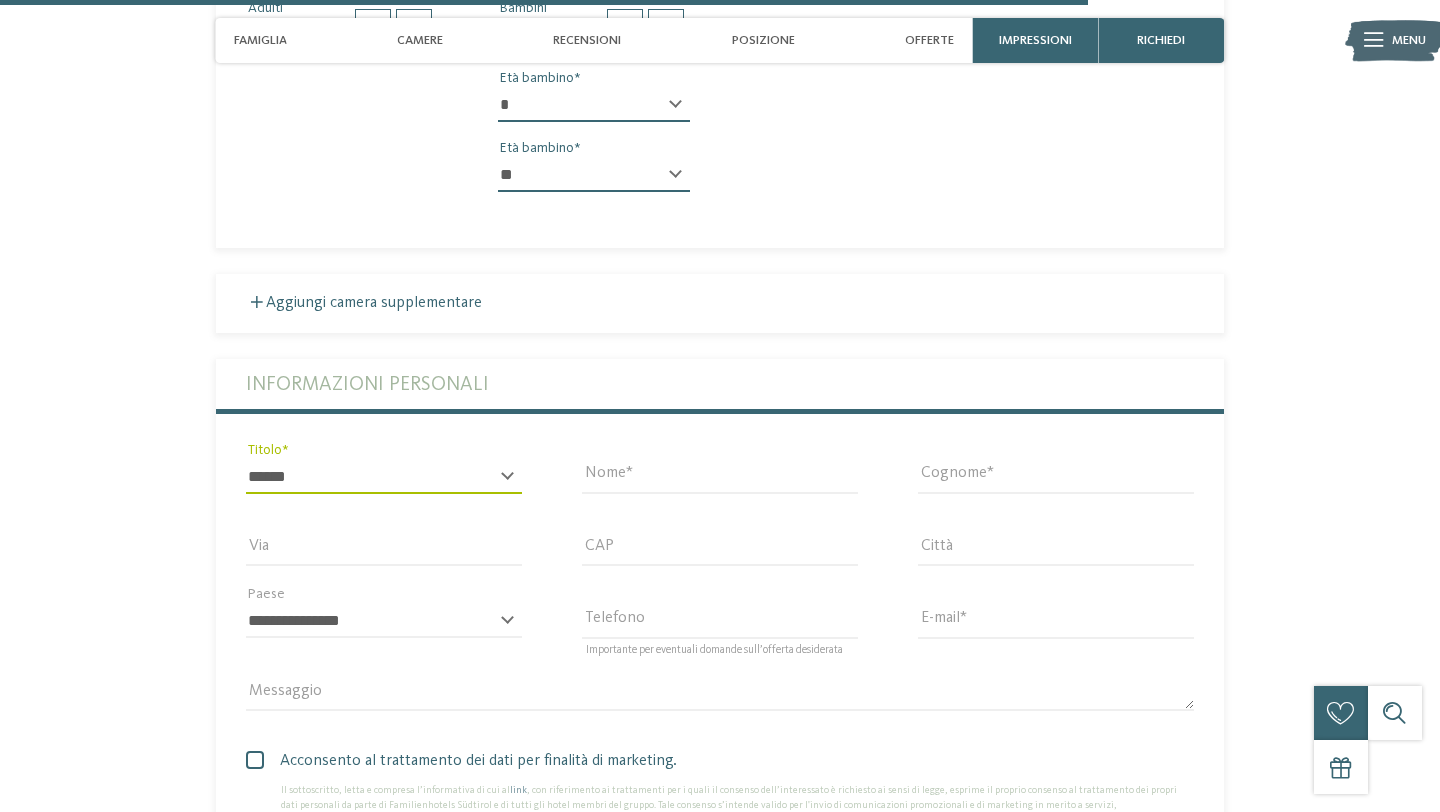 type on "********" 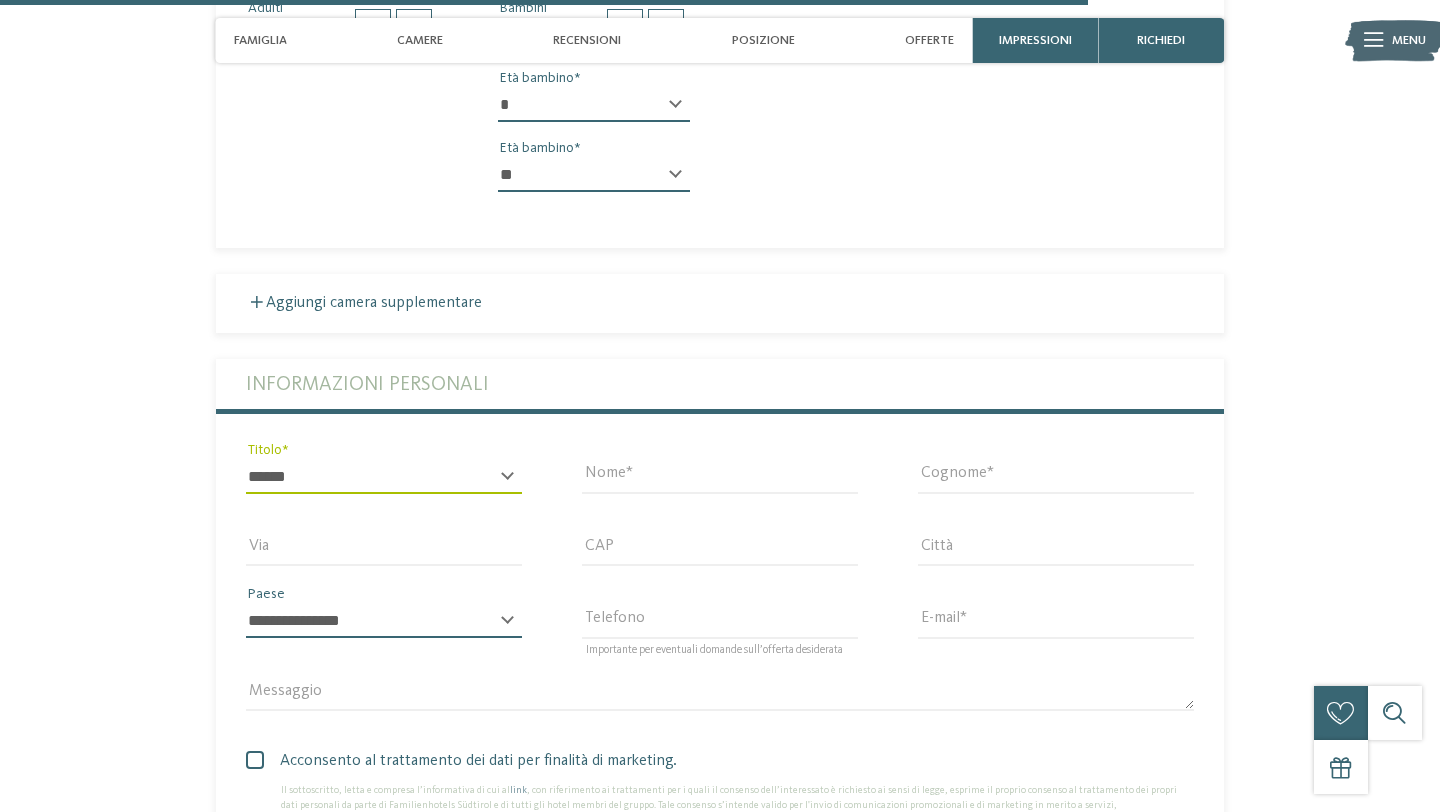 select on "**" 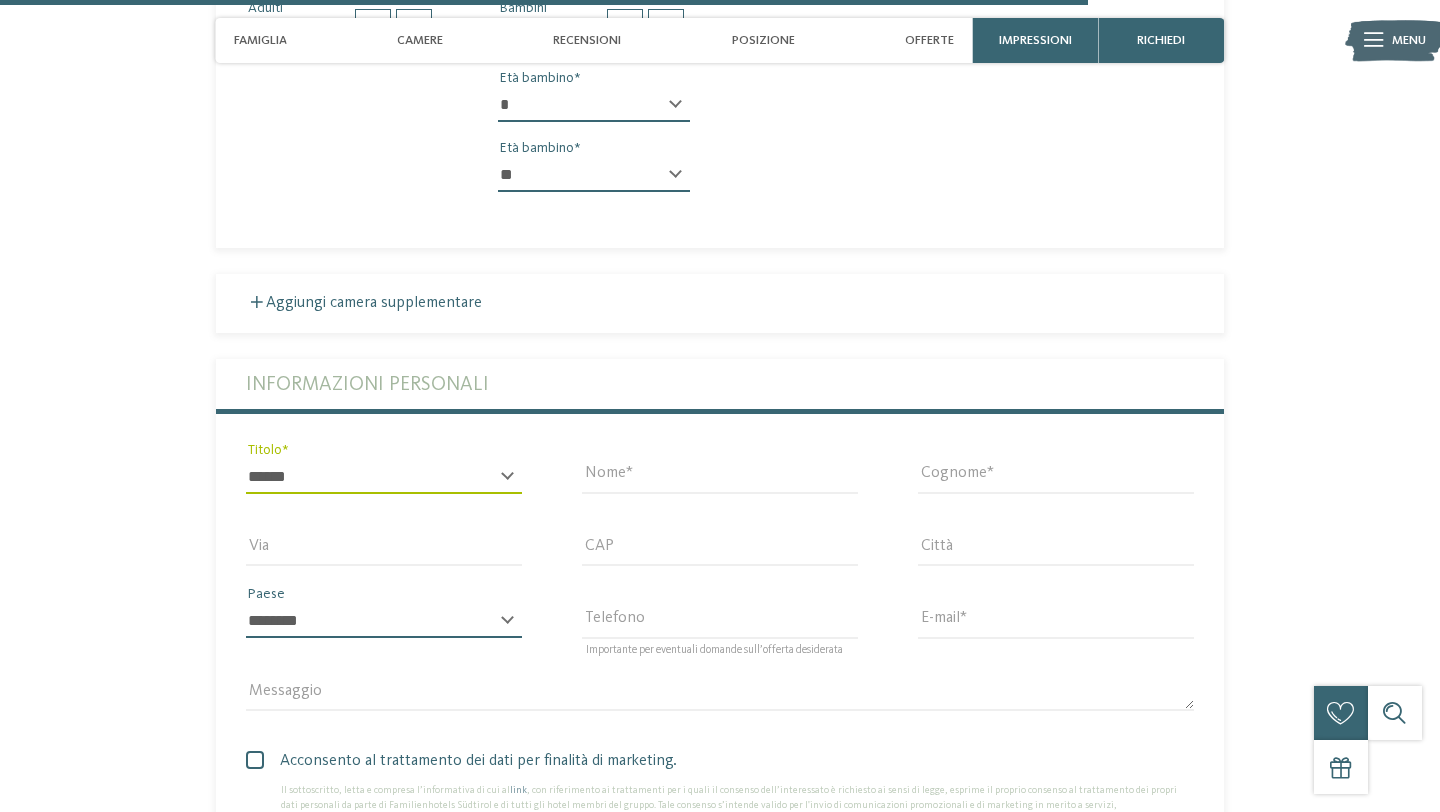 type on "**********" 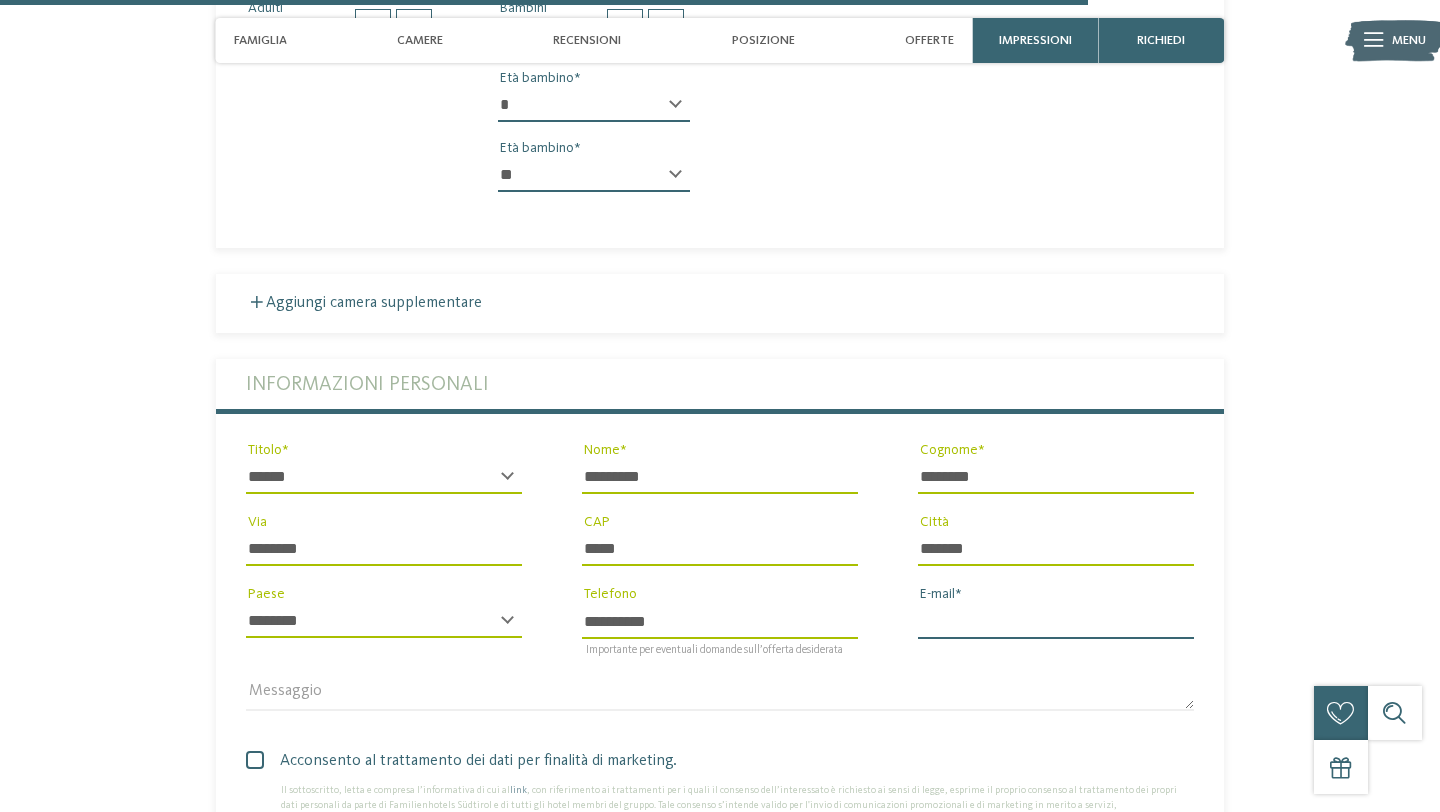 click on "E-mail" at bounding box center (1056, 621) 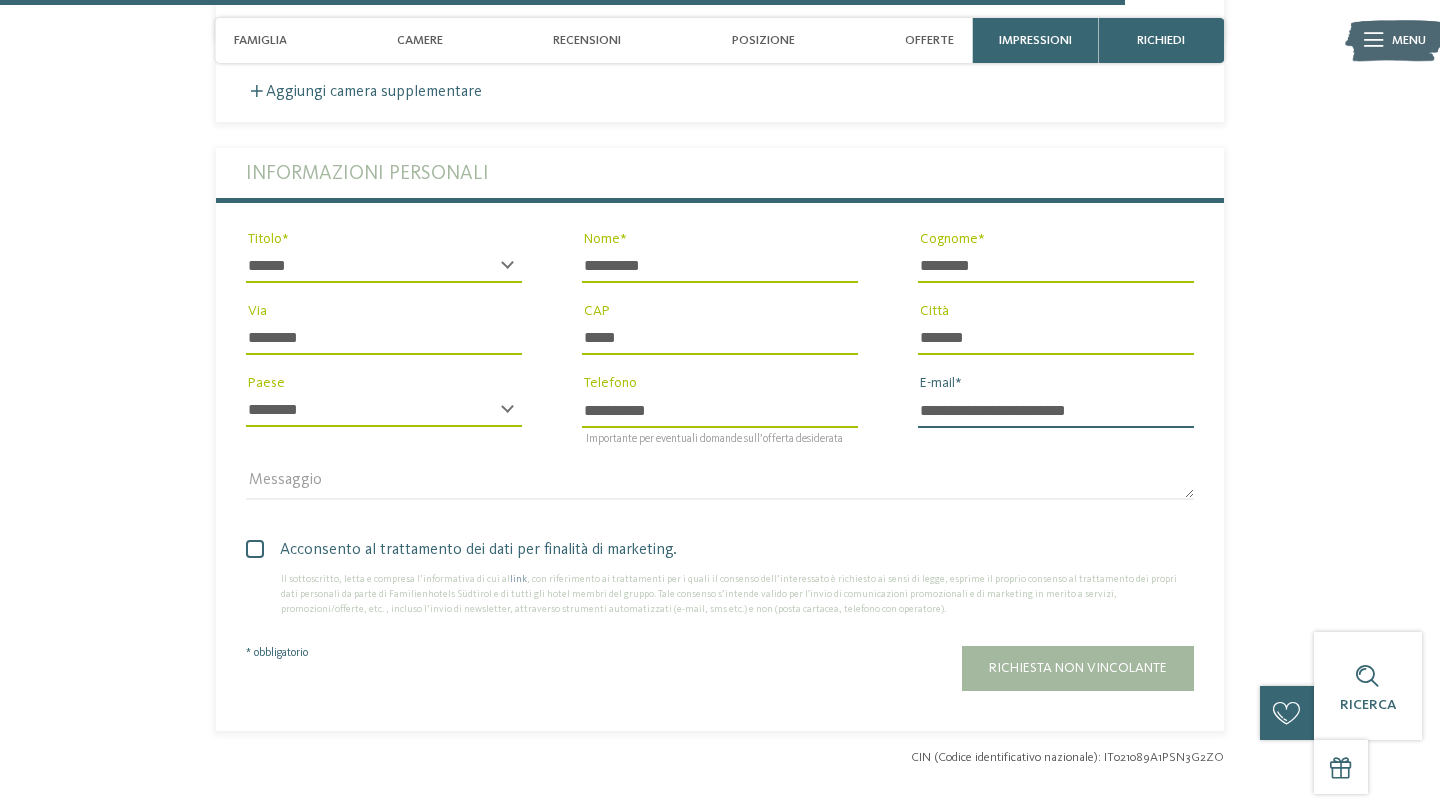scroll, scrollTop: 4110, scrollLeft: 0, axis: vertical 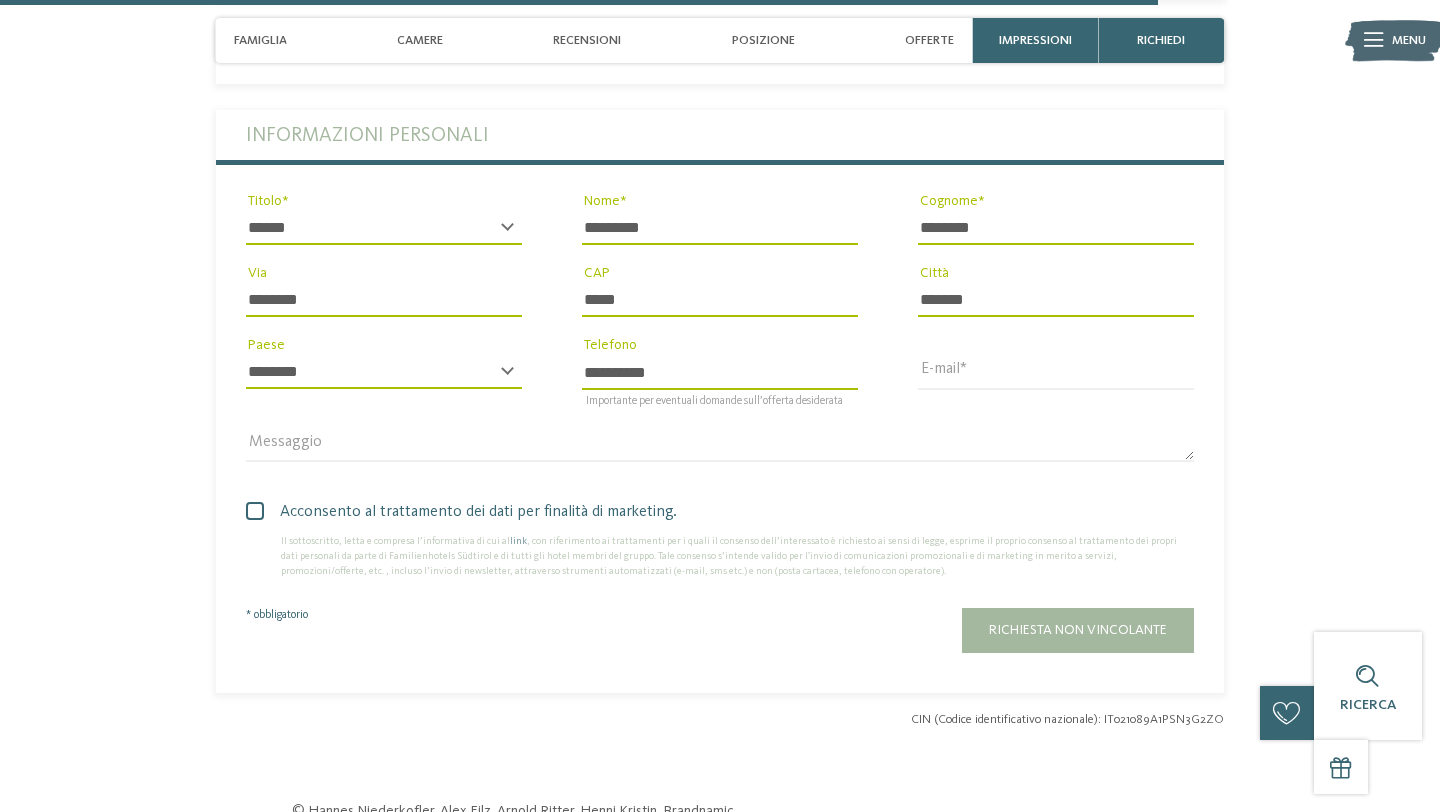 click at bounding box center (255, 511) 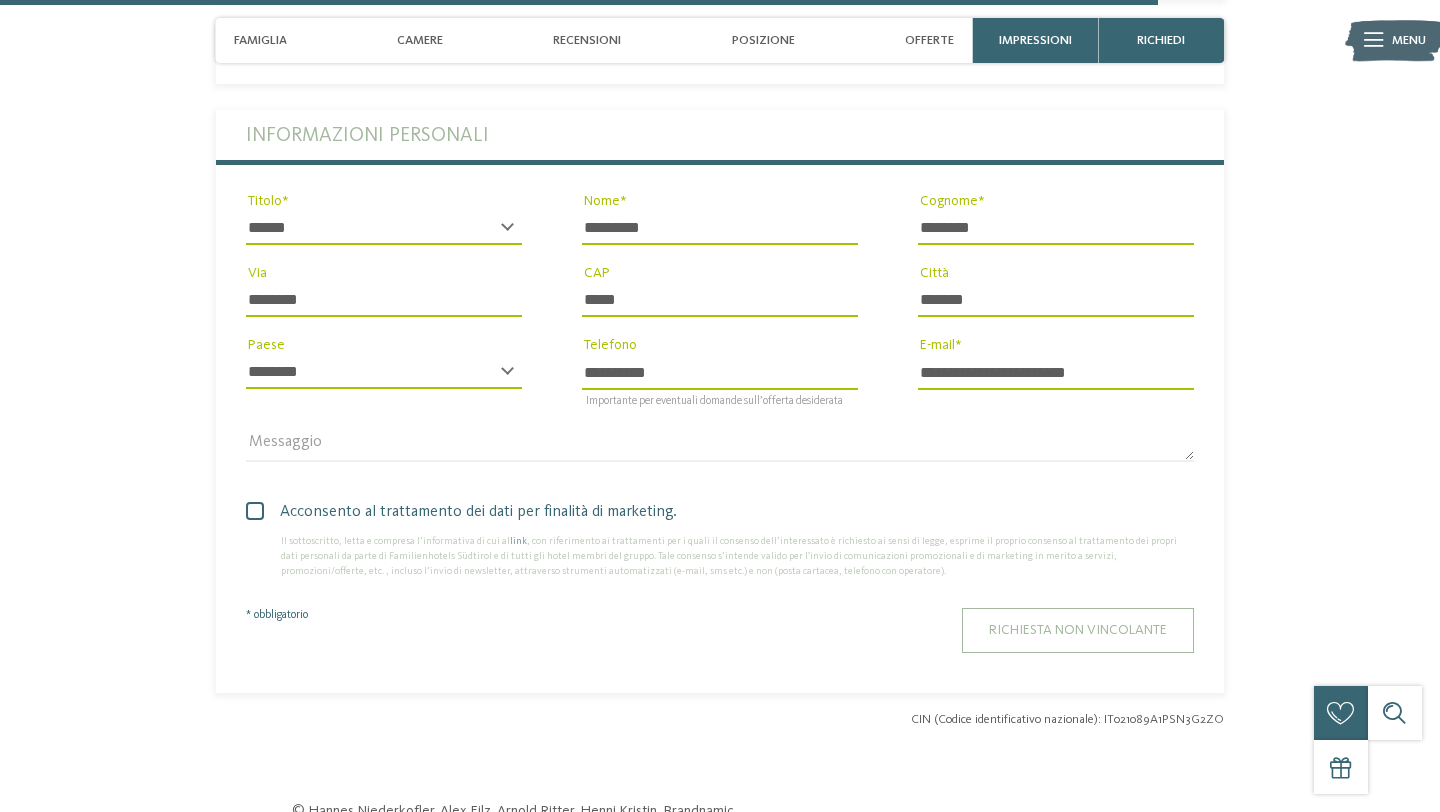 click on "Richiesta non vincolante" at bounding box center [1078, 630] 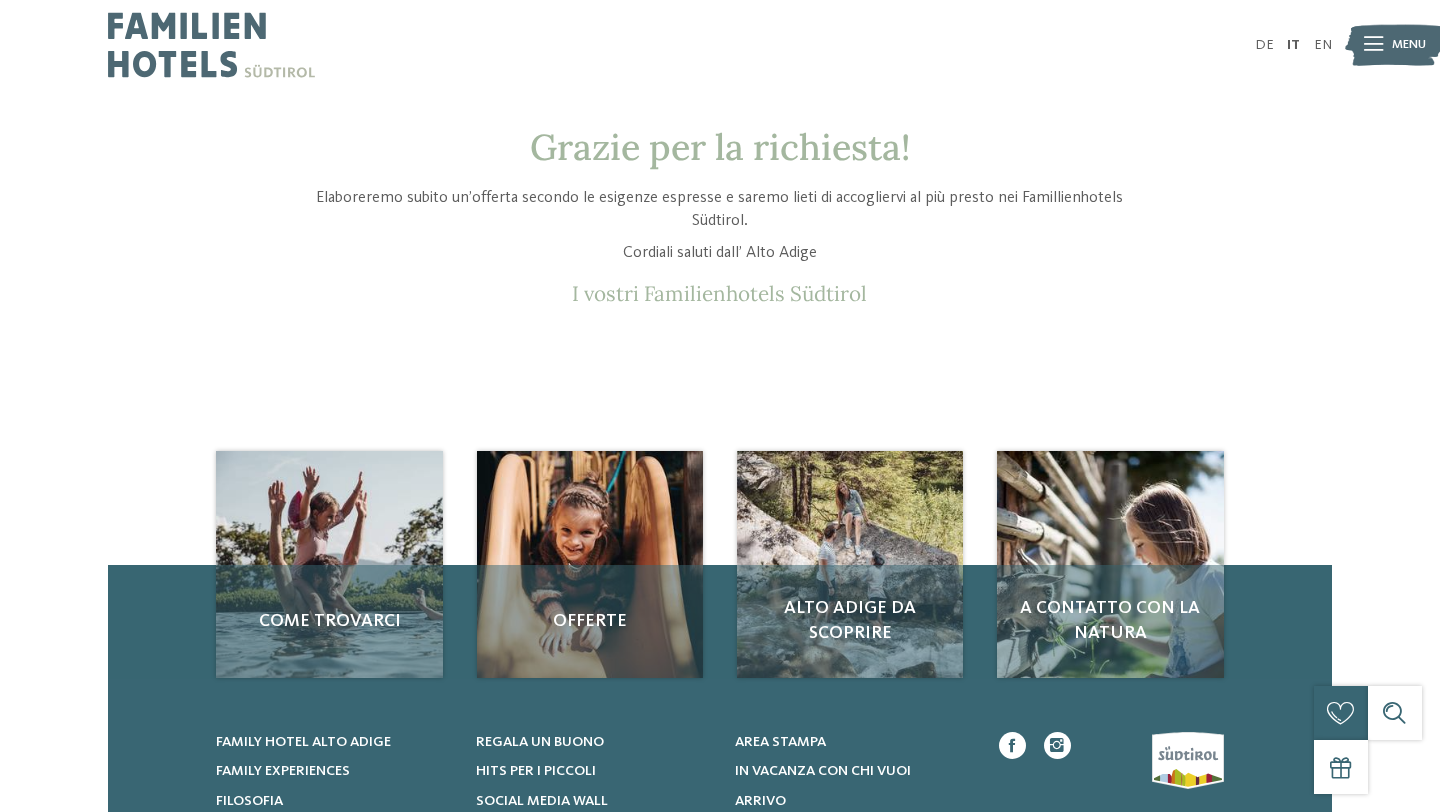 scroll, scrollTop: 0, scrollLeft: 0, axis: both 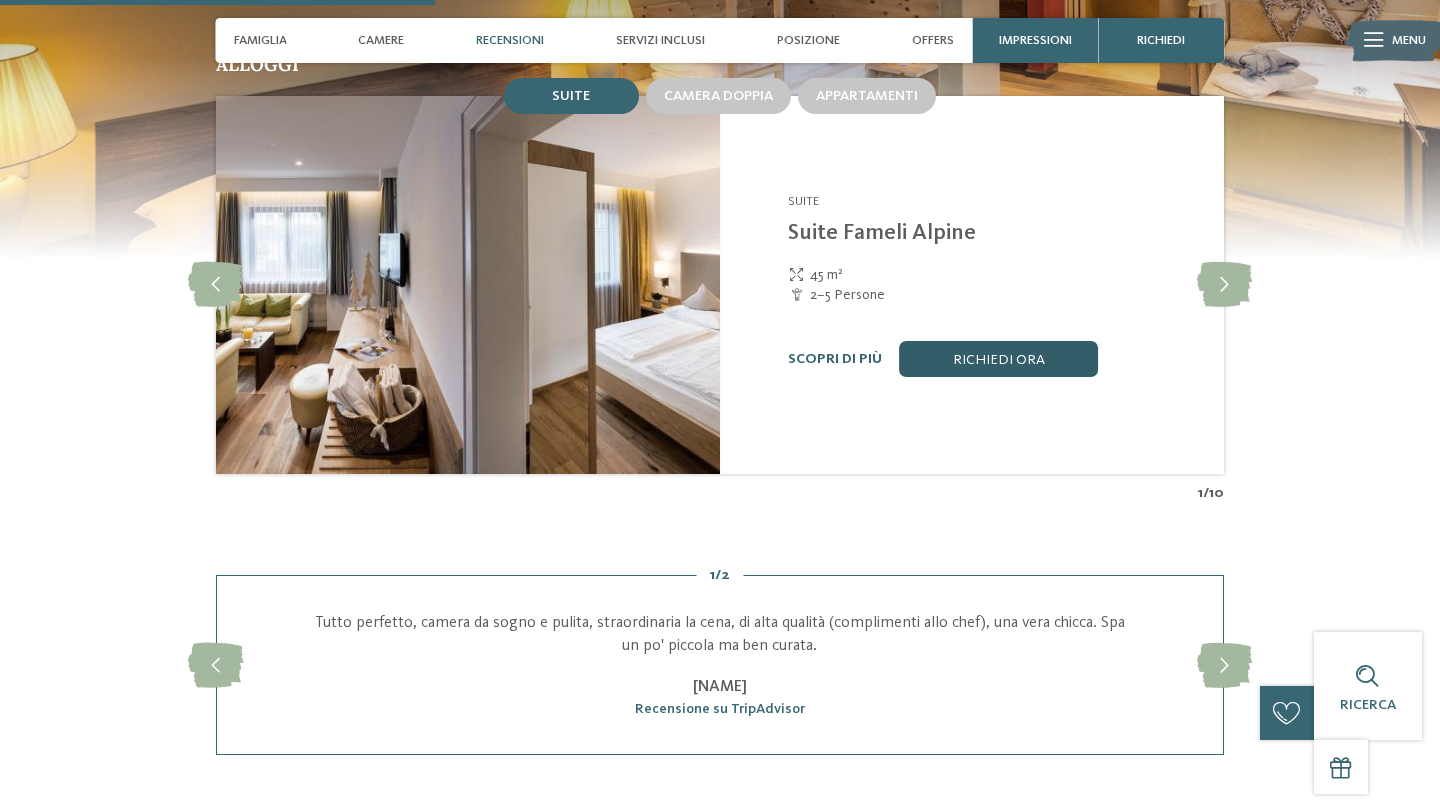 click on "Richiedi ora" at bounding box center (999, 359) 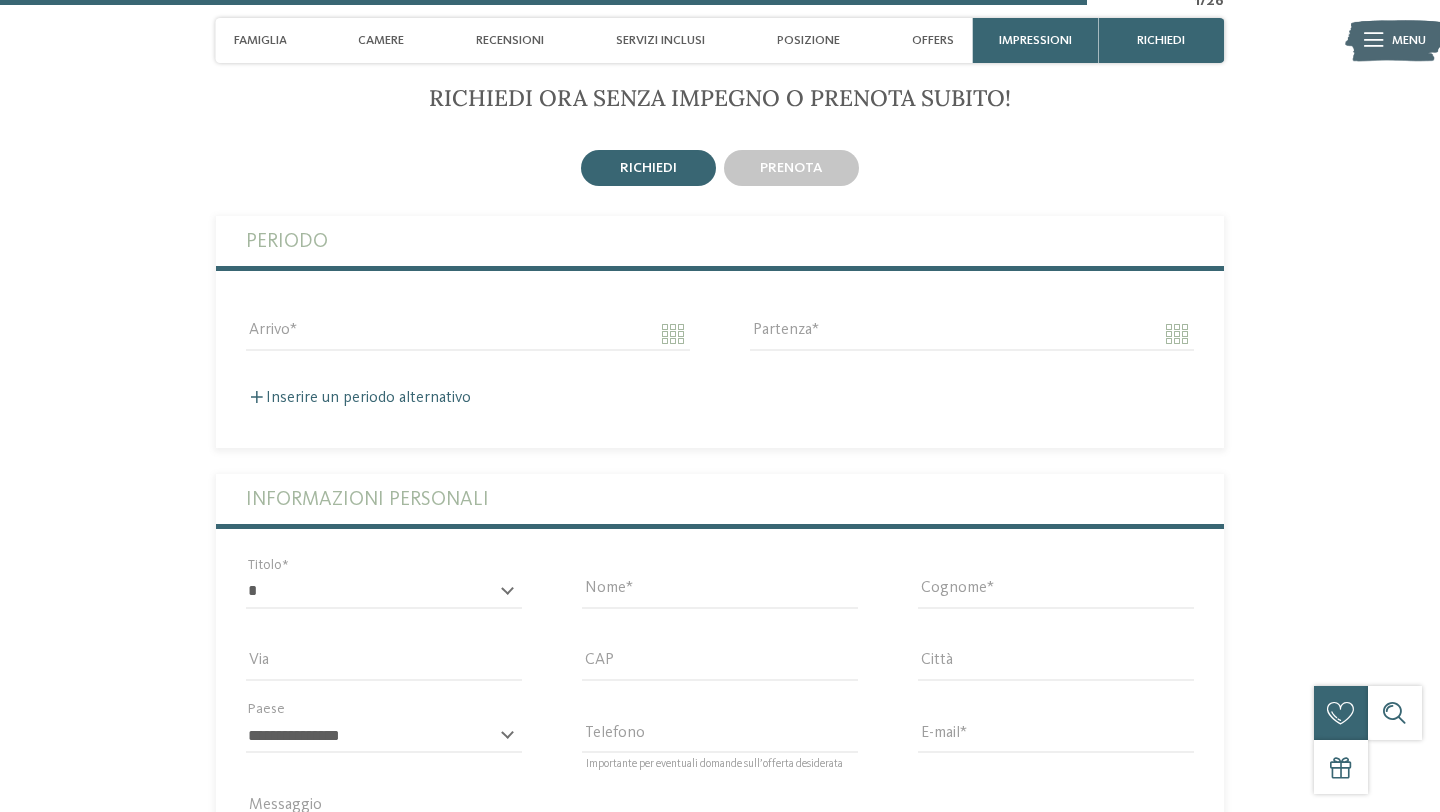 scroll, scrollTop: 3941, scrollLeft: 0, axis: vertical 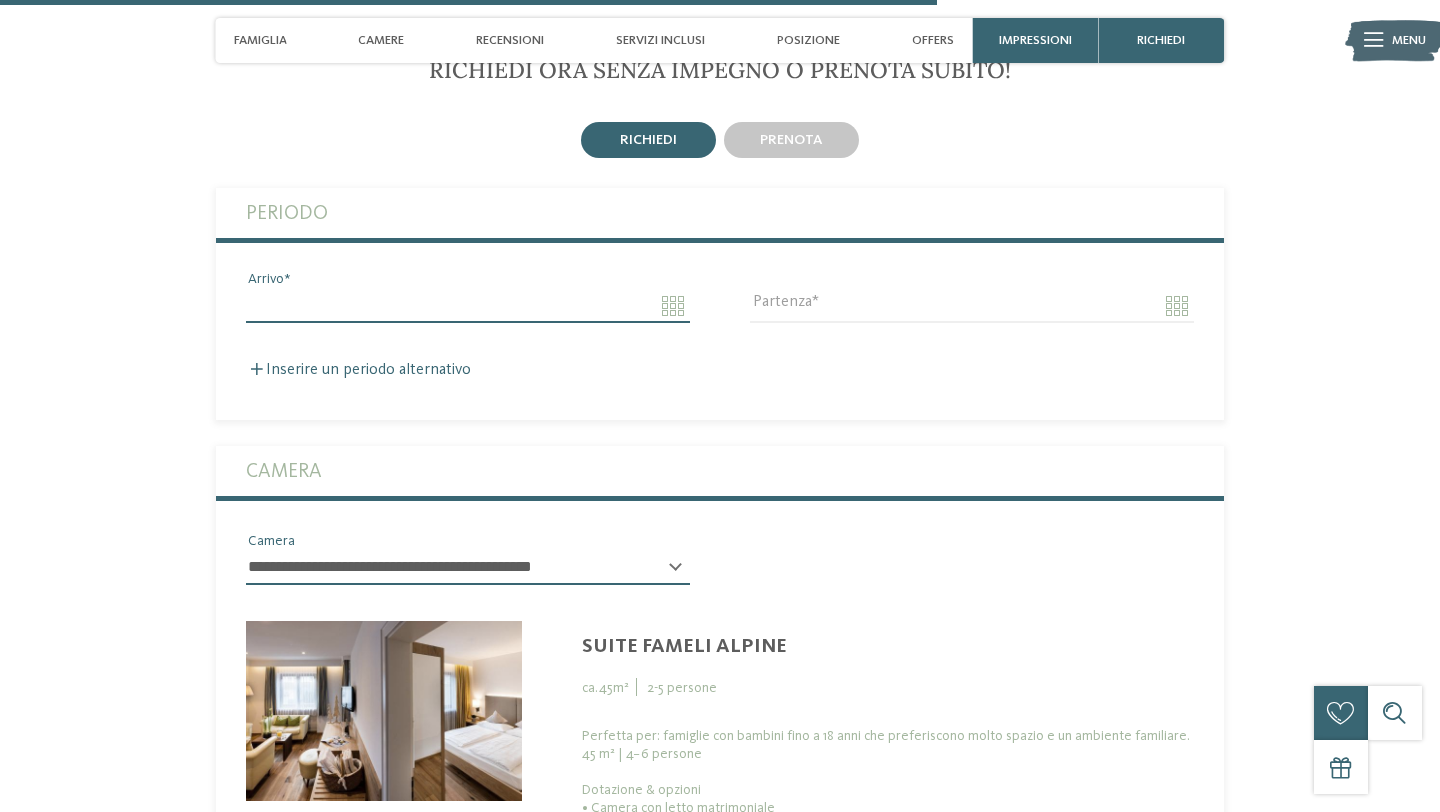 click on "Arrivo" at bounding box center (468, 306) 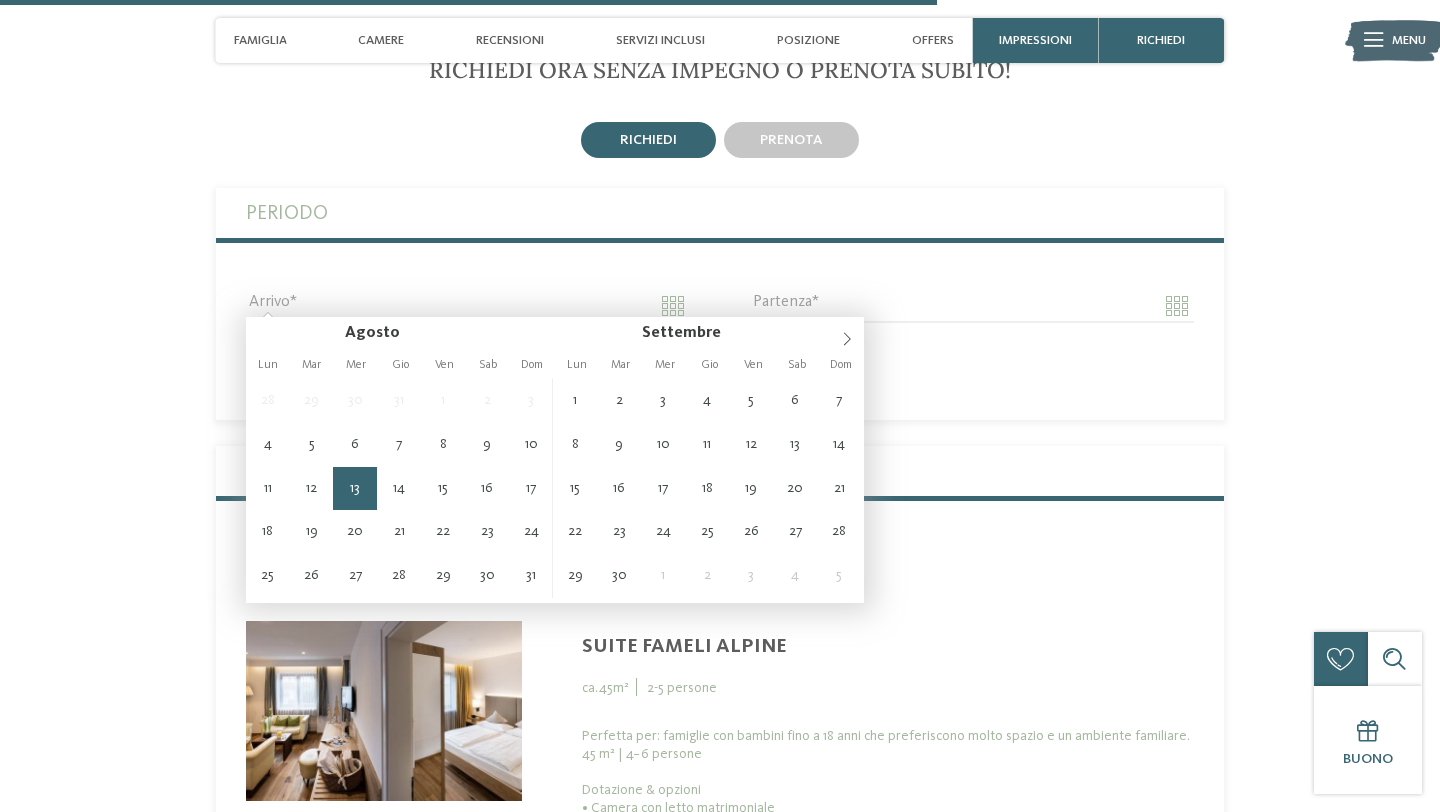 type on "**********" 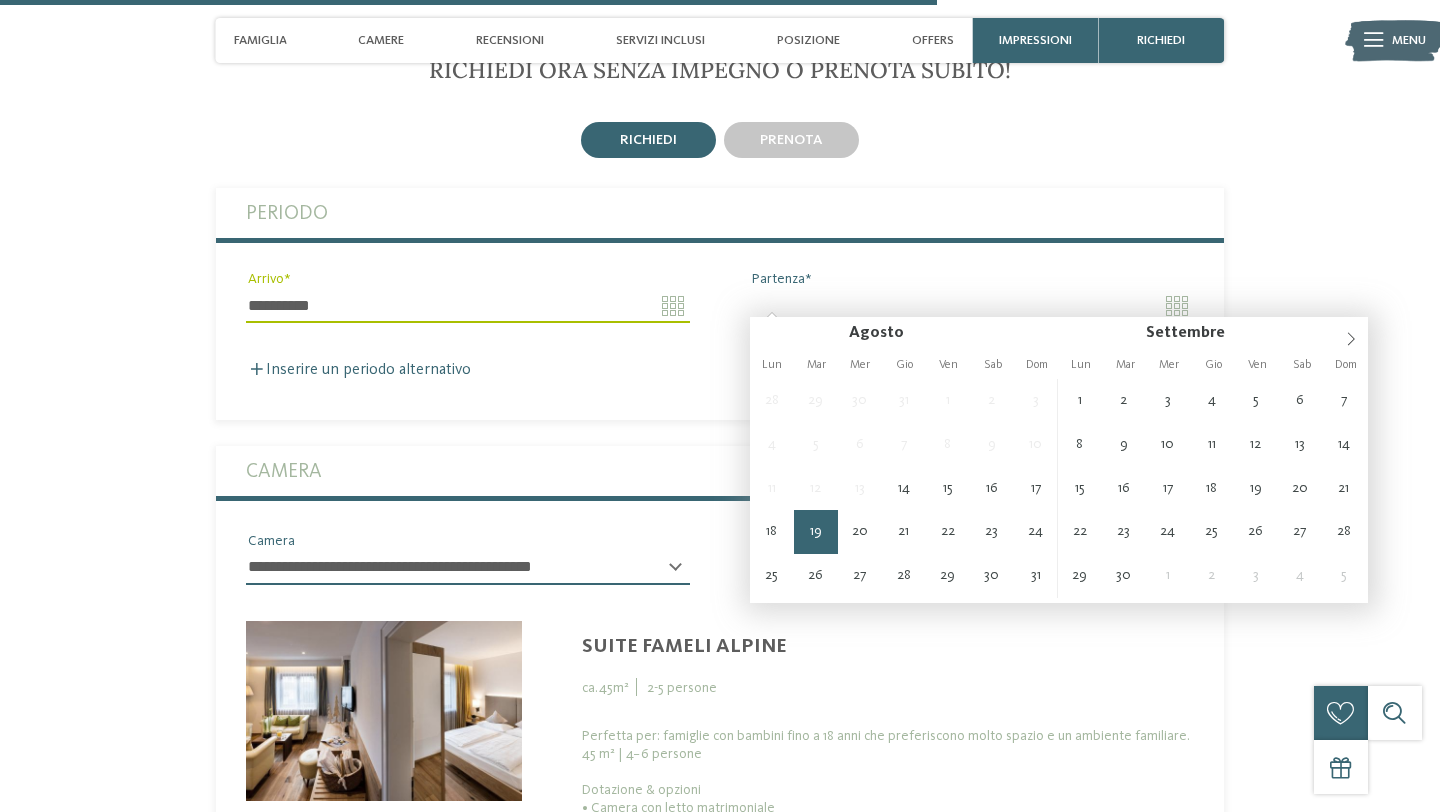 type on "**********" 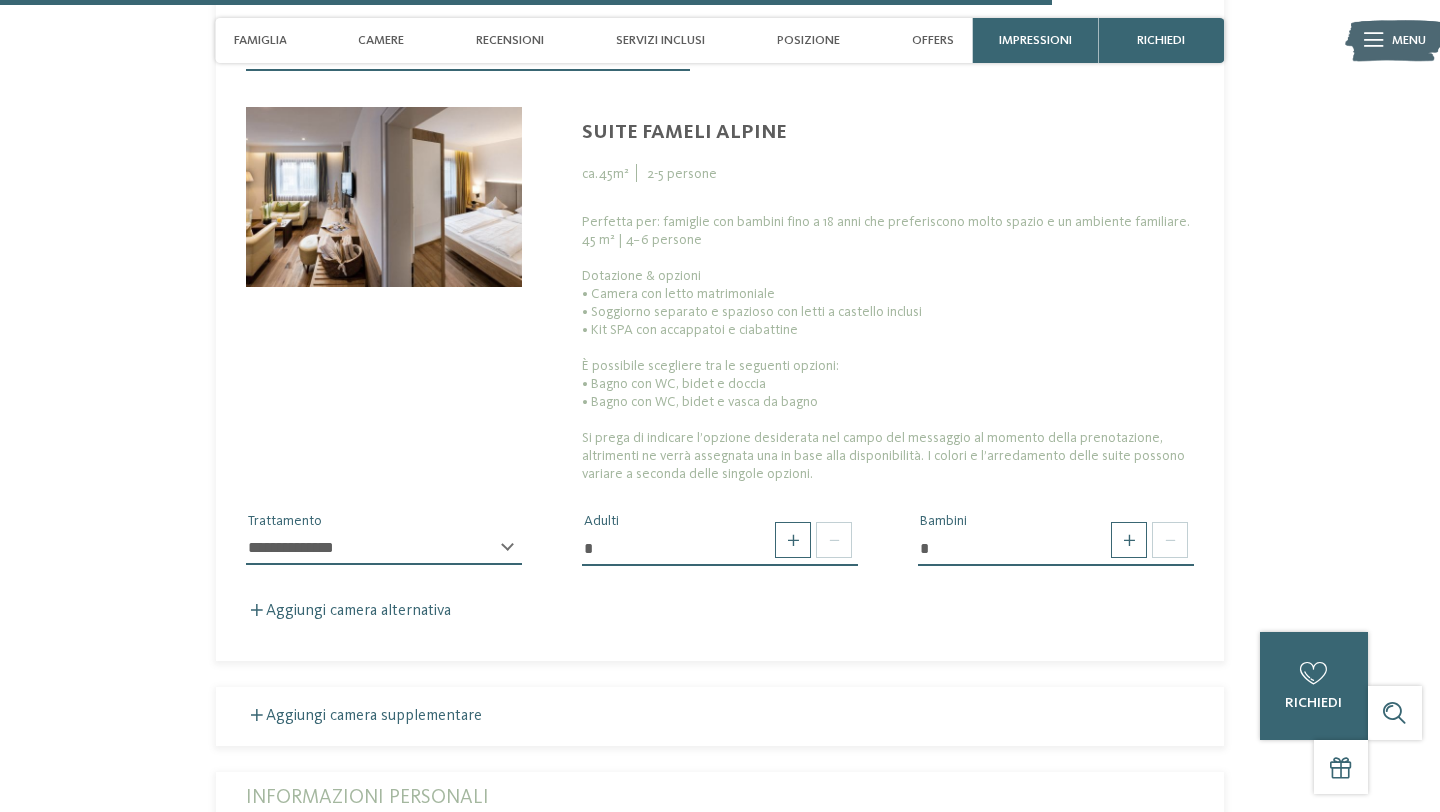 scroll, scrollTop: 4484, scrollLeft: 0, axis: vertical 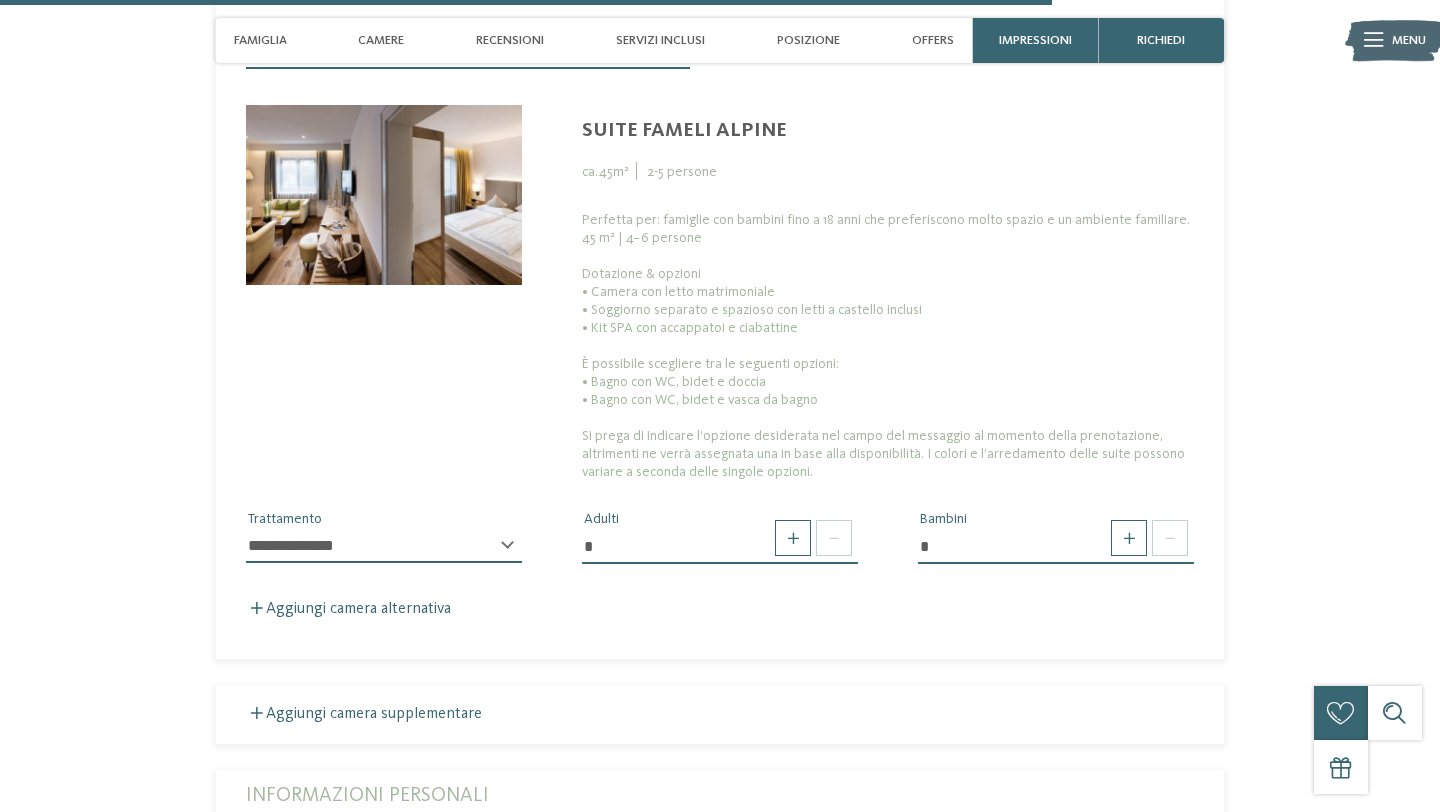 click on "**********" at bounding box center (384, 546) 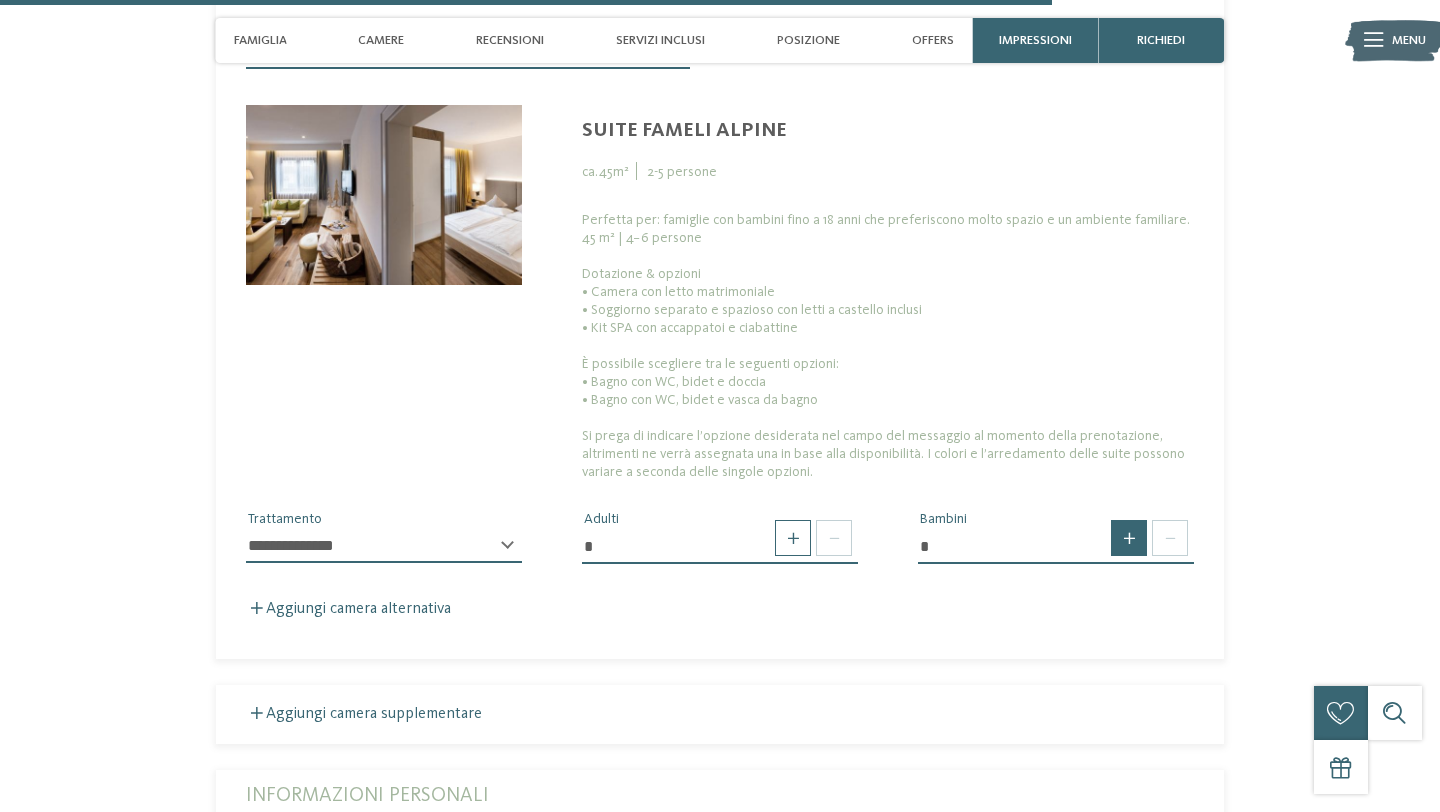 click at bounding box center (1129, 538) 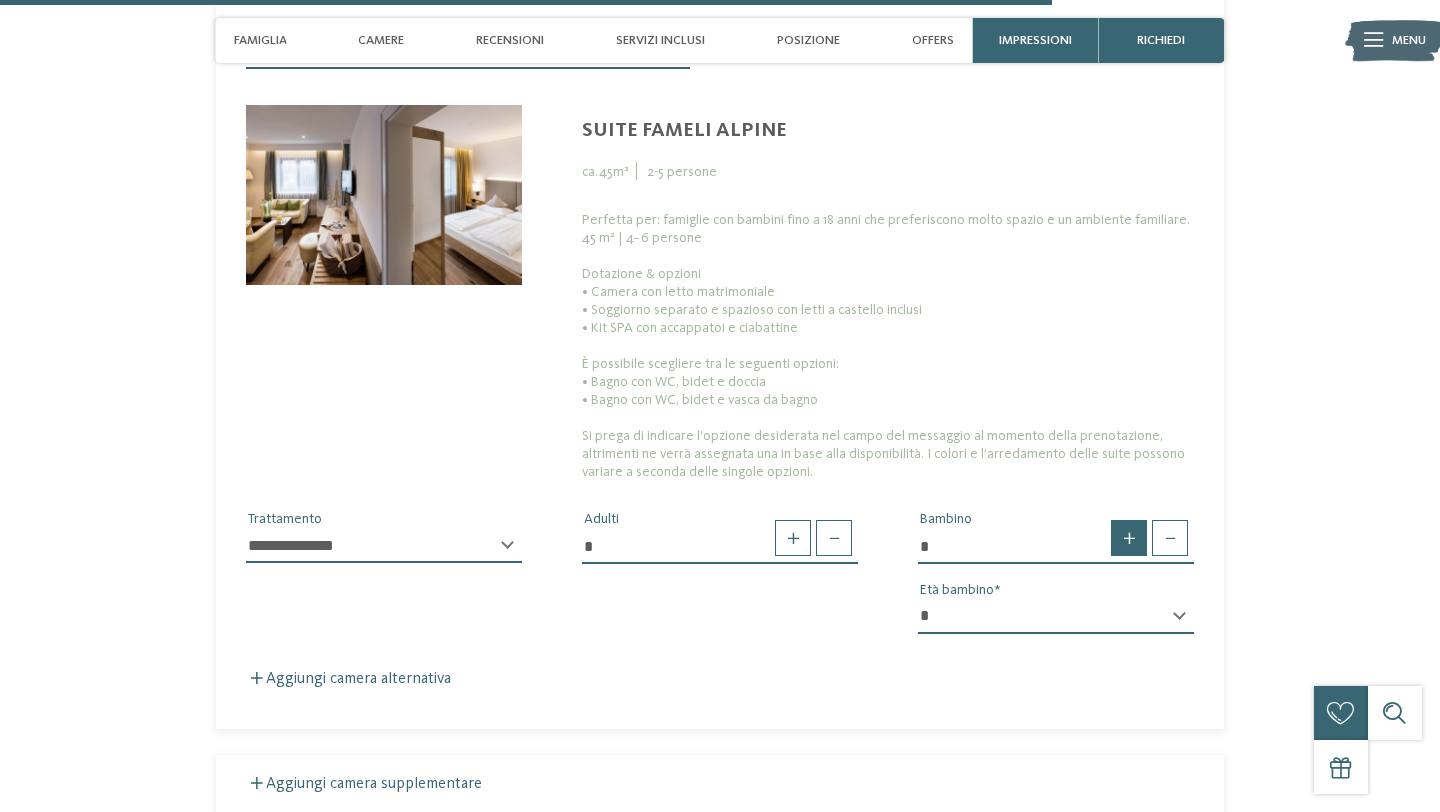 click at bounding box center (1129, 538) 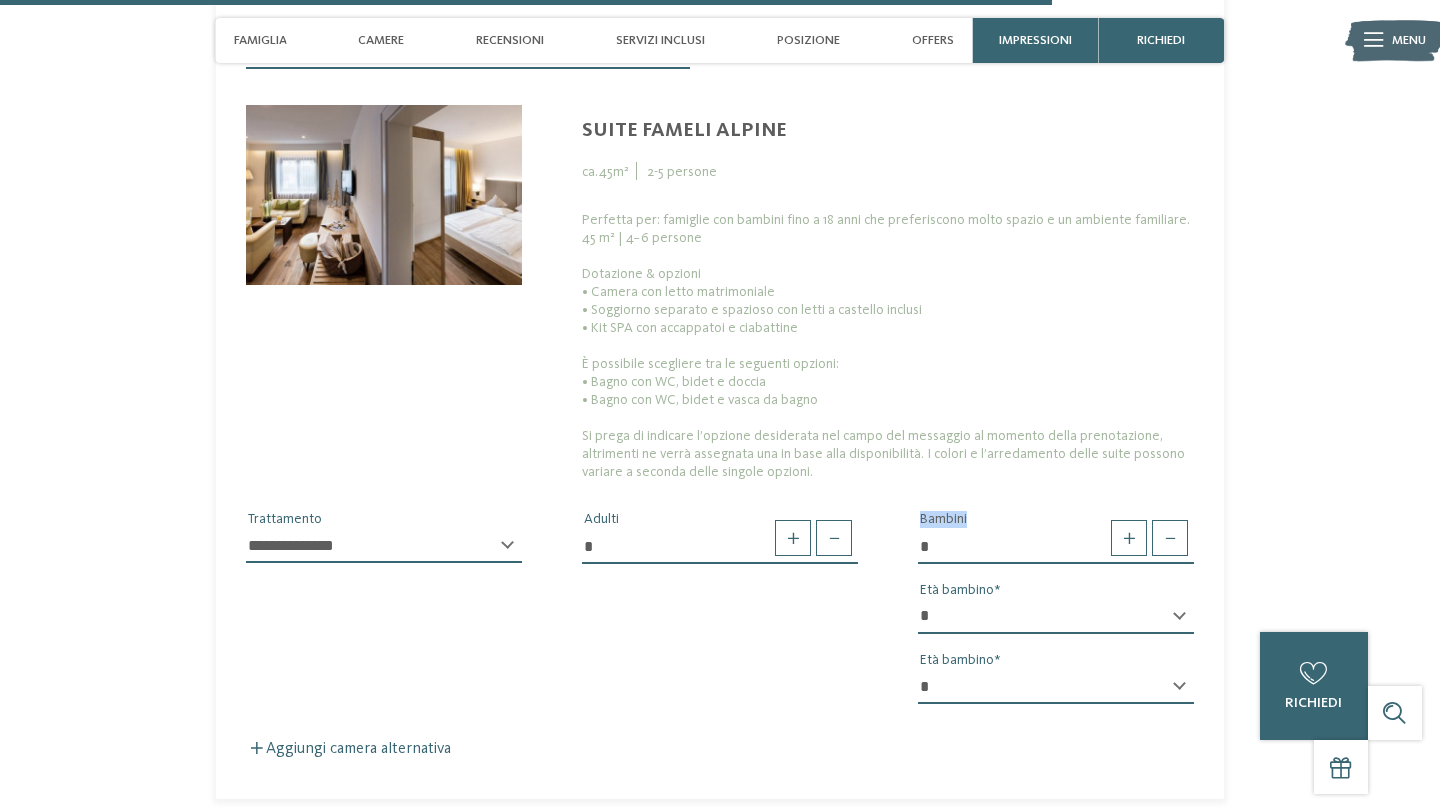 click on "* * * * * * * * * * * ** ** ** ** ** ** ** **" at bounding box center (1056, 617) 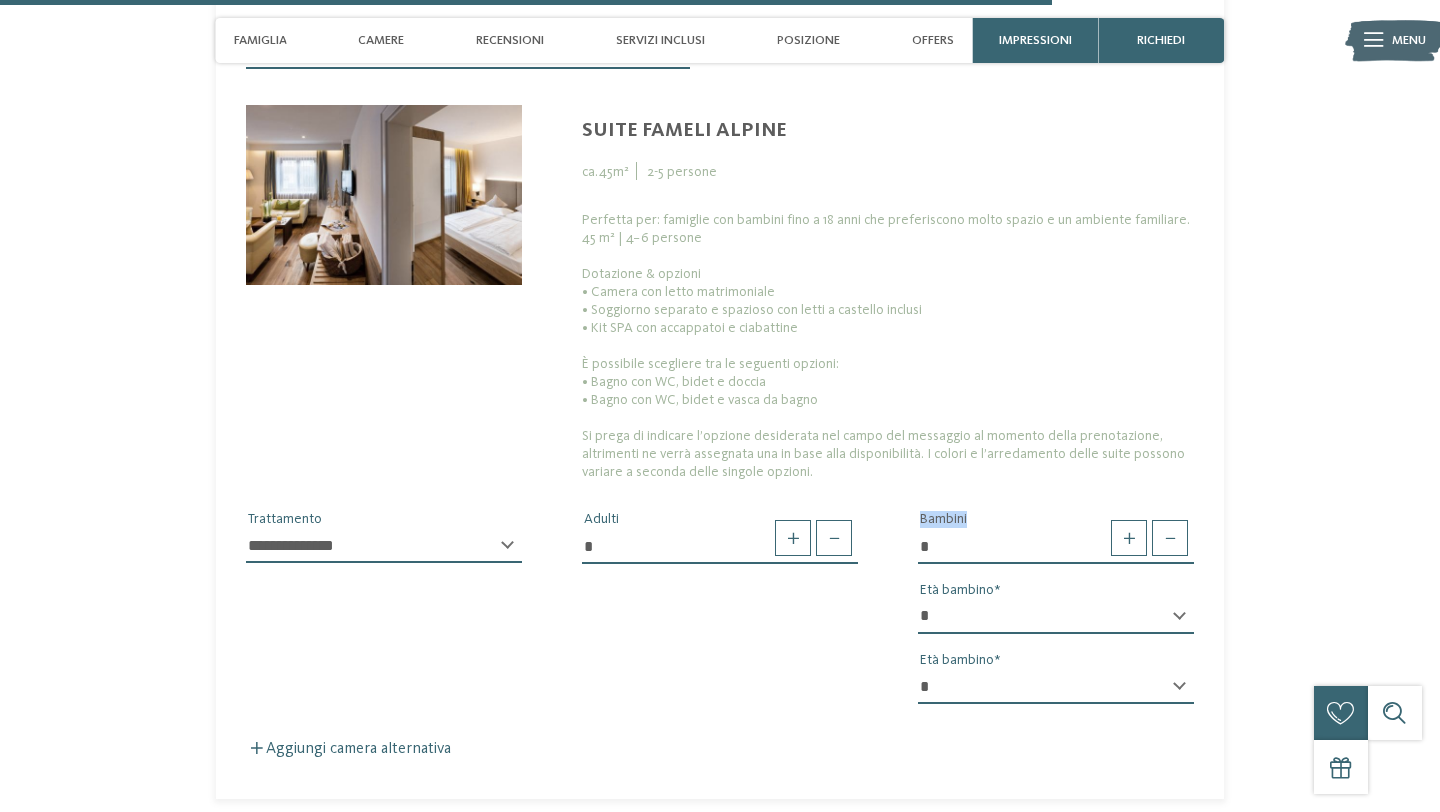 select on "*" 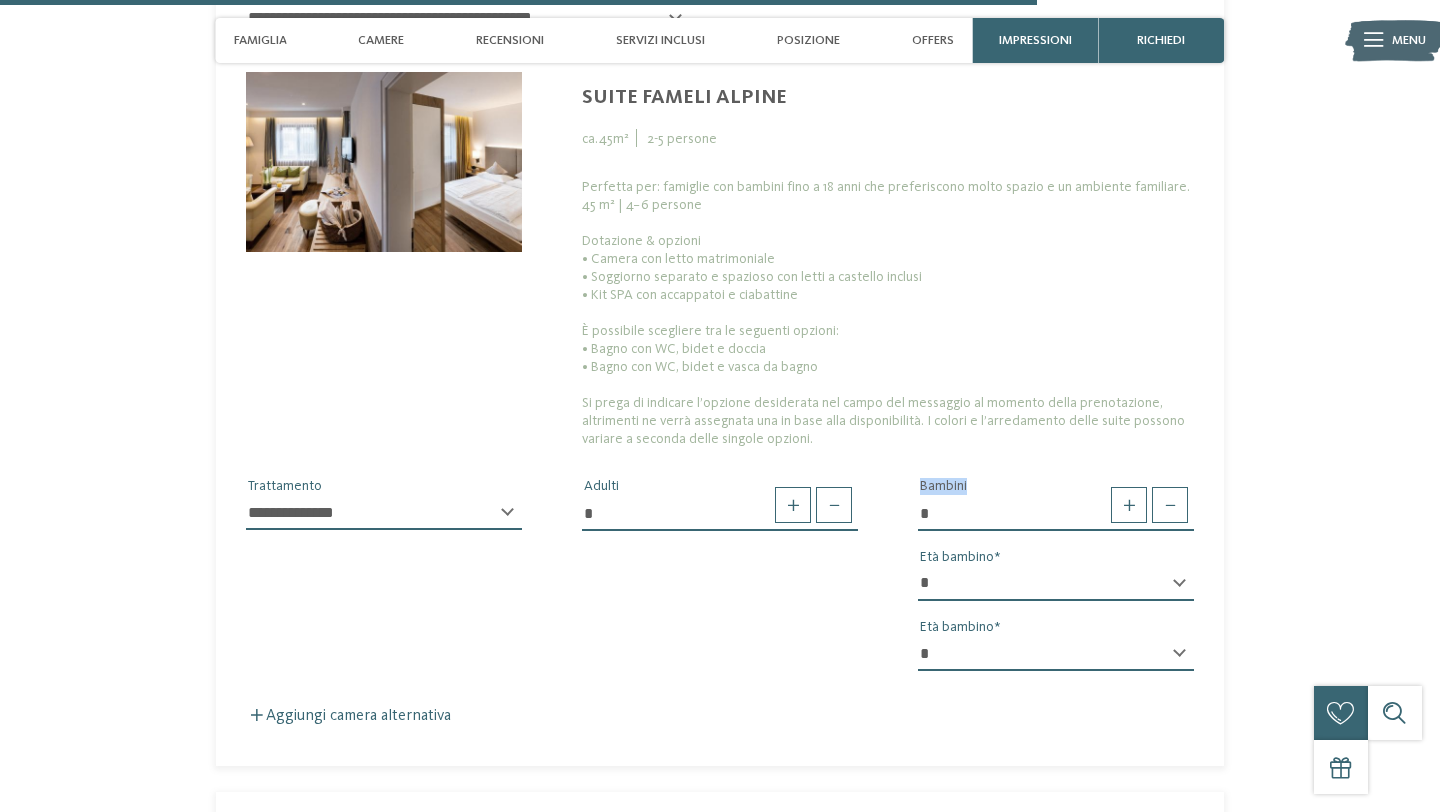 scroll, scrollTop: 4519, scrollLeft: 0, axis: vertical 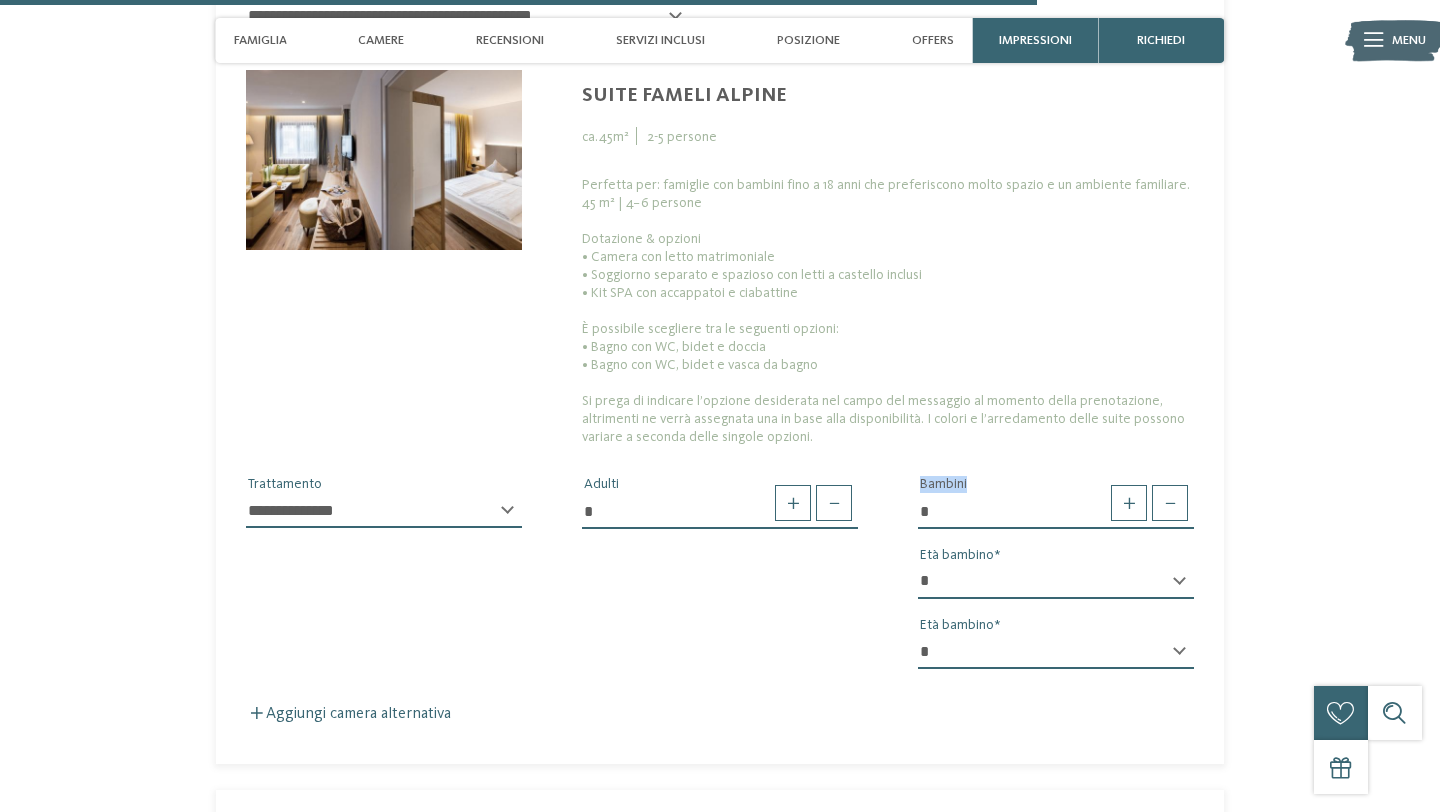 click on "* * * * * * * * * * * ** ** ** ** ** ** ** **" at bounding box center [1056, 652] 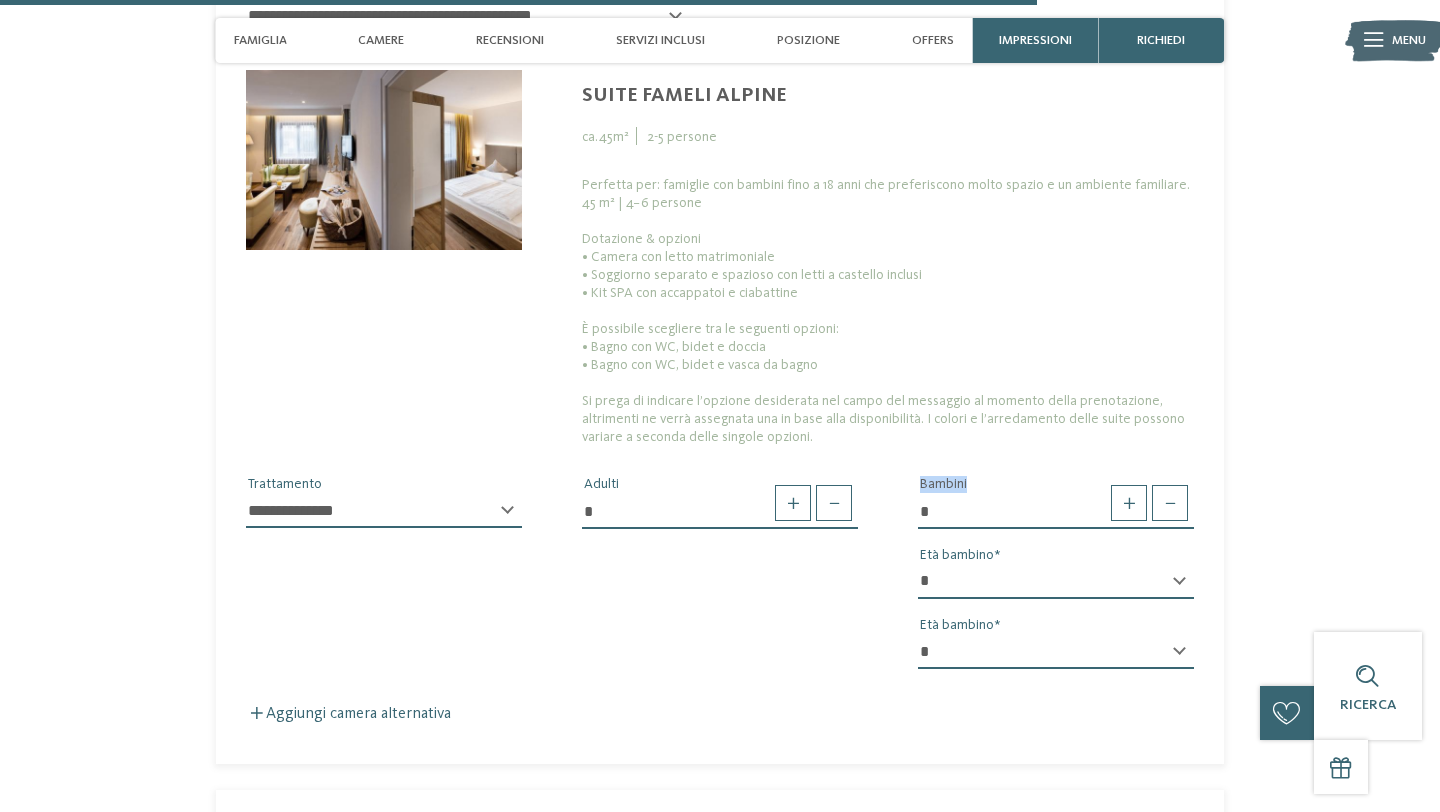 select on "**" 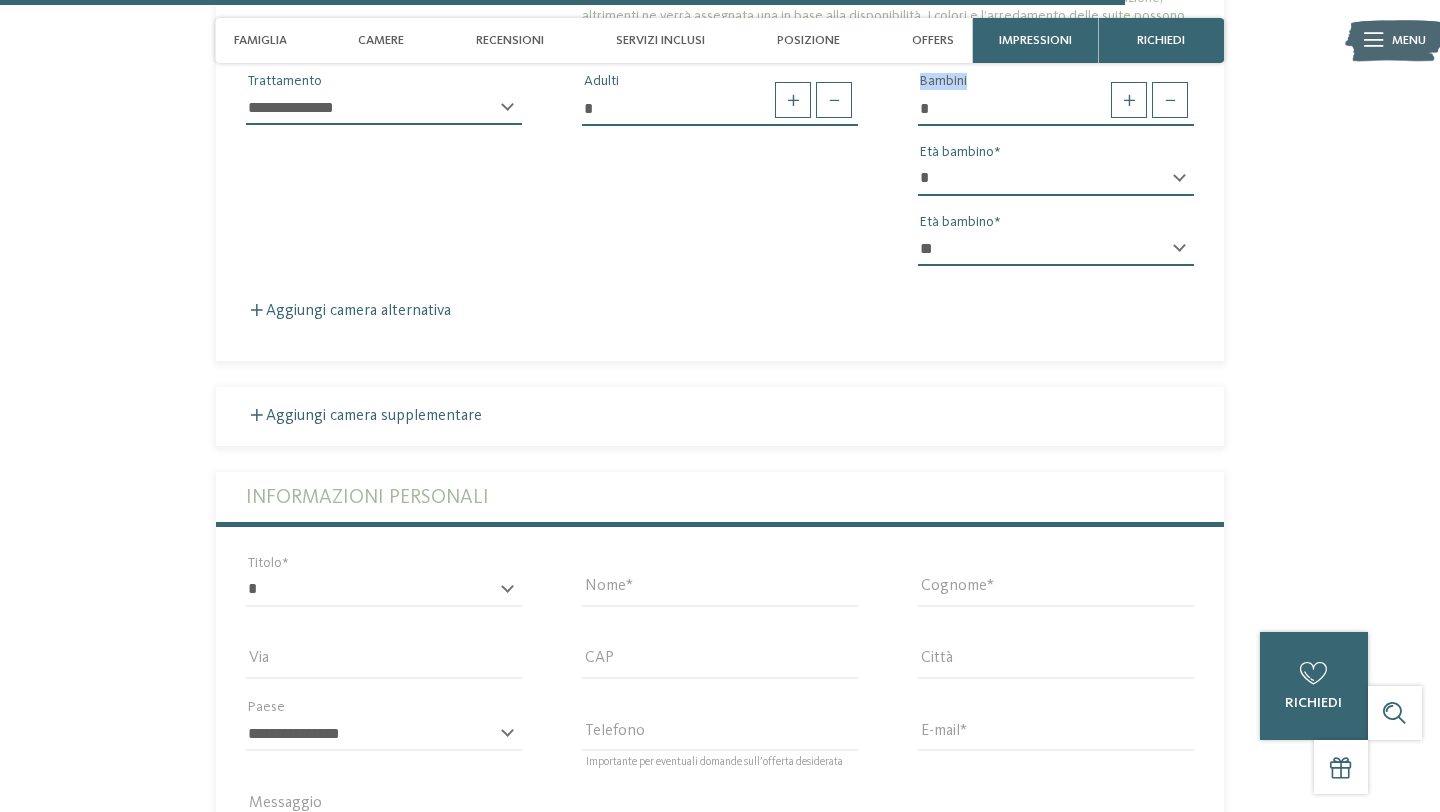 scroll, scrollTop: 4937, scrollLeft: 0, axis: vertical 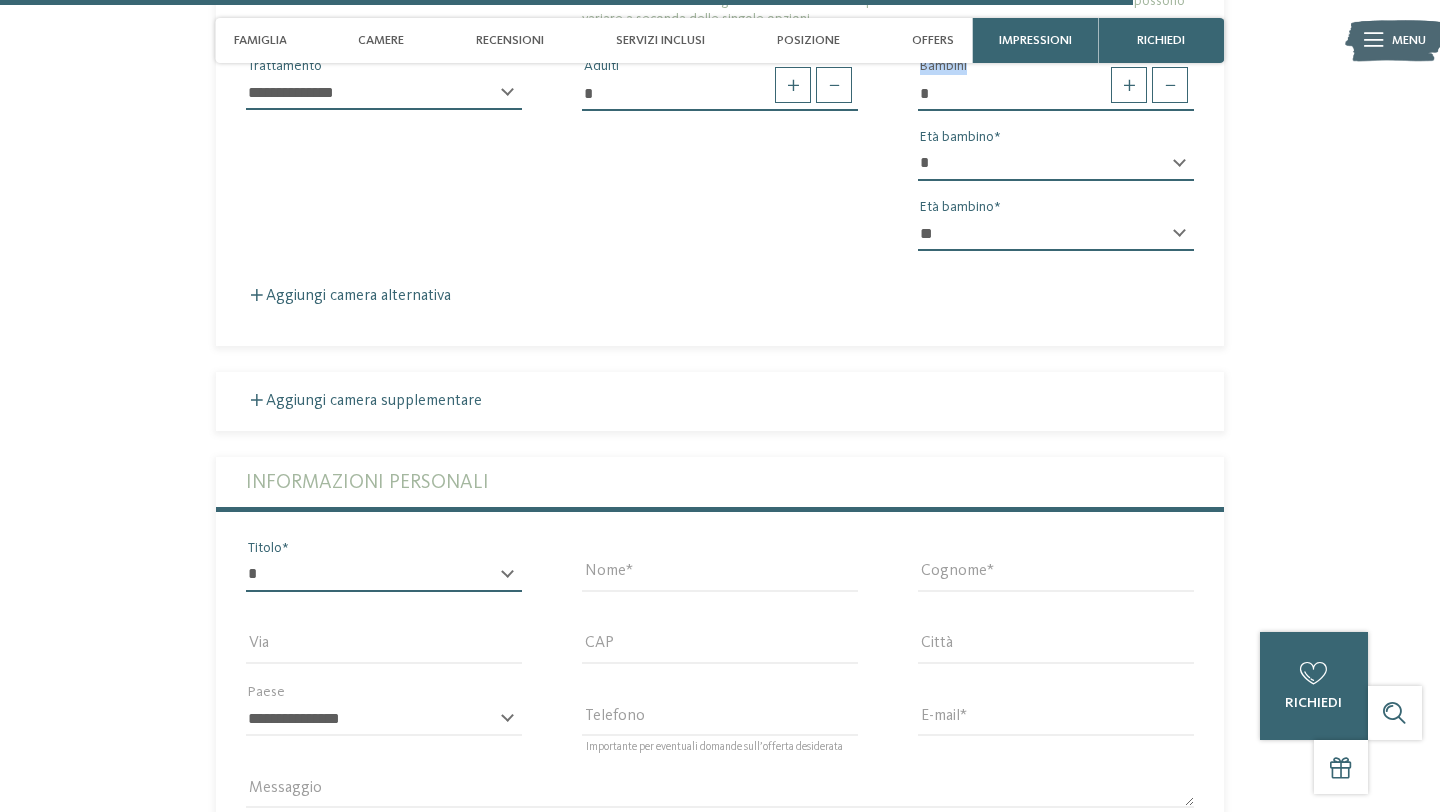 click on "* ****** ******* ******** ******" at bounding box center [384, 575] 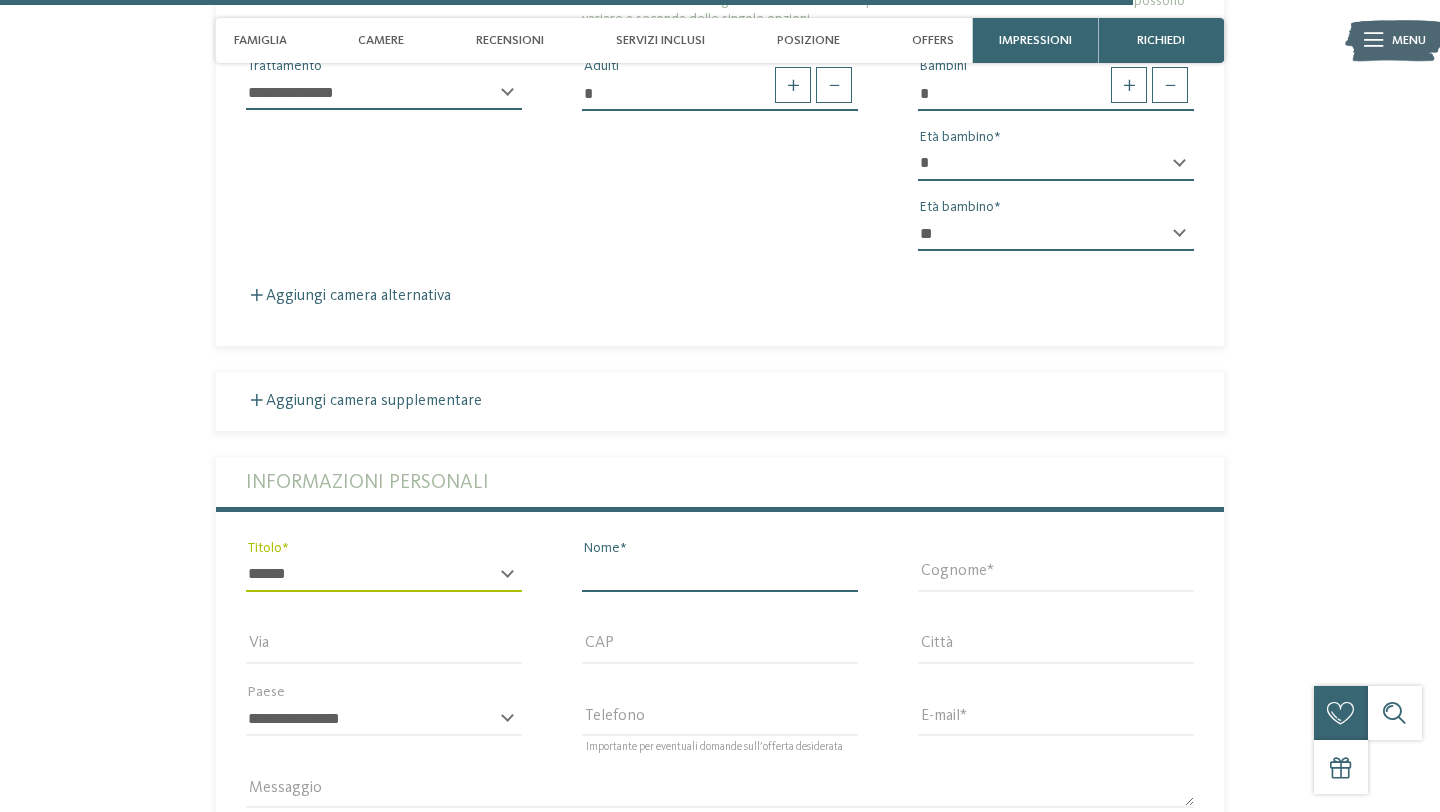 click on "Nome" at bounding box center (720, 575) 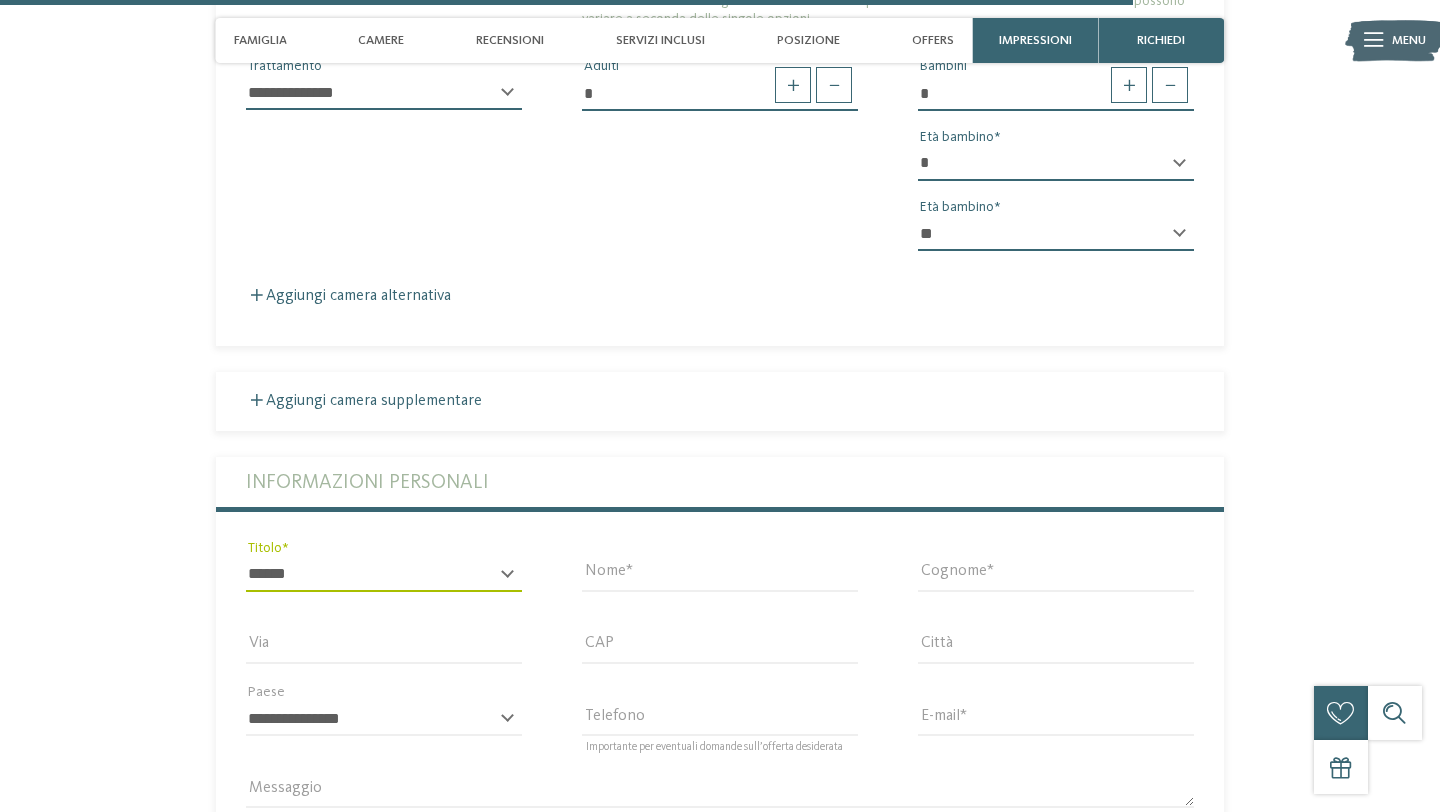 type on "********" 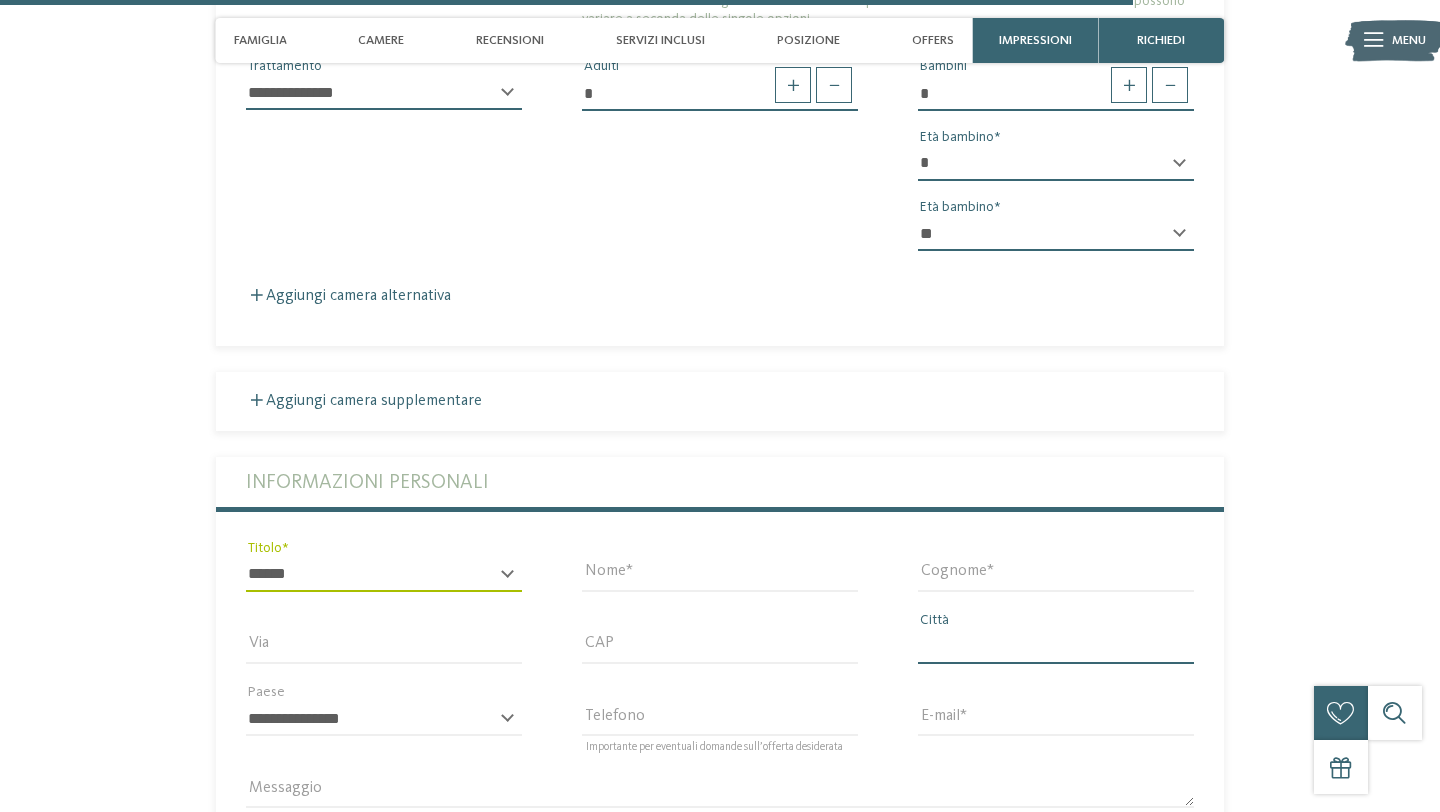 type on "*******" 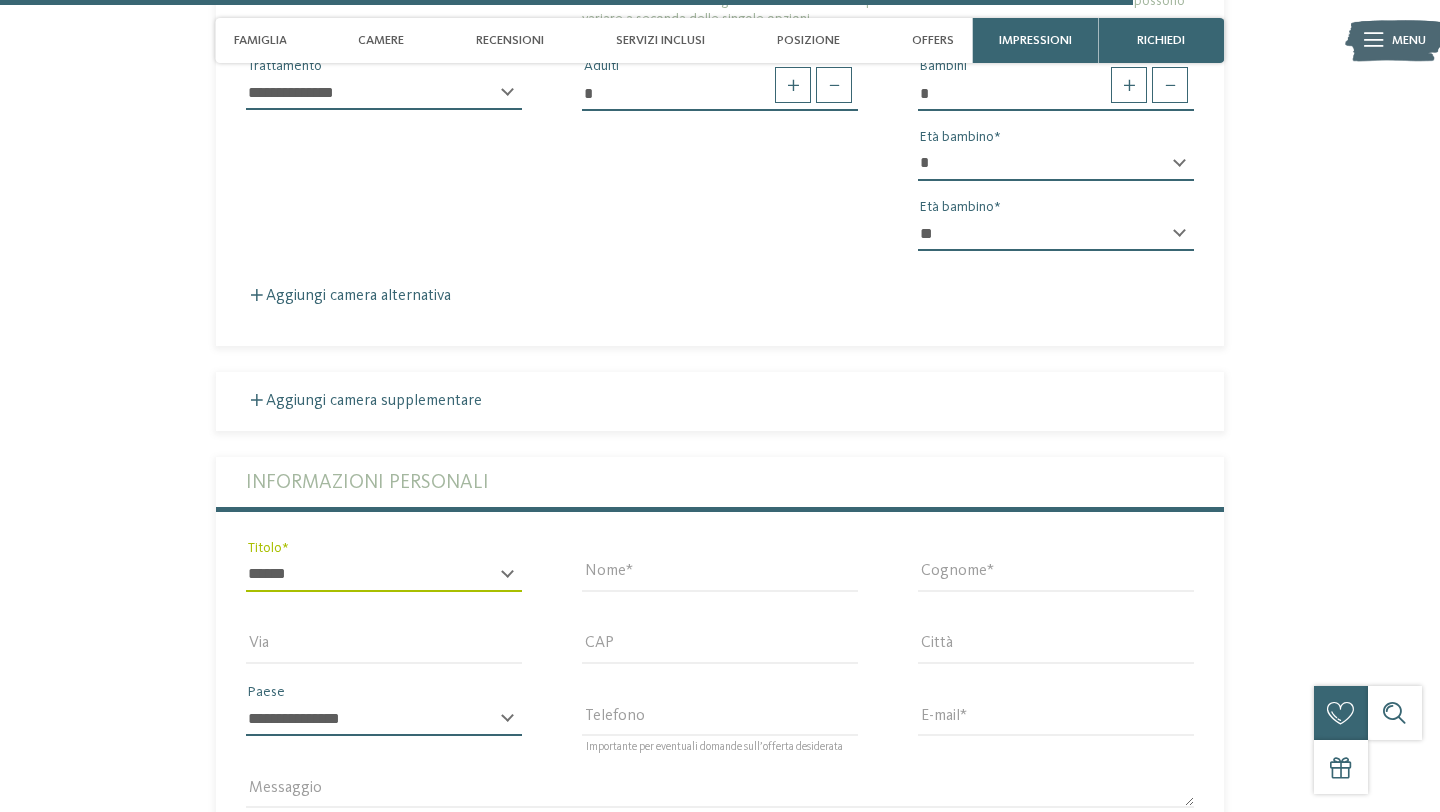 select on "**" 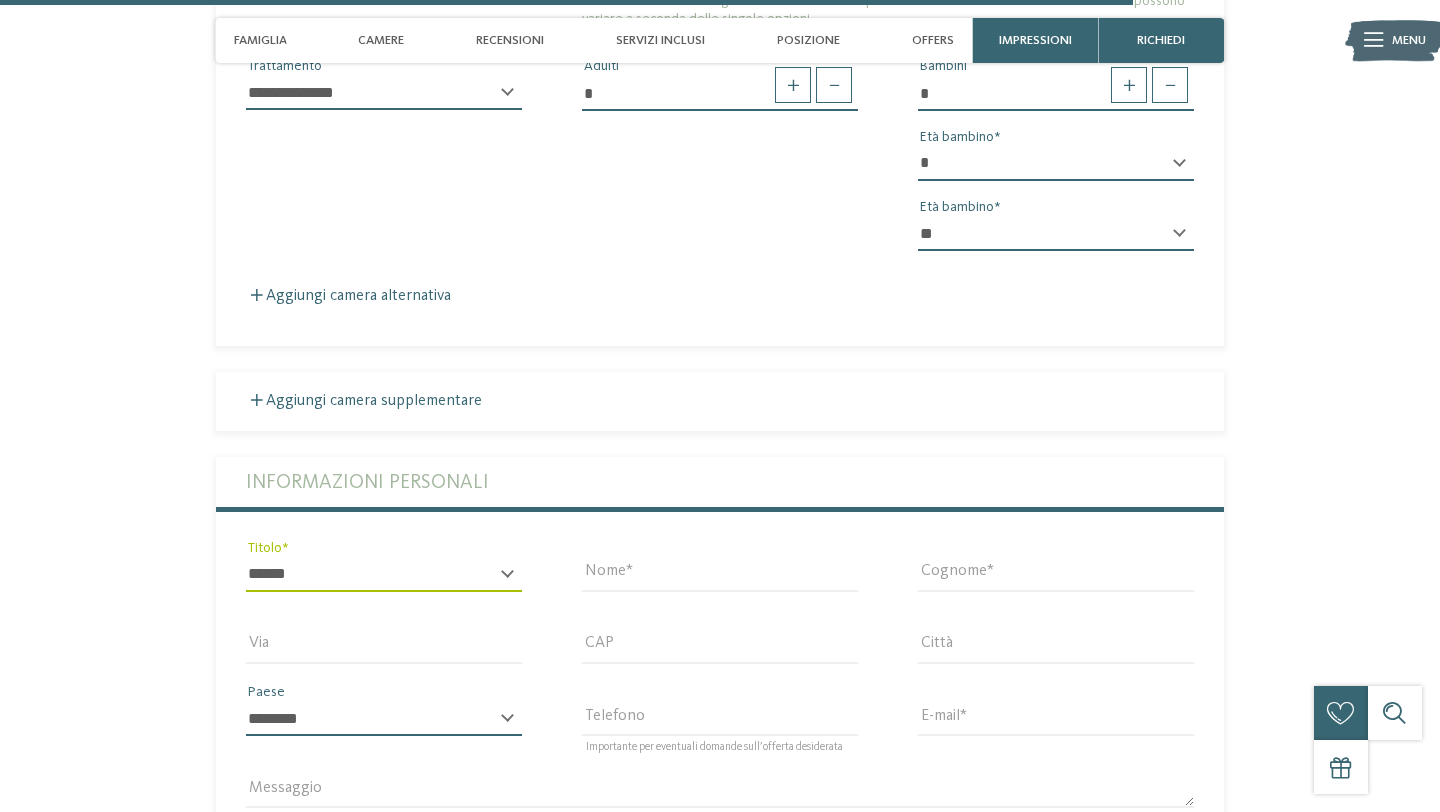 type on "**********" 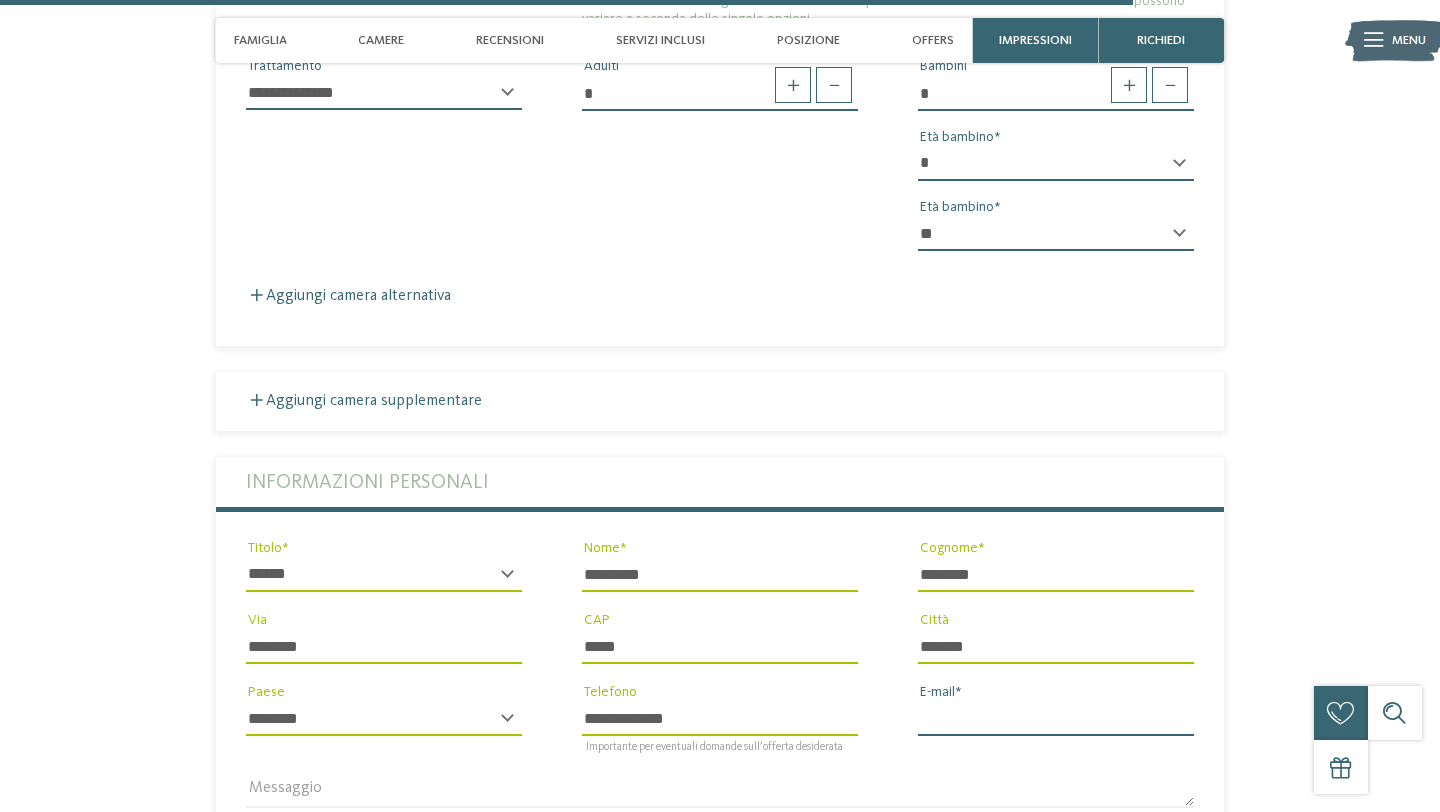 click on "E-mail" at bounding box center [1056, 719] 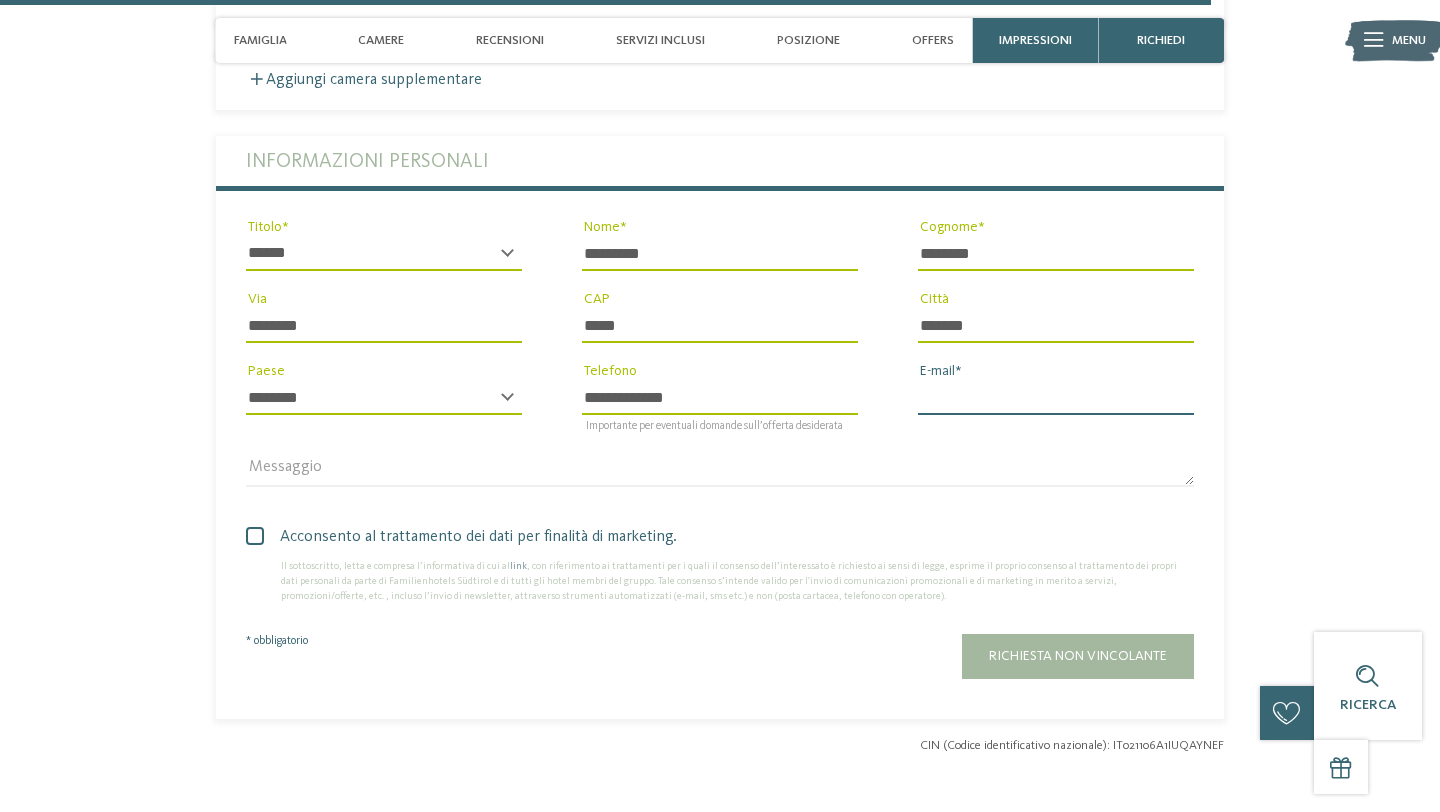 scroll, scrollTop: 5276, scrollLeft: 0, axis: vertical 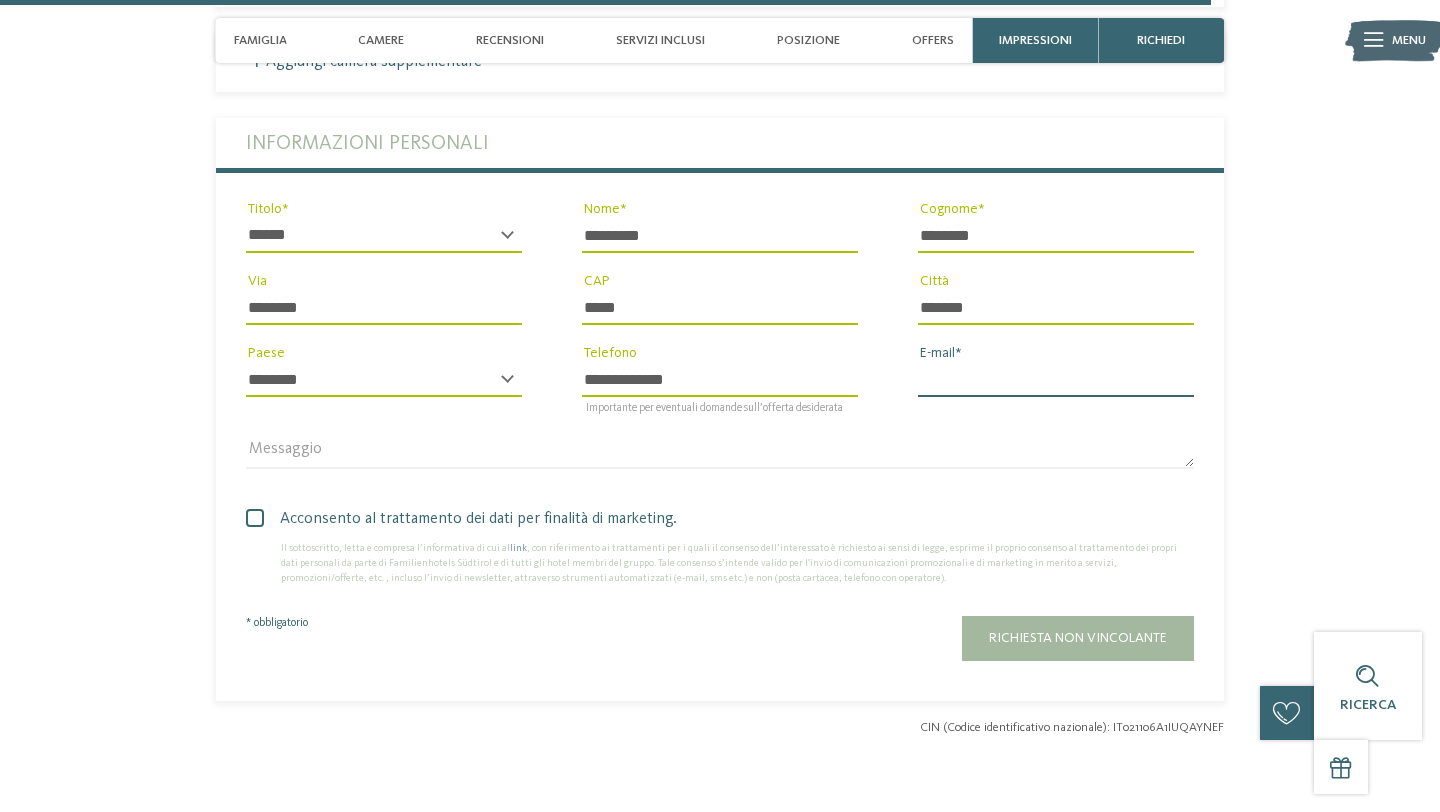 click on "E-mail" at bounding box center [1056, 380] 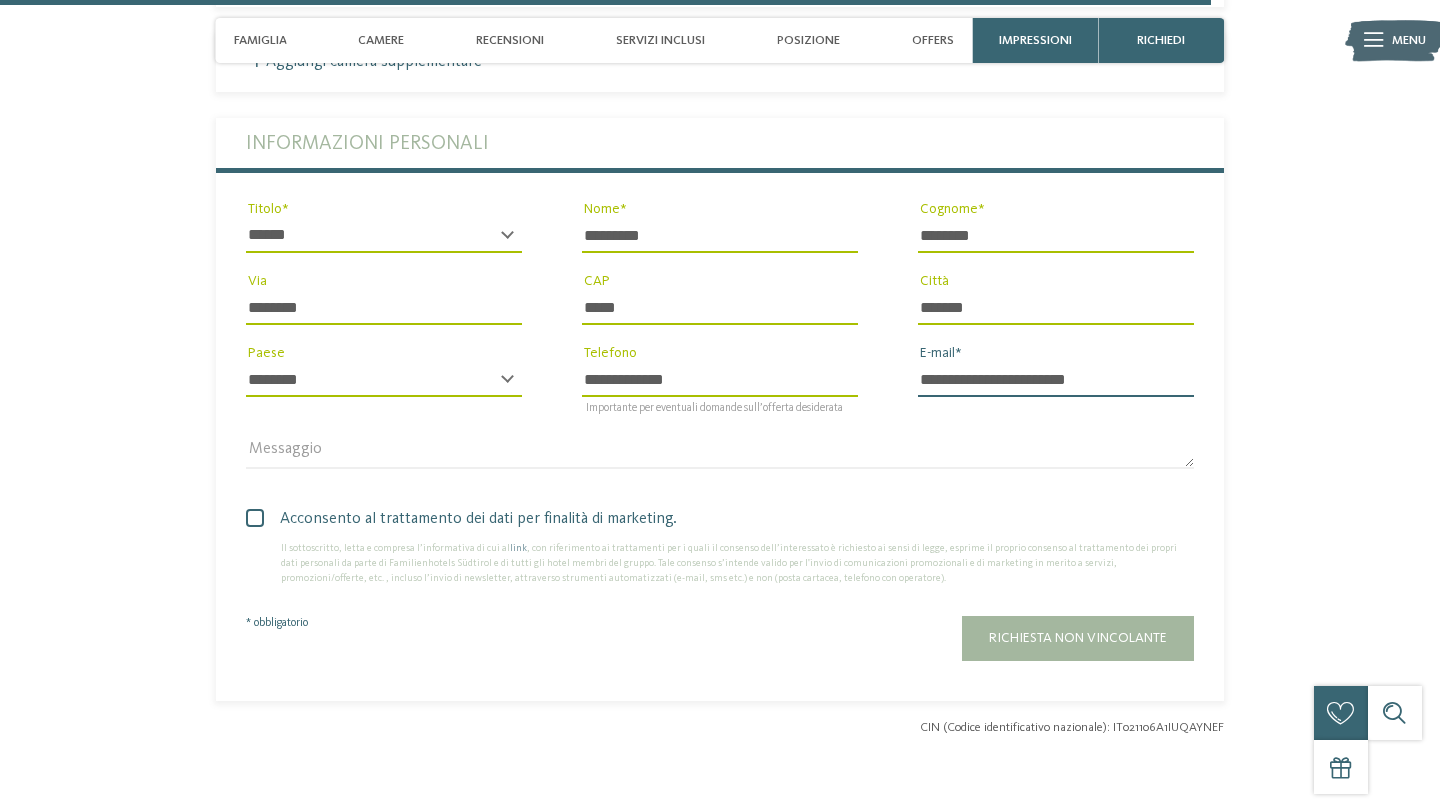 type on "**********" 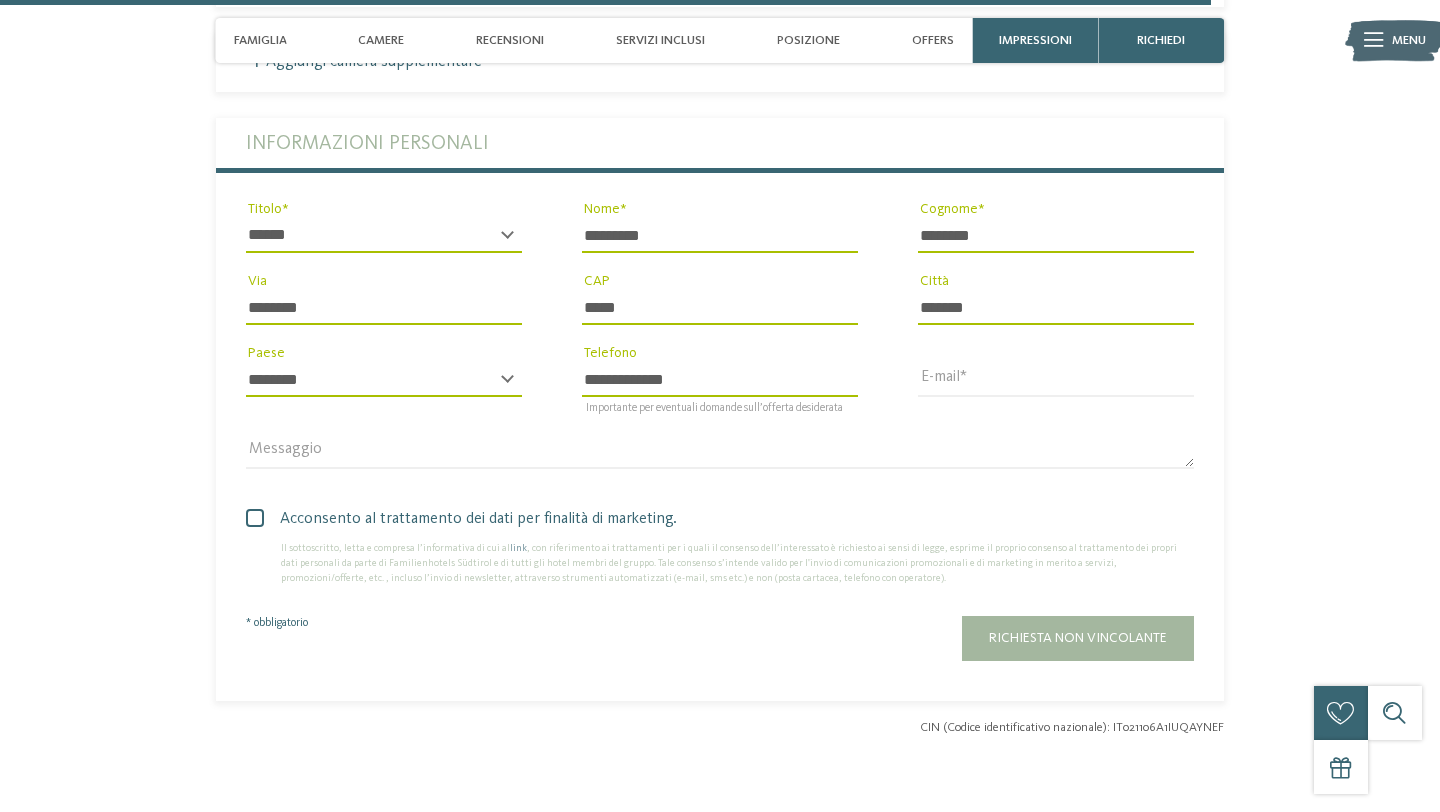 click on "Acconsento al trattamento dei dati per finalità di marketing." at bounding box center [720, 519] 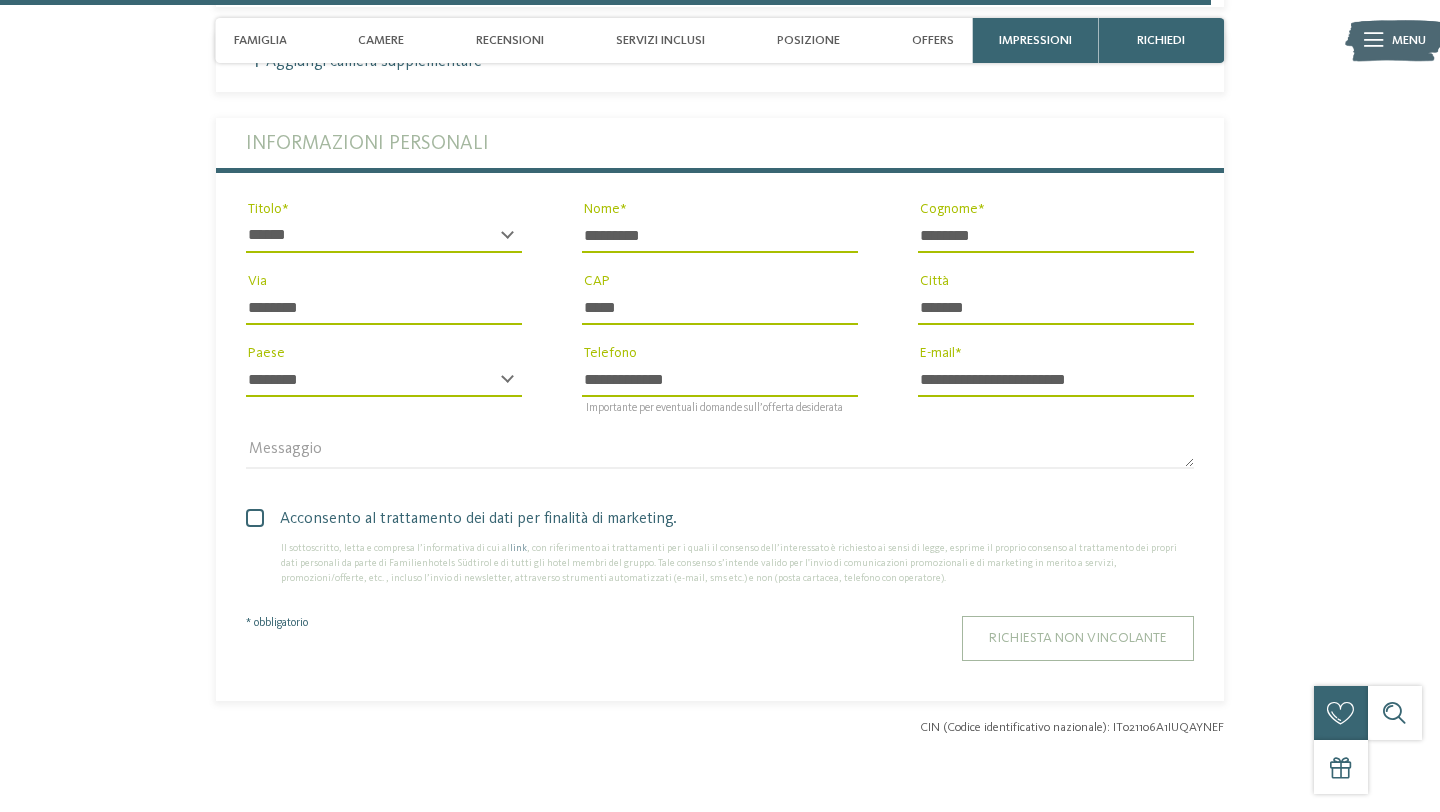 click on "Richiesta non vincolante" at bounding box center (1078, 638) 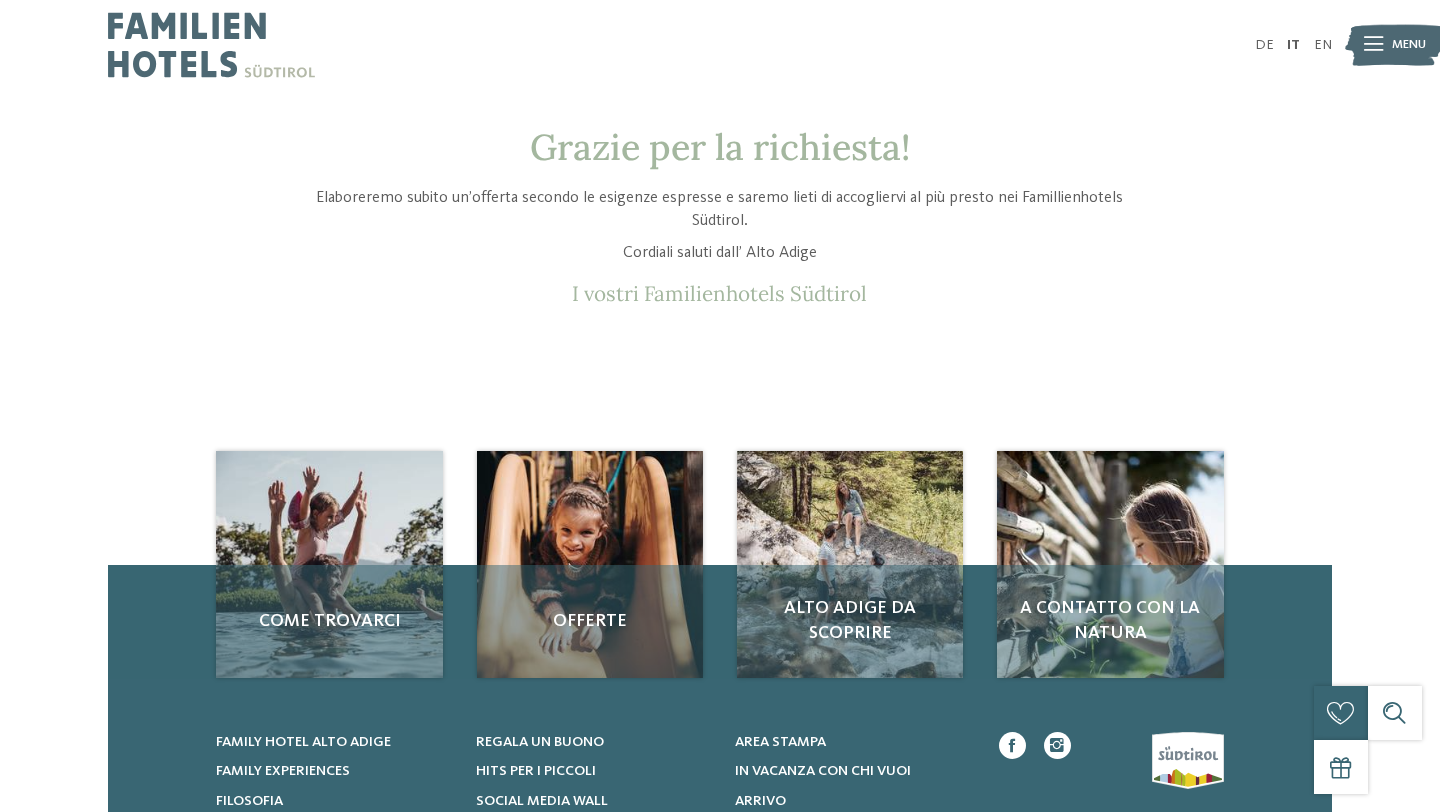 scroll, scrollTop: 0, scrollLeft: 0, axis: both 